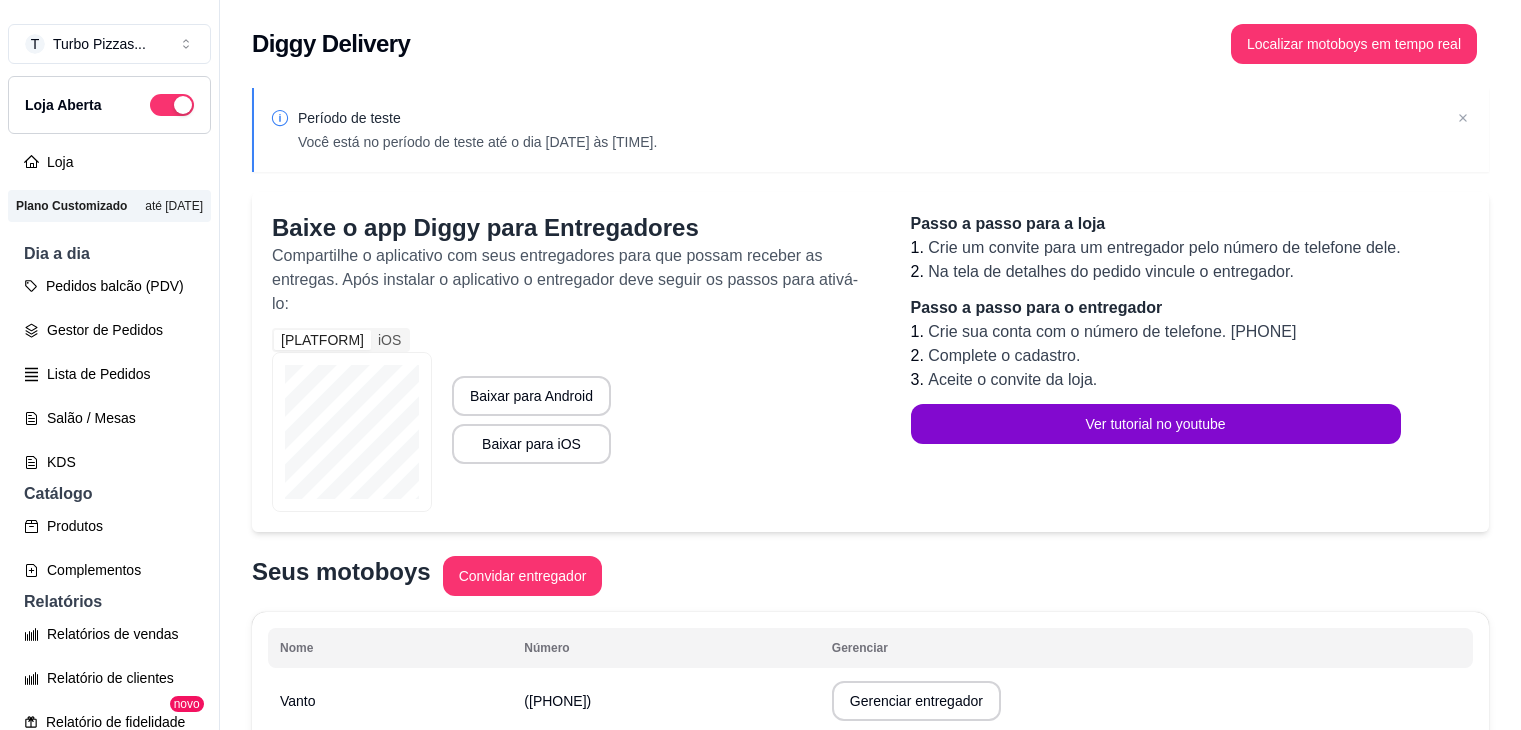 scroll, scrollTop: 32, scrollLeft: 0, axis: vertical 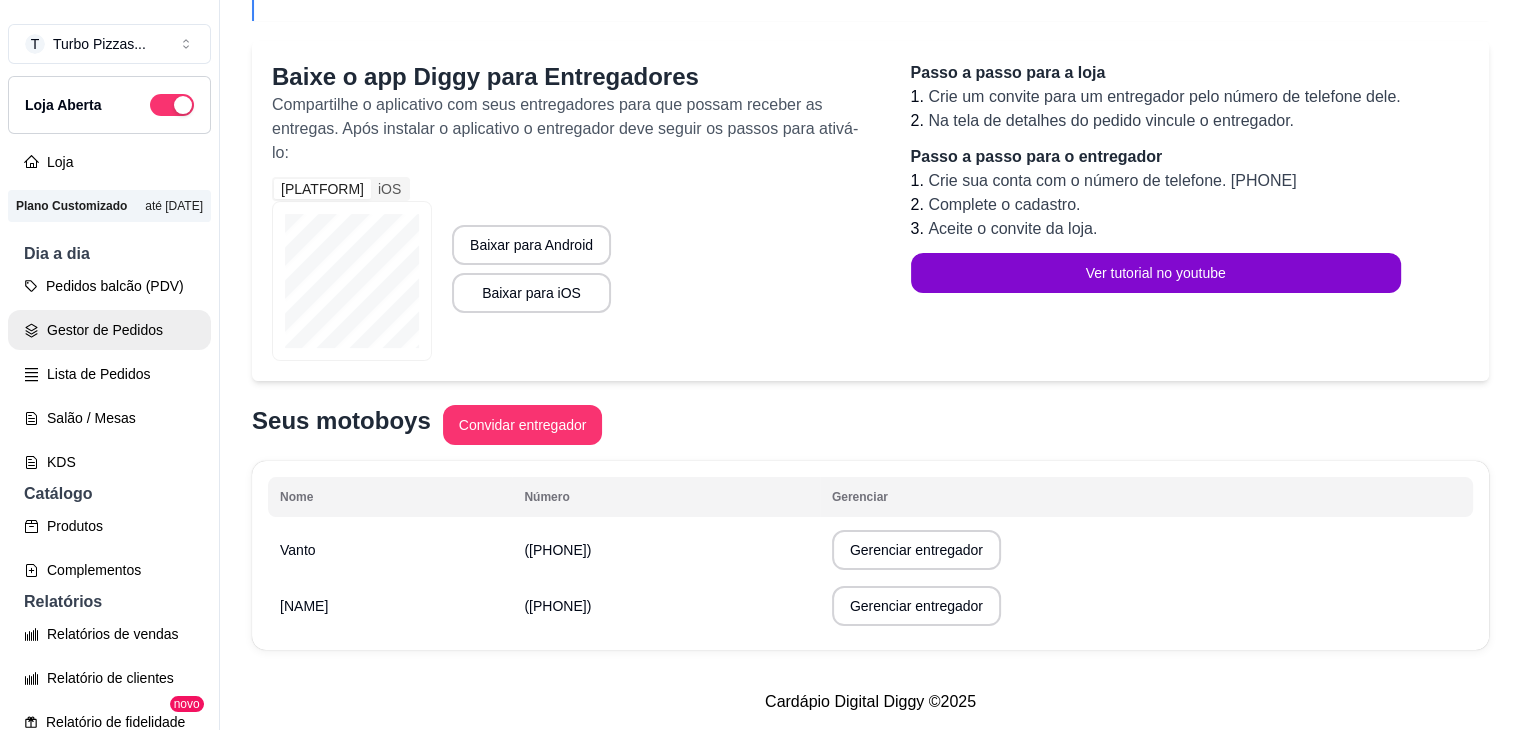 click on "Gestor de Pedidos" at bounding box center (109, 330) 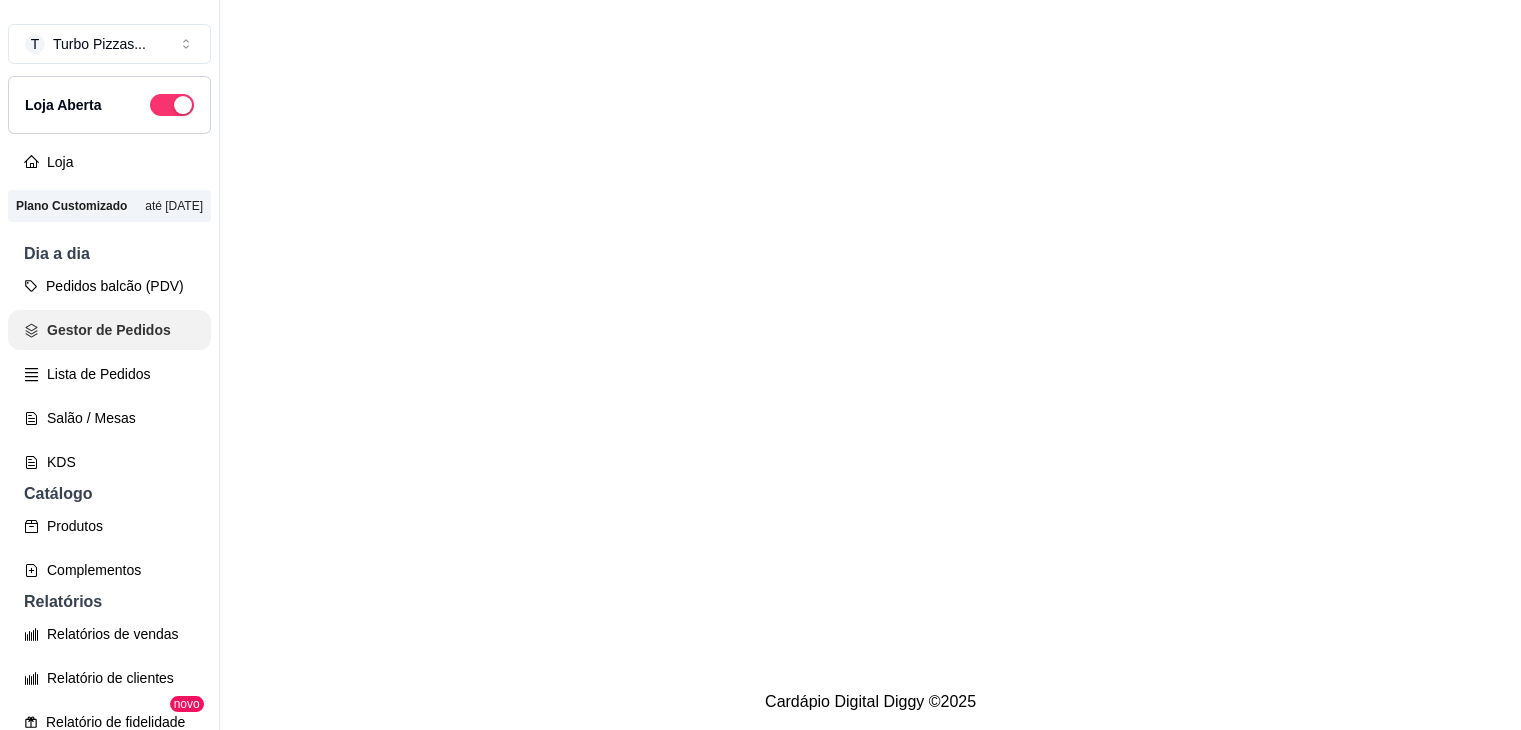 scroll, scrollTop: 0, scrollLeft: 0, axis: both 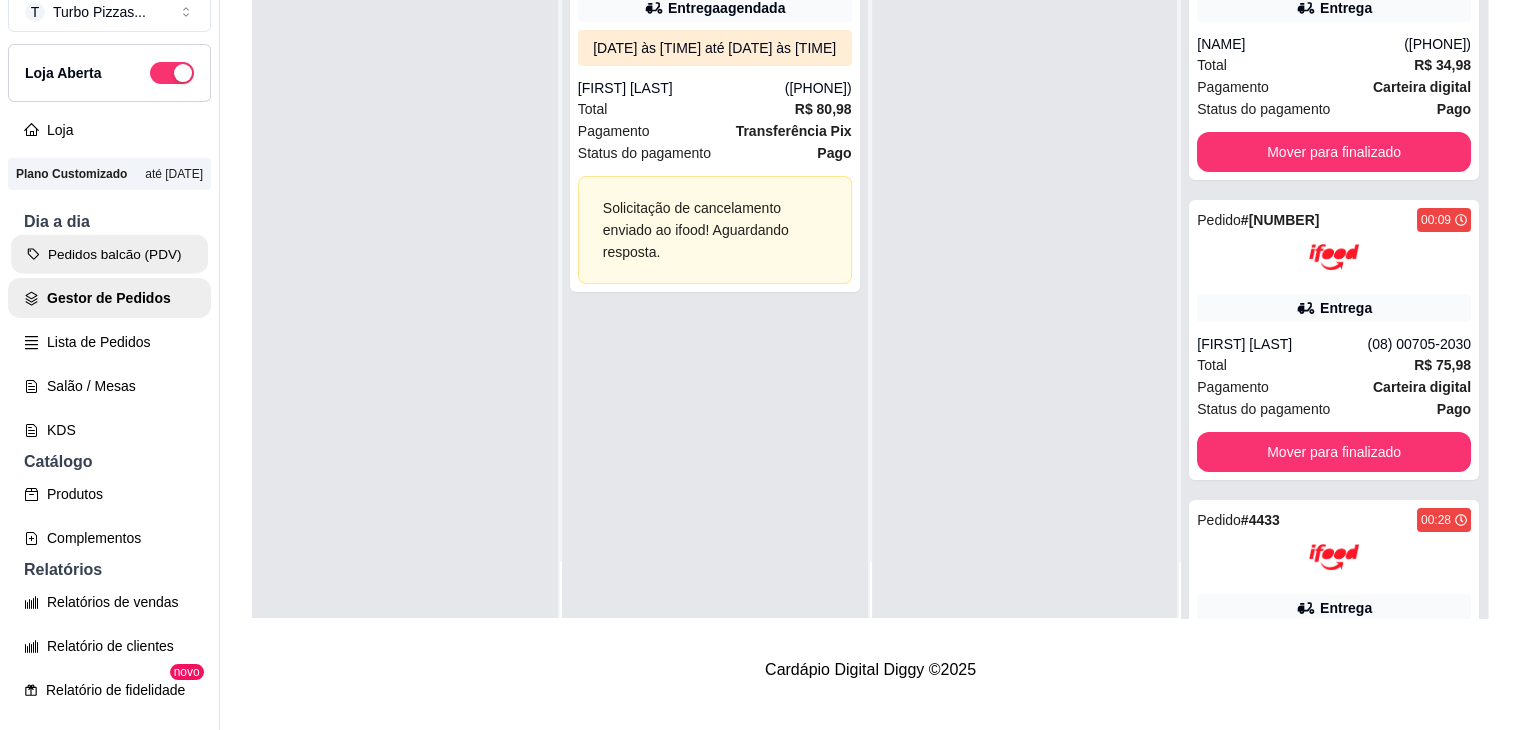 click on "Pedidos balcão (PDV)" at bounding box center (109, 254) 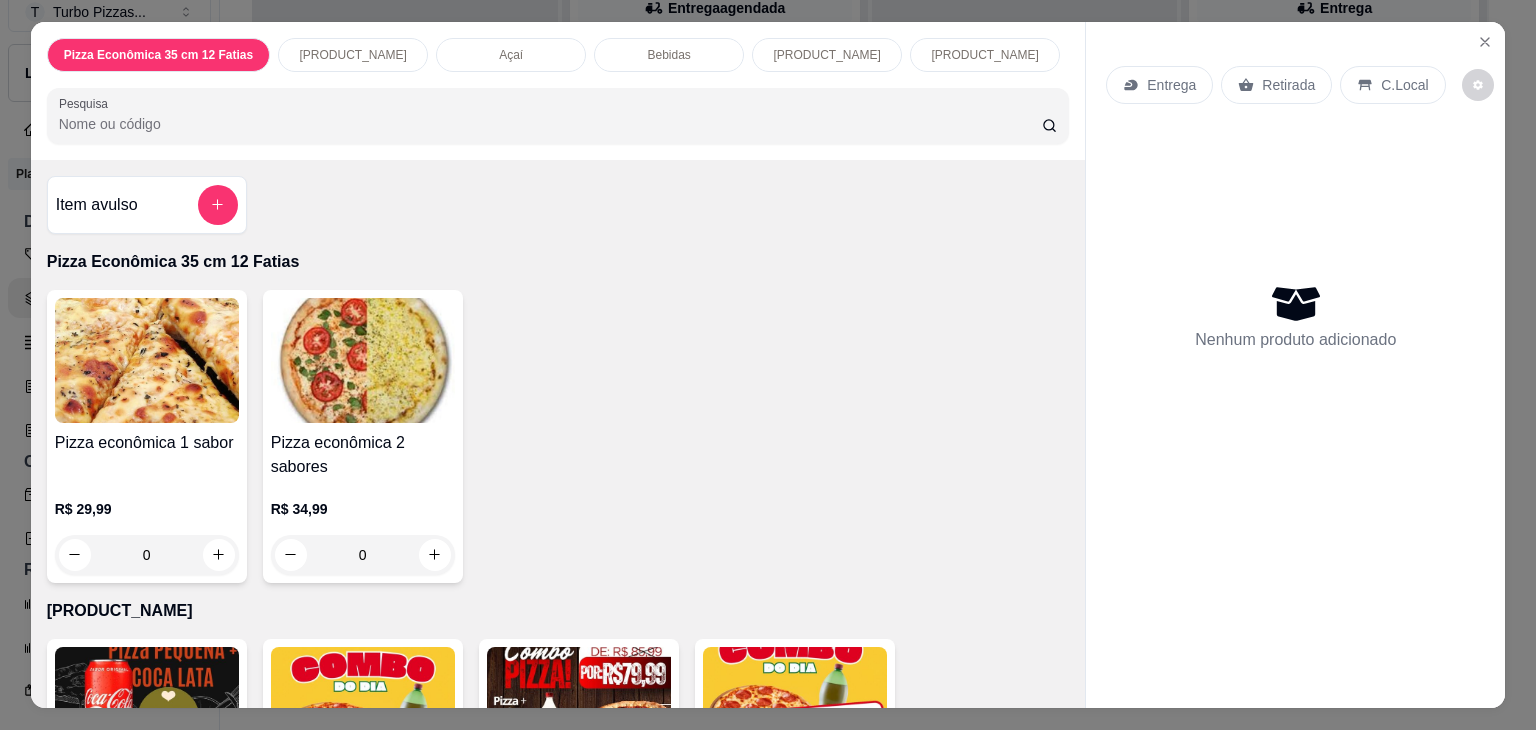 scroll, scrollTop: 566, scrollLeft: 0, axis: vertical 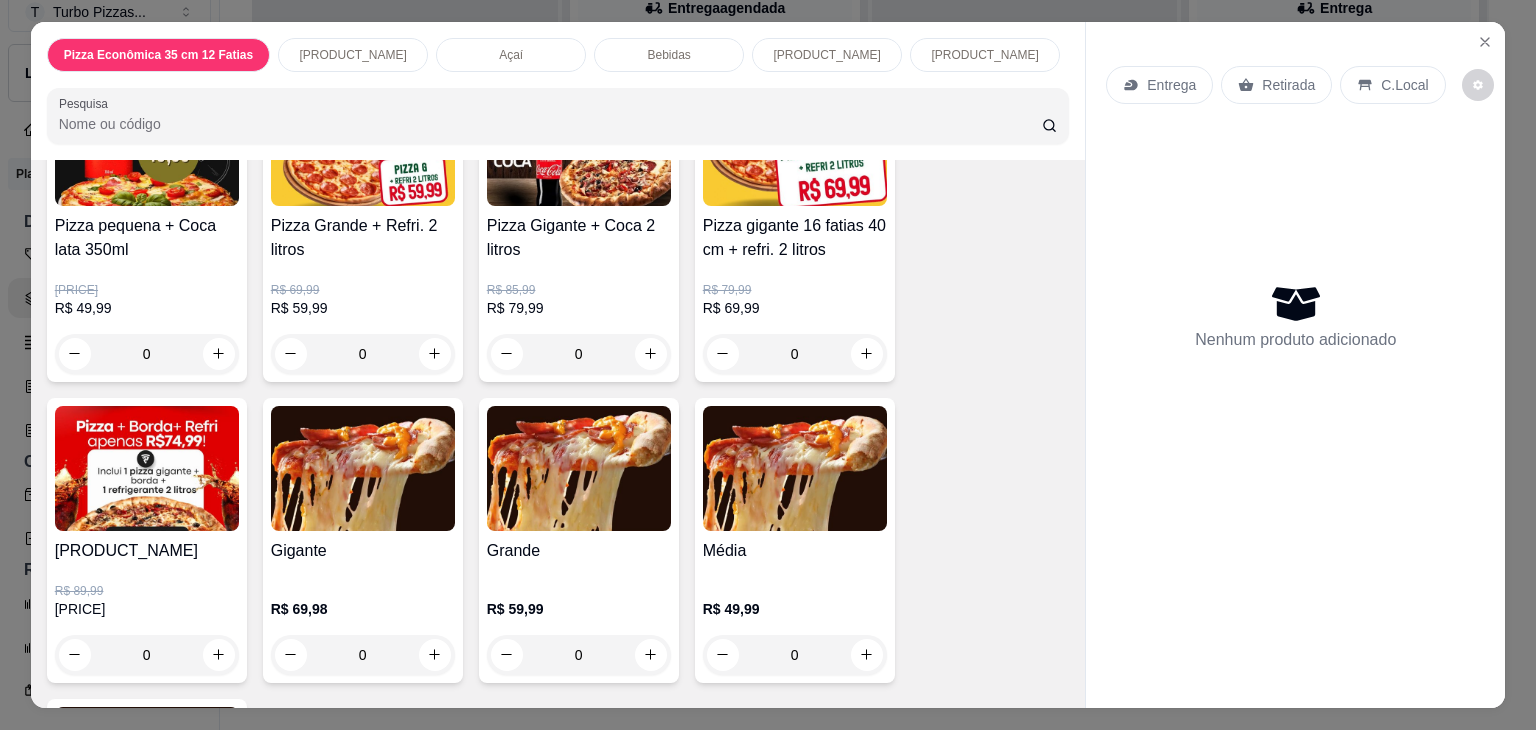 click at bounding box center (795, 468) 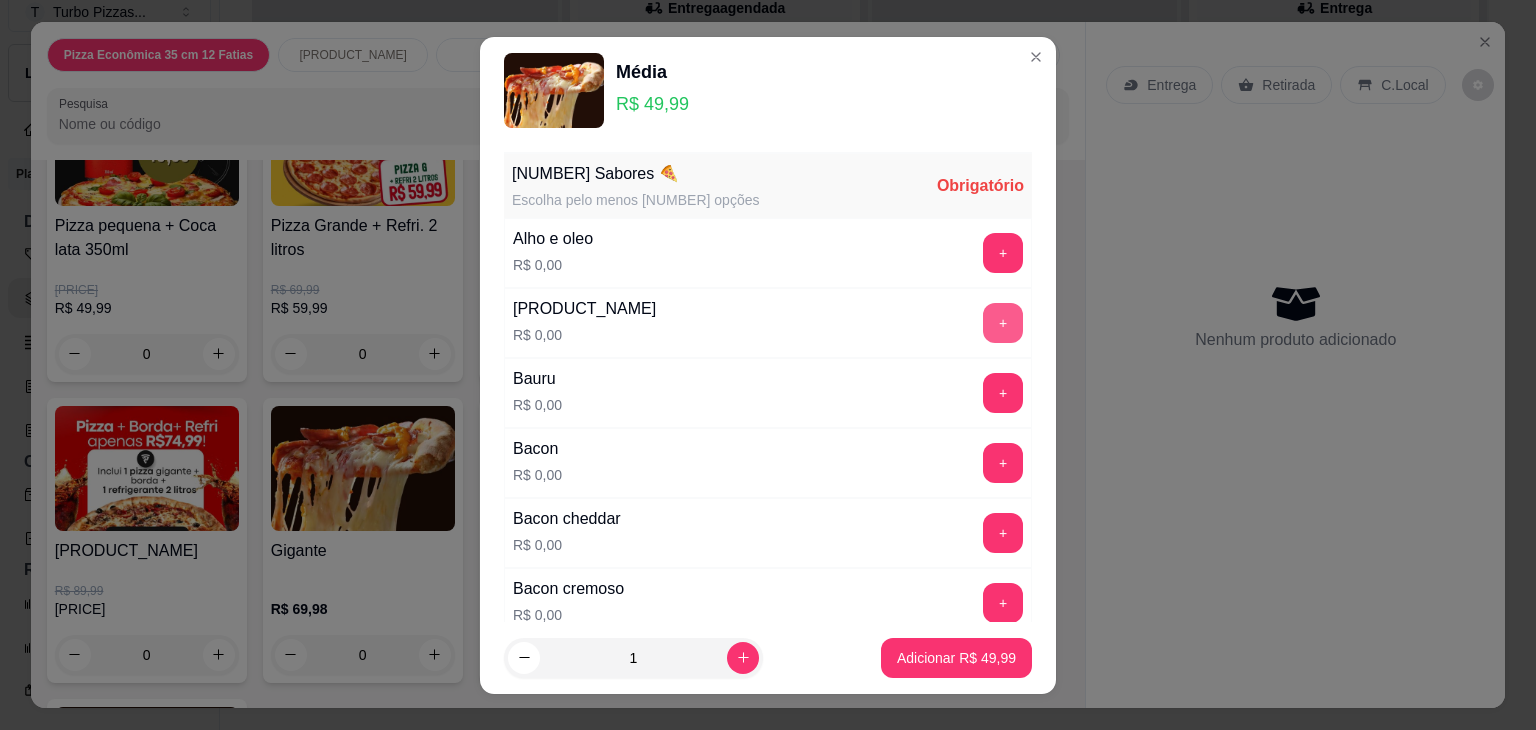 click on "+" at bounding box center (1003, 323) 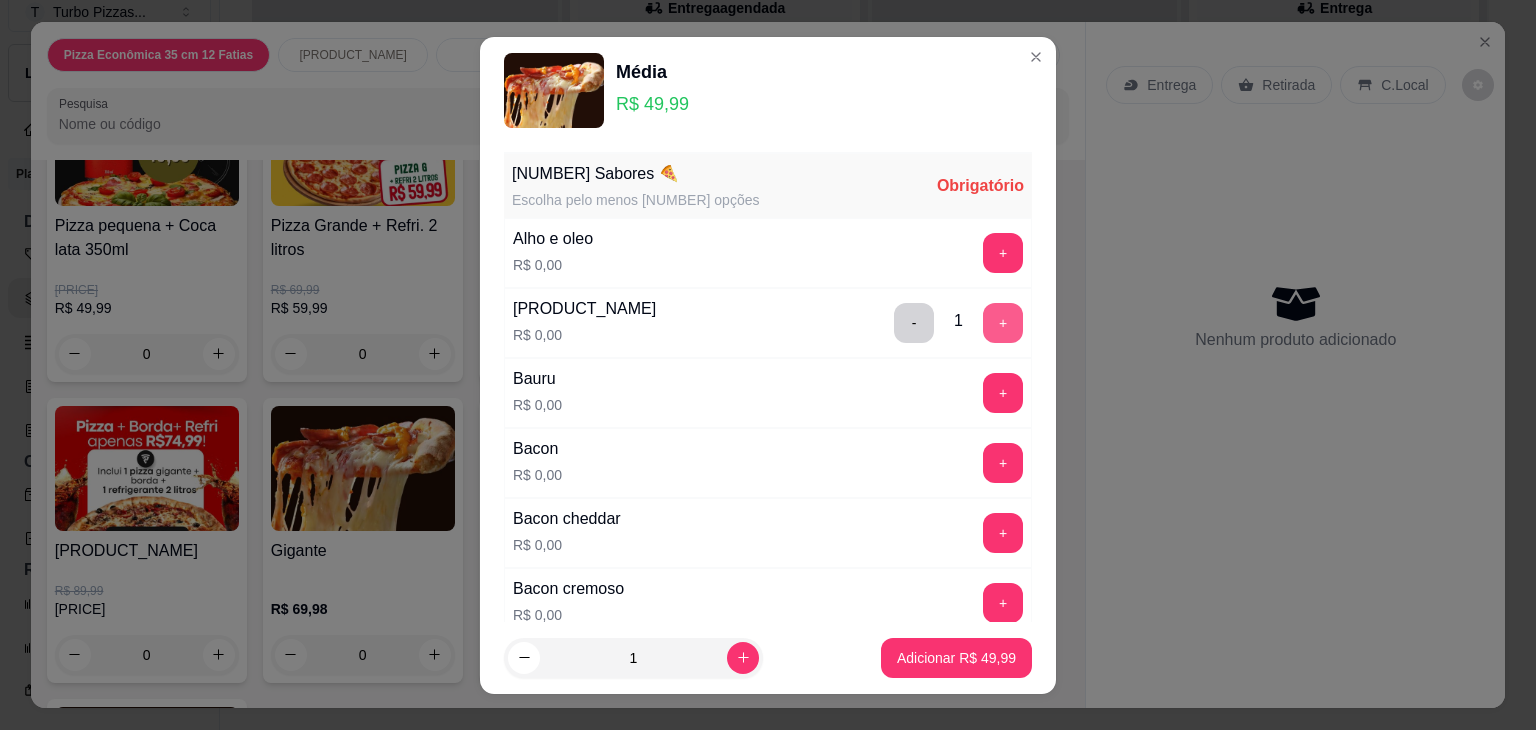 click on "+" at bounding box center (1003, 323) 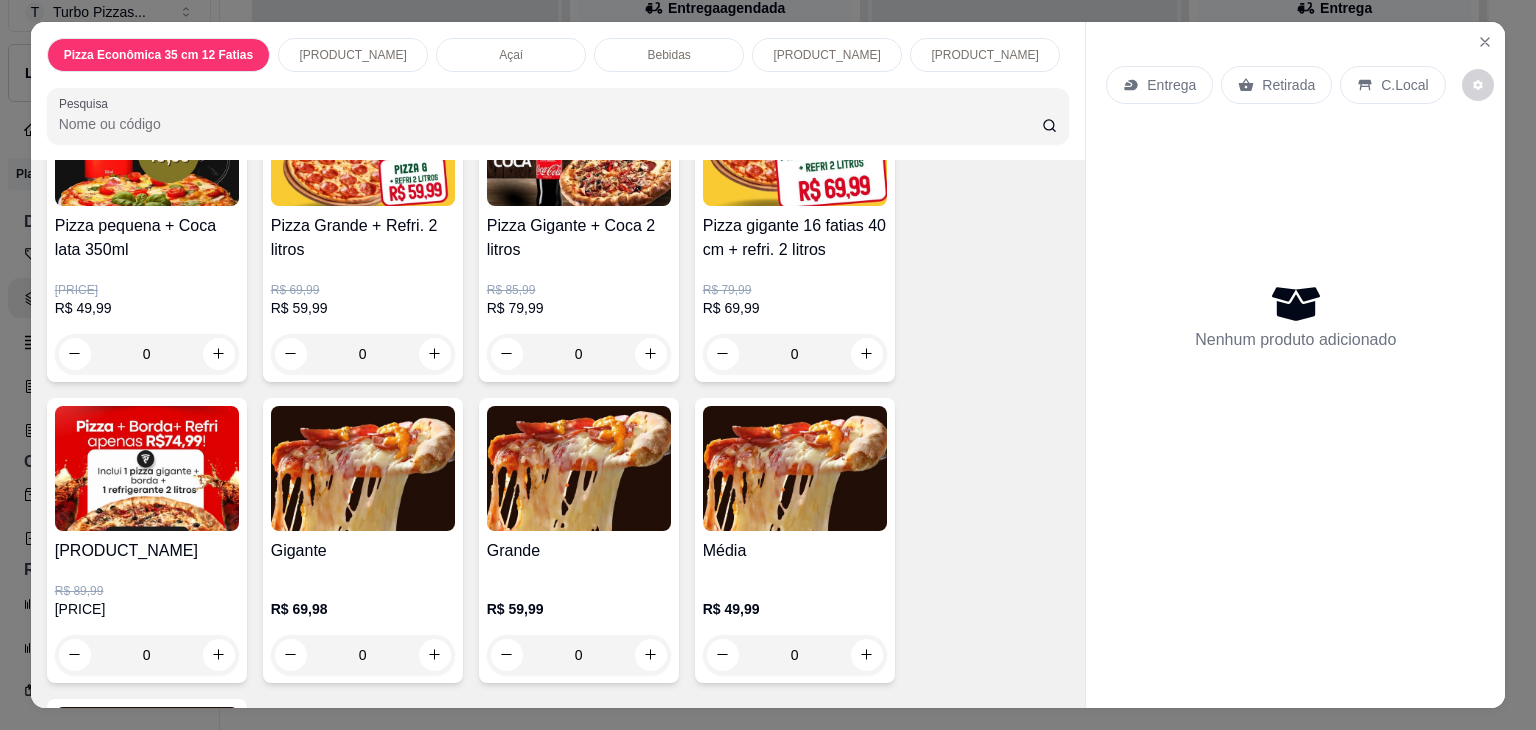 click on "Pizza Grande + Refri. 2 litros" at bounding box center [363, 238] 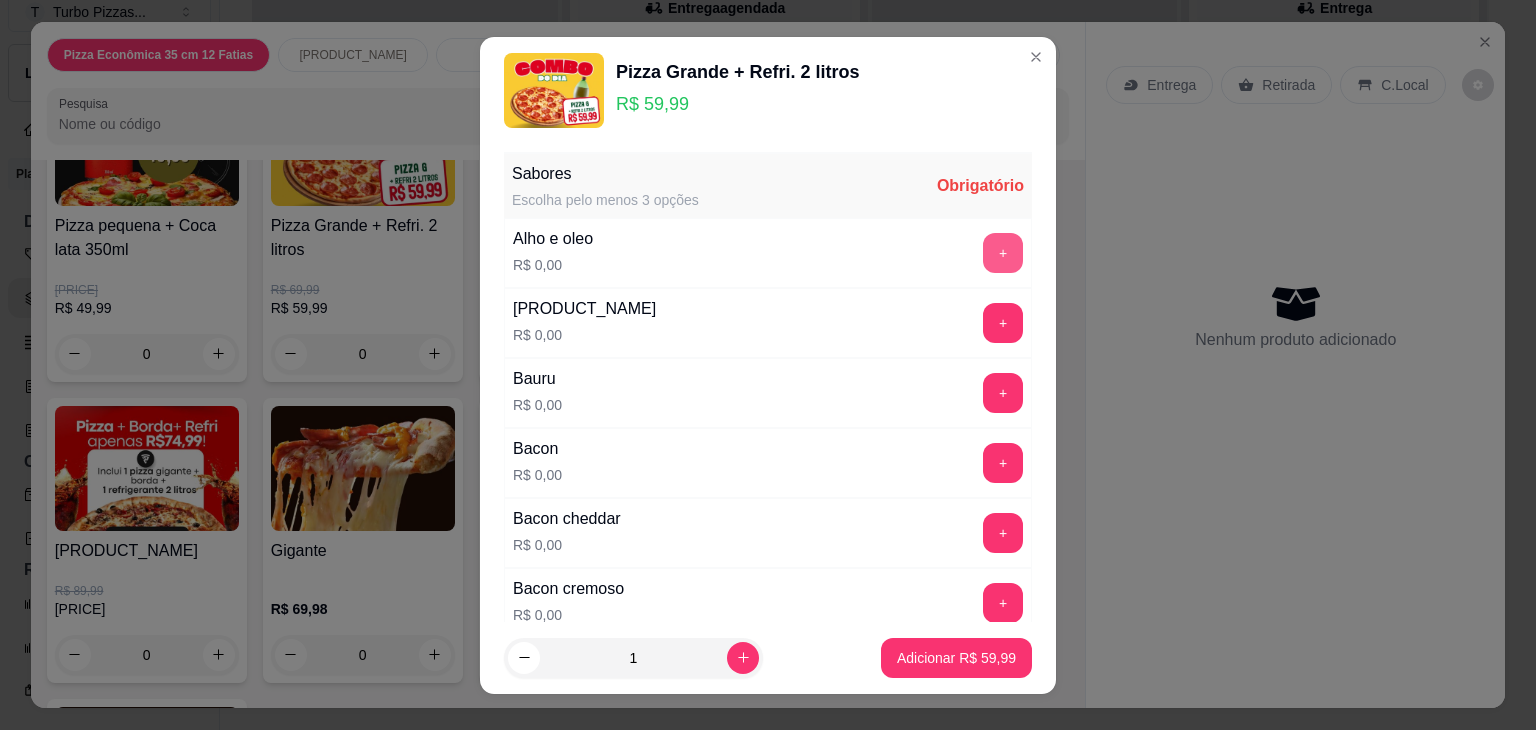click on "+" at bounding box center (1003, 253) 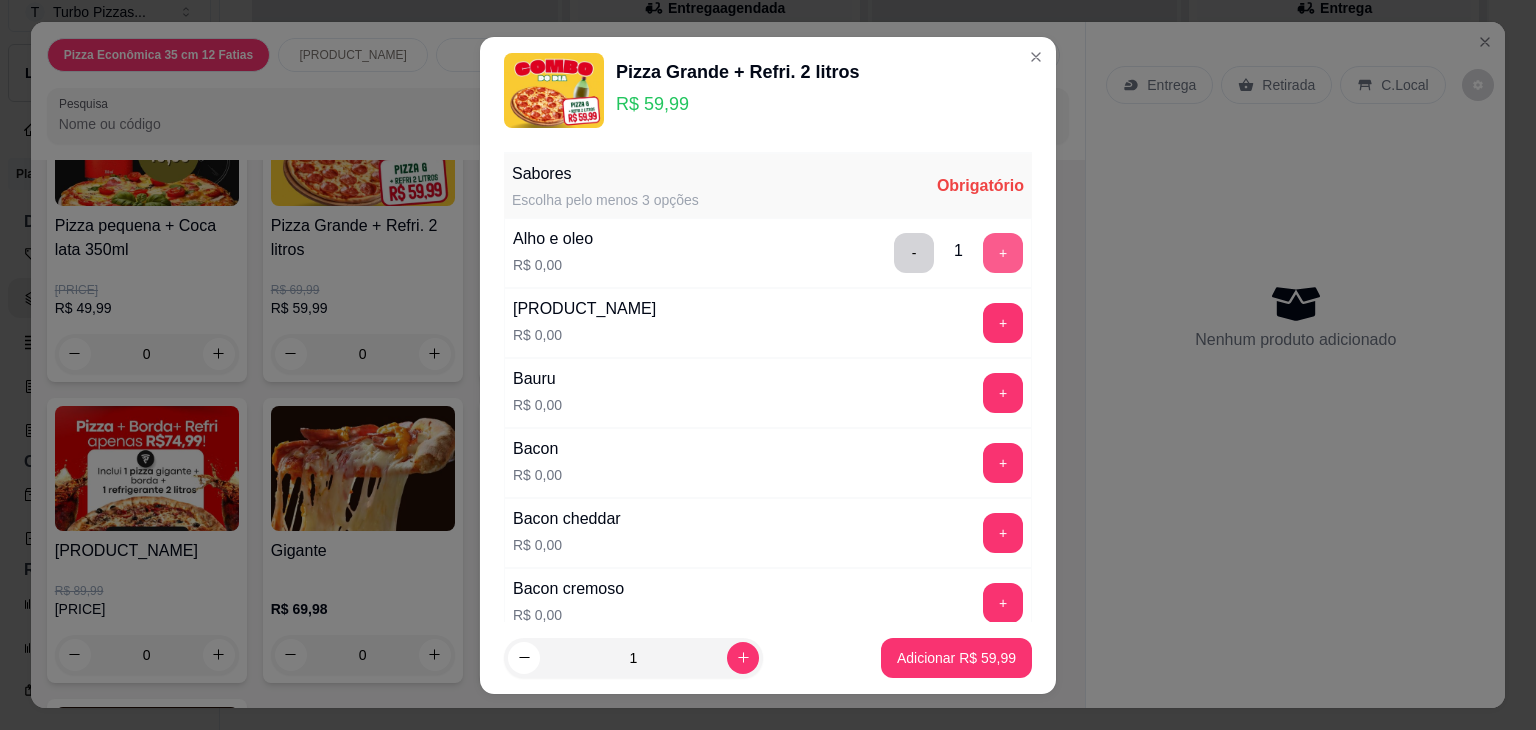 click on "+" at bounding box center (1003, 253) 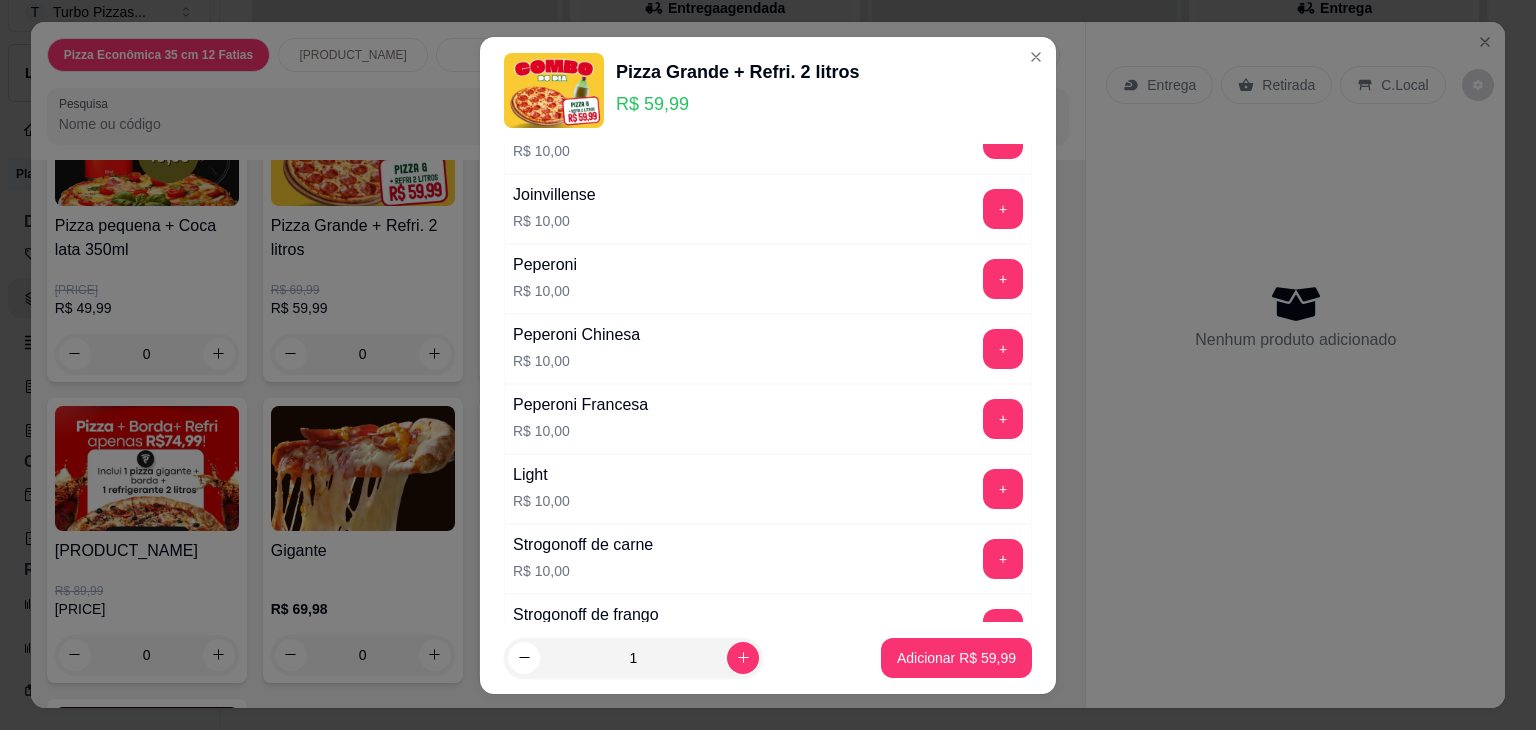 scroll, scrollTop: 5357, scrollLeft: 0, axis: vertical 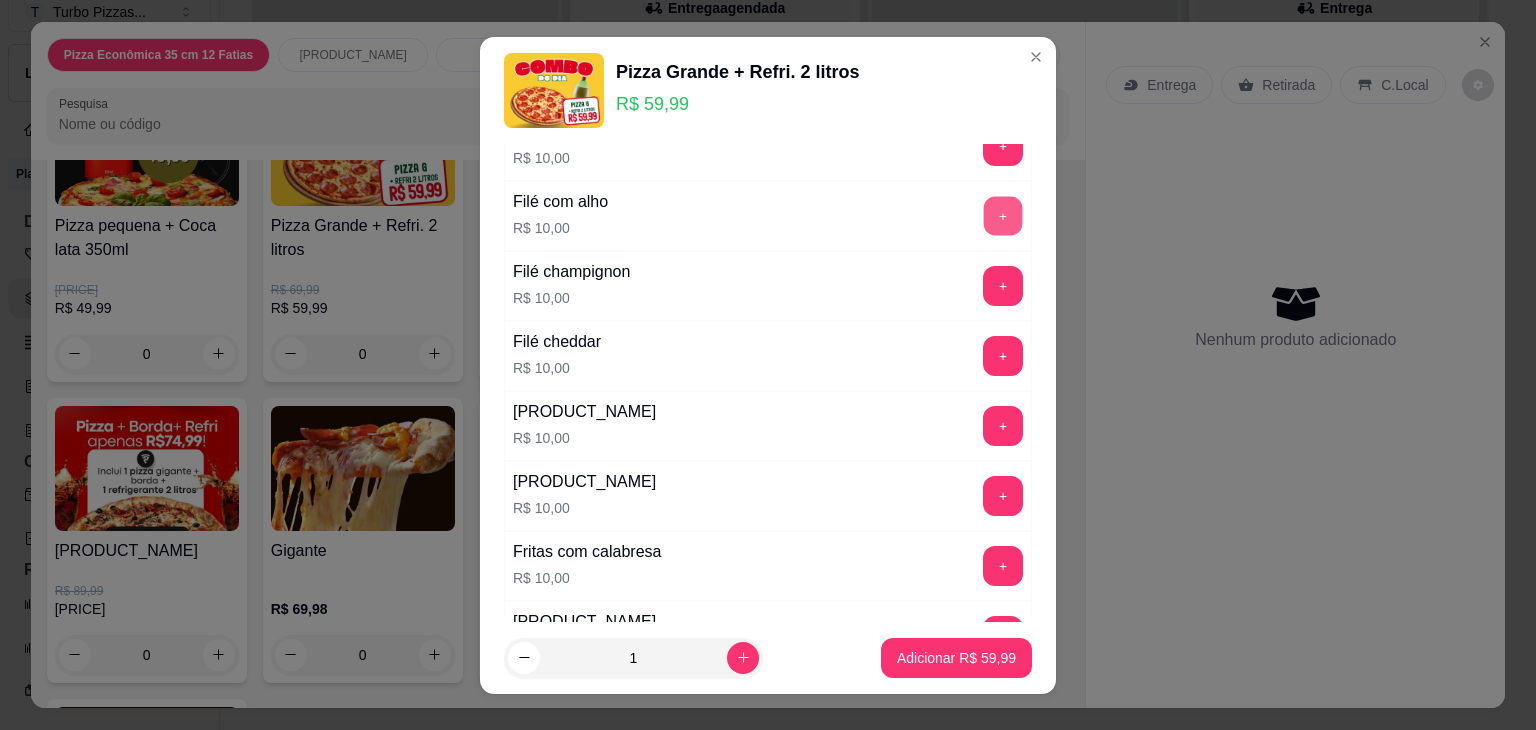 click on "+" at bounding box center (1003, 215) 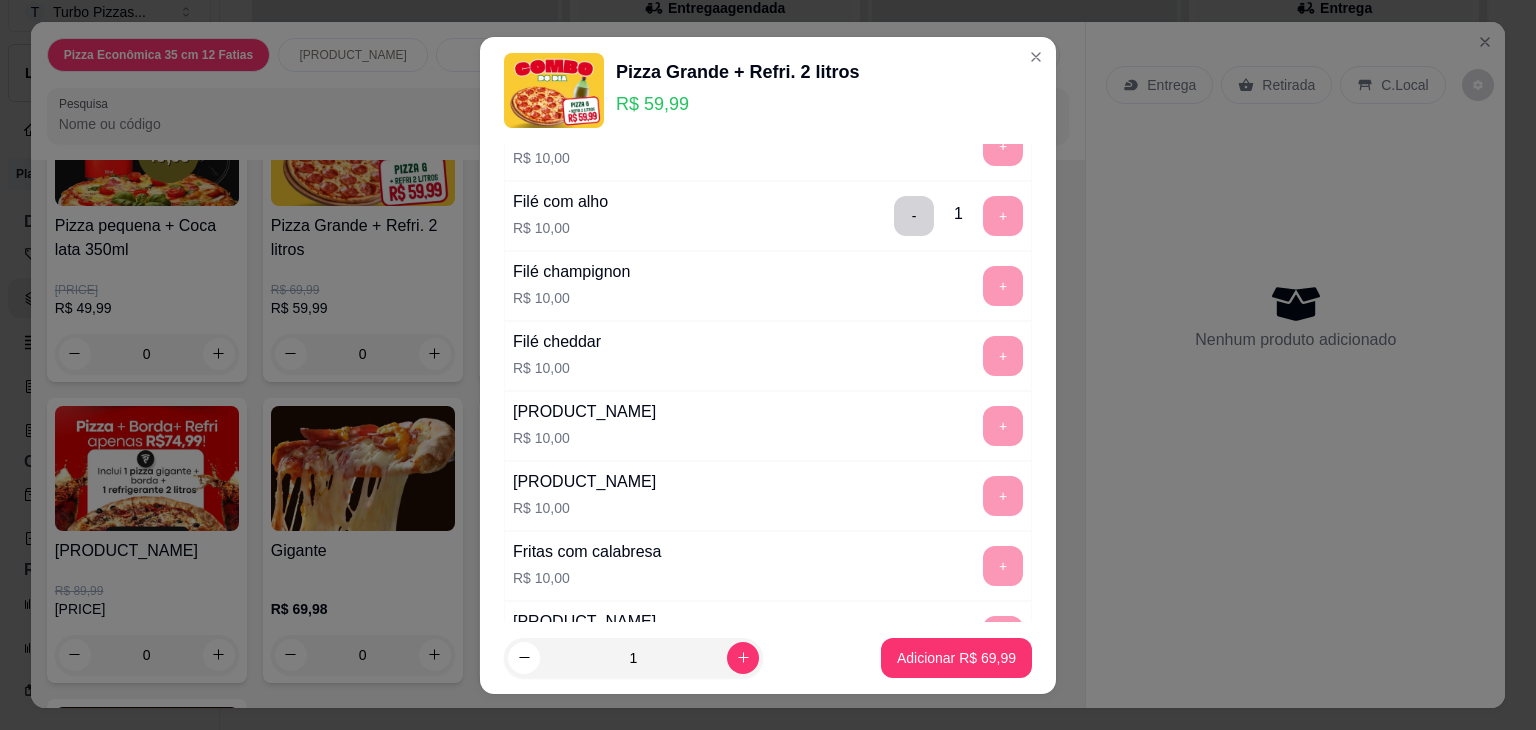 scroll, scrollTop: 6491, scrollLeft: 0, axis: vertical 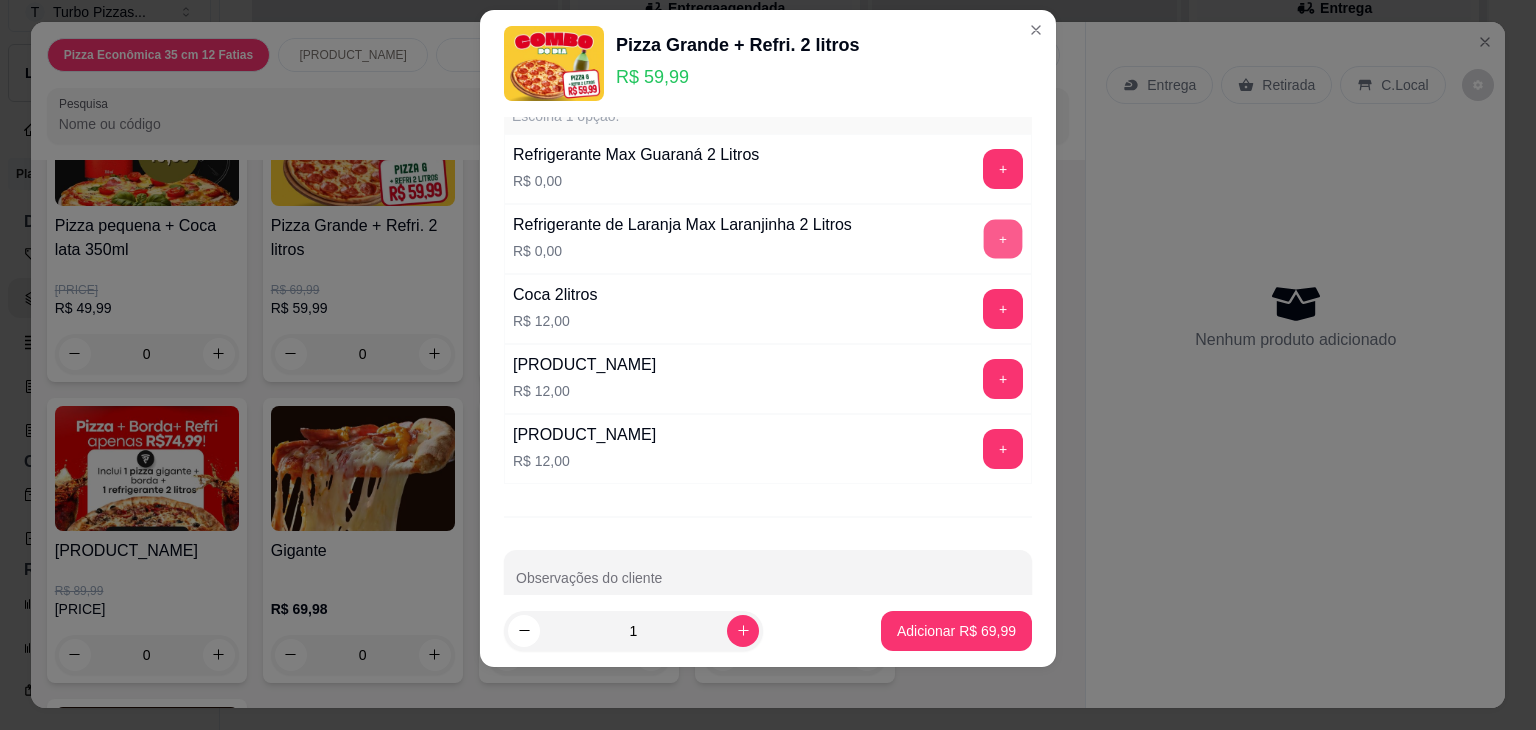 click on "+" at bounding box center [1003, 238] 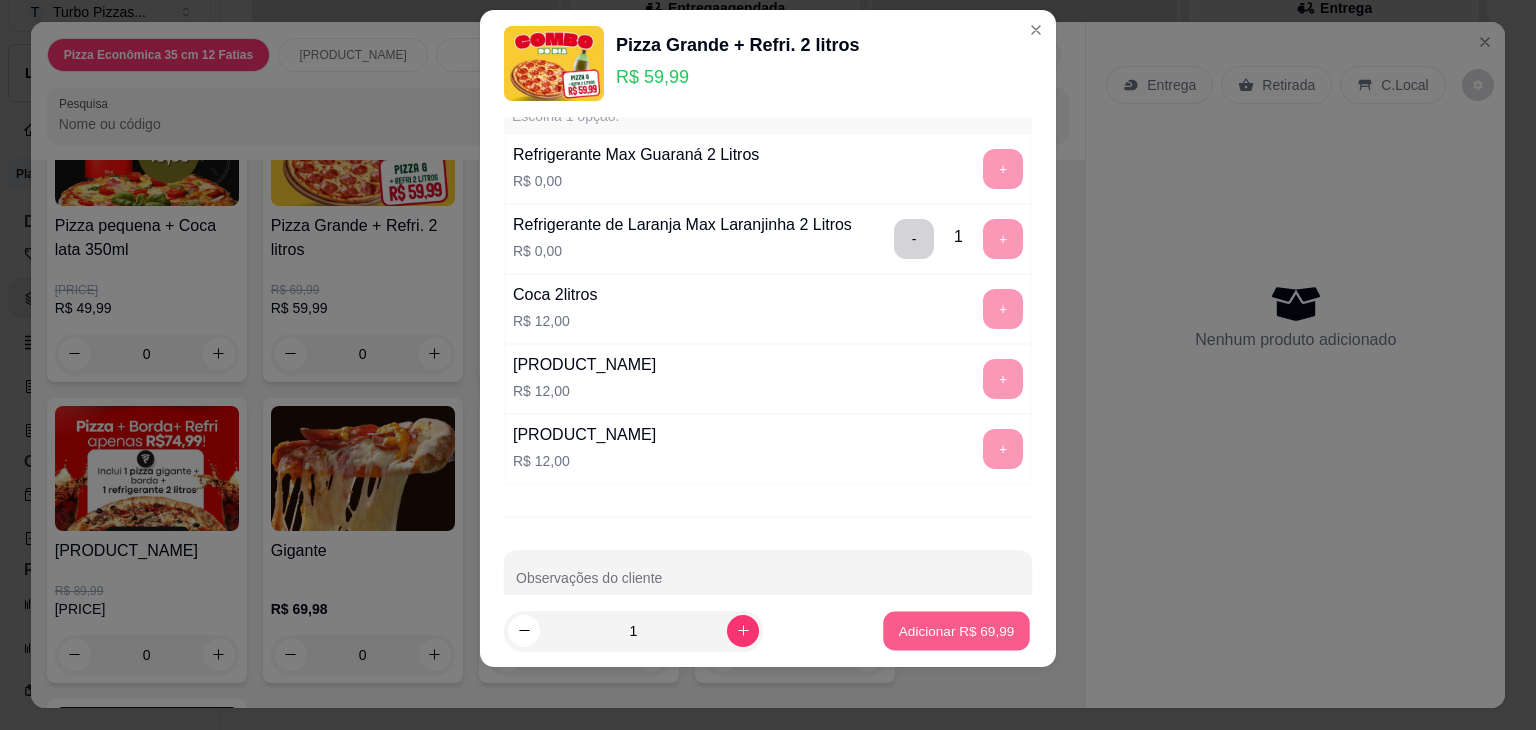 click on "Adicionar   R$ 69,99" at bounding box center [957, 630] 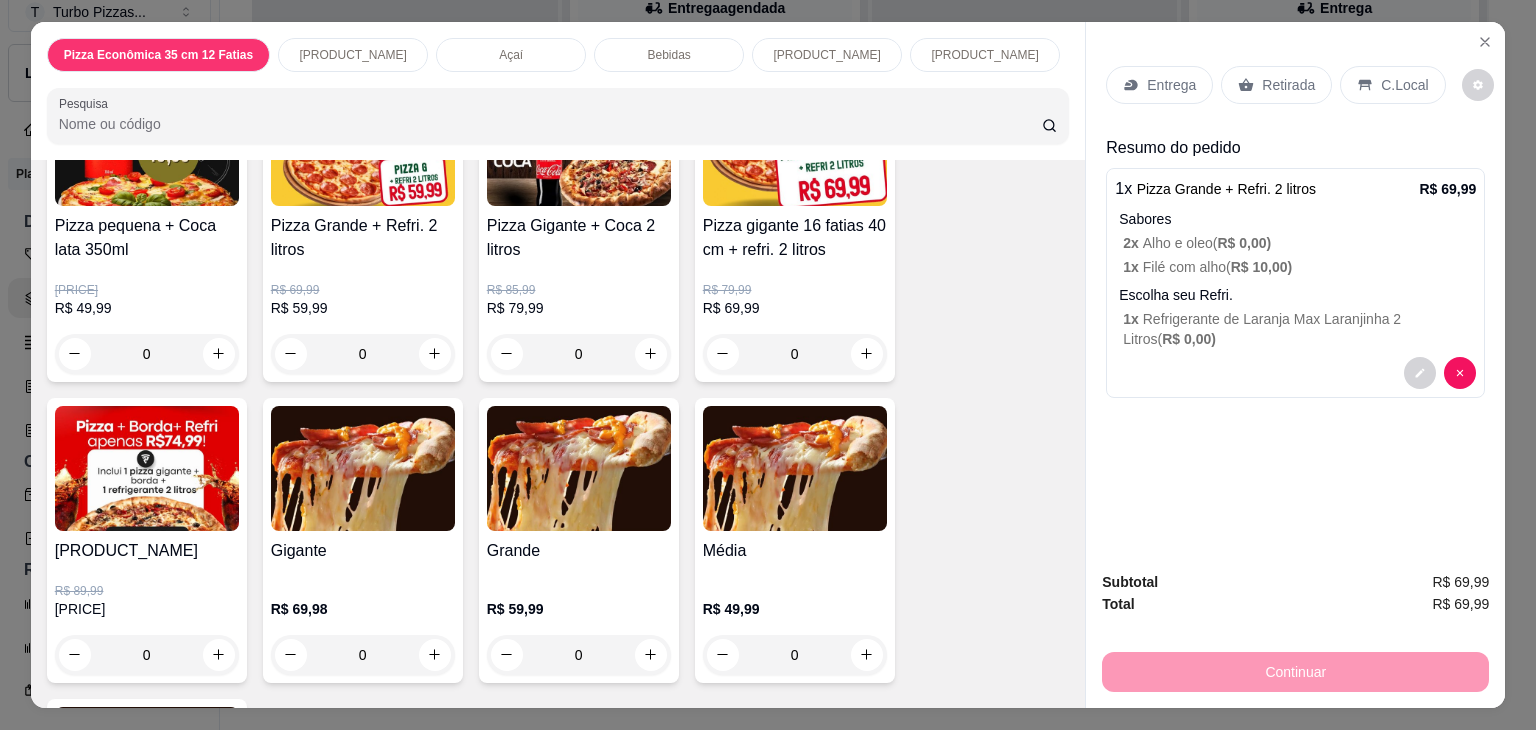 click on "Entrega" at bounding box center (1171, 85) 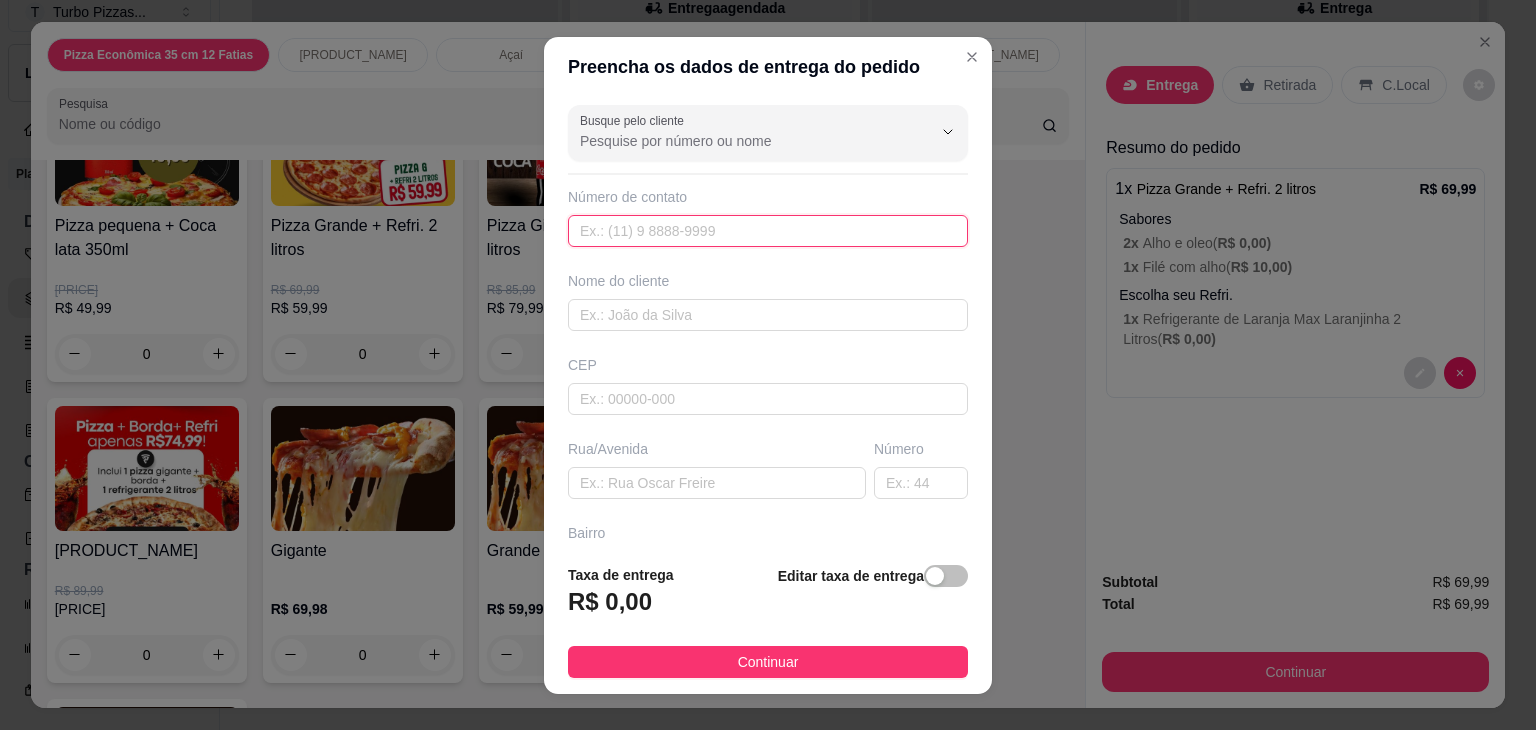 click at bounding box center [768, 231] 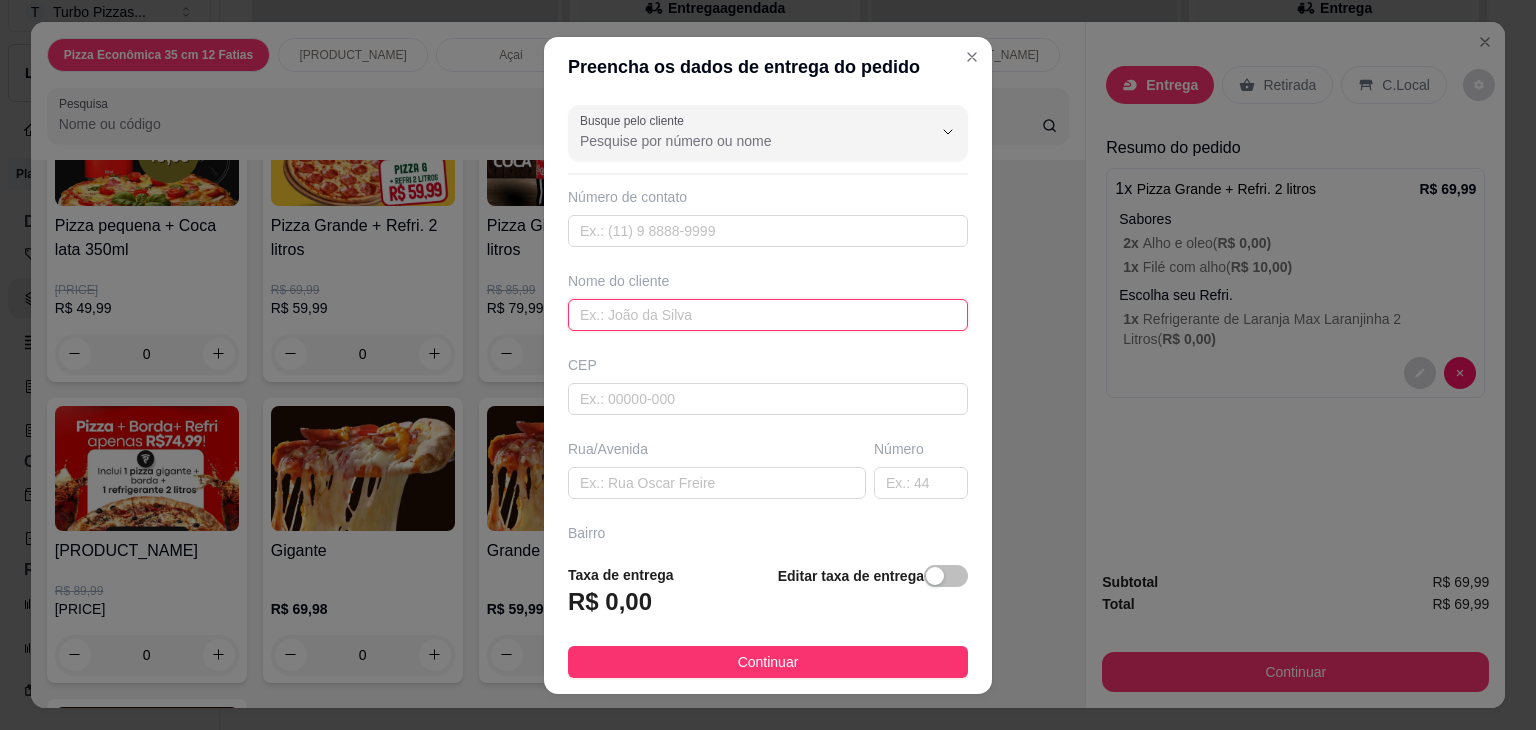 click at bounding box center (768, 315) 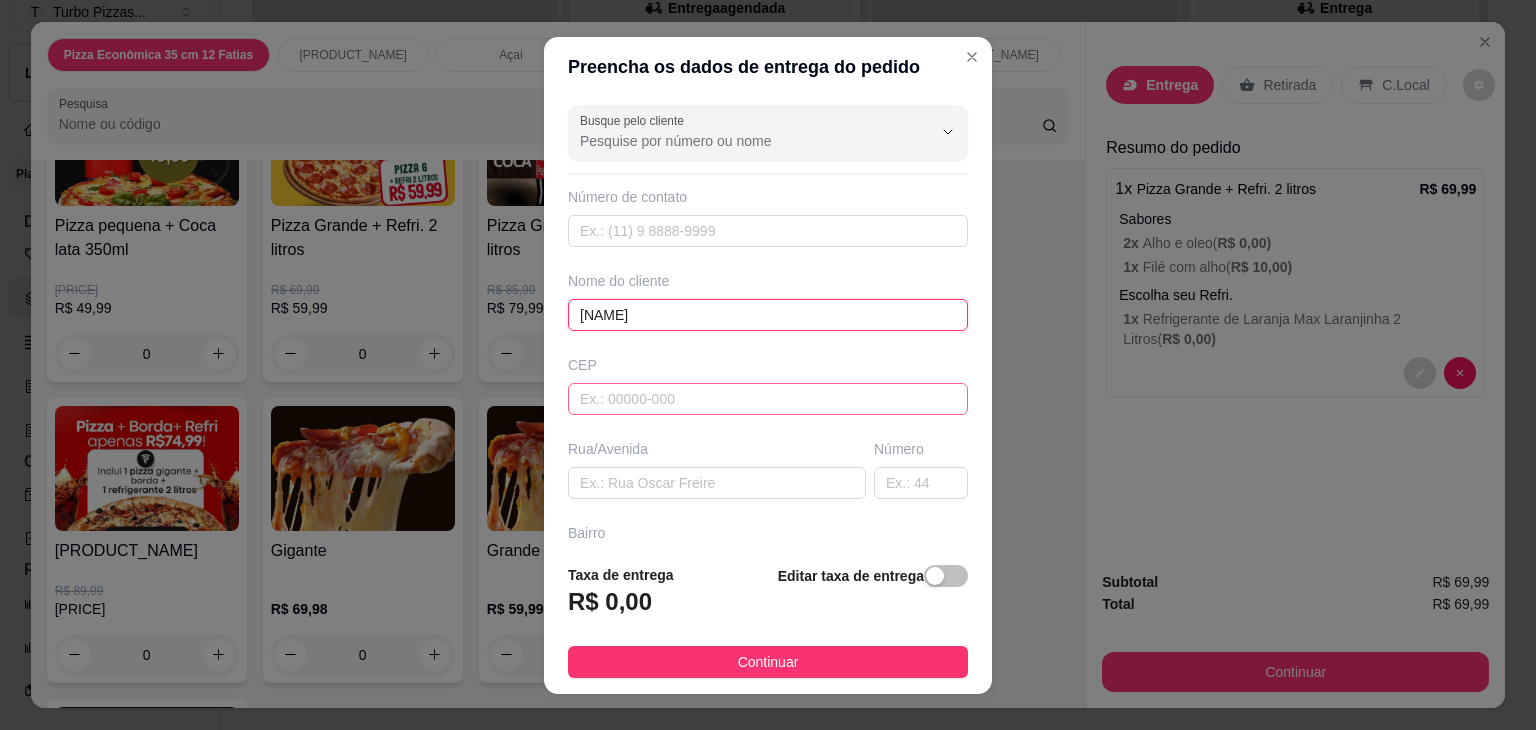 type on "[NAME]" 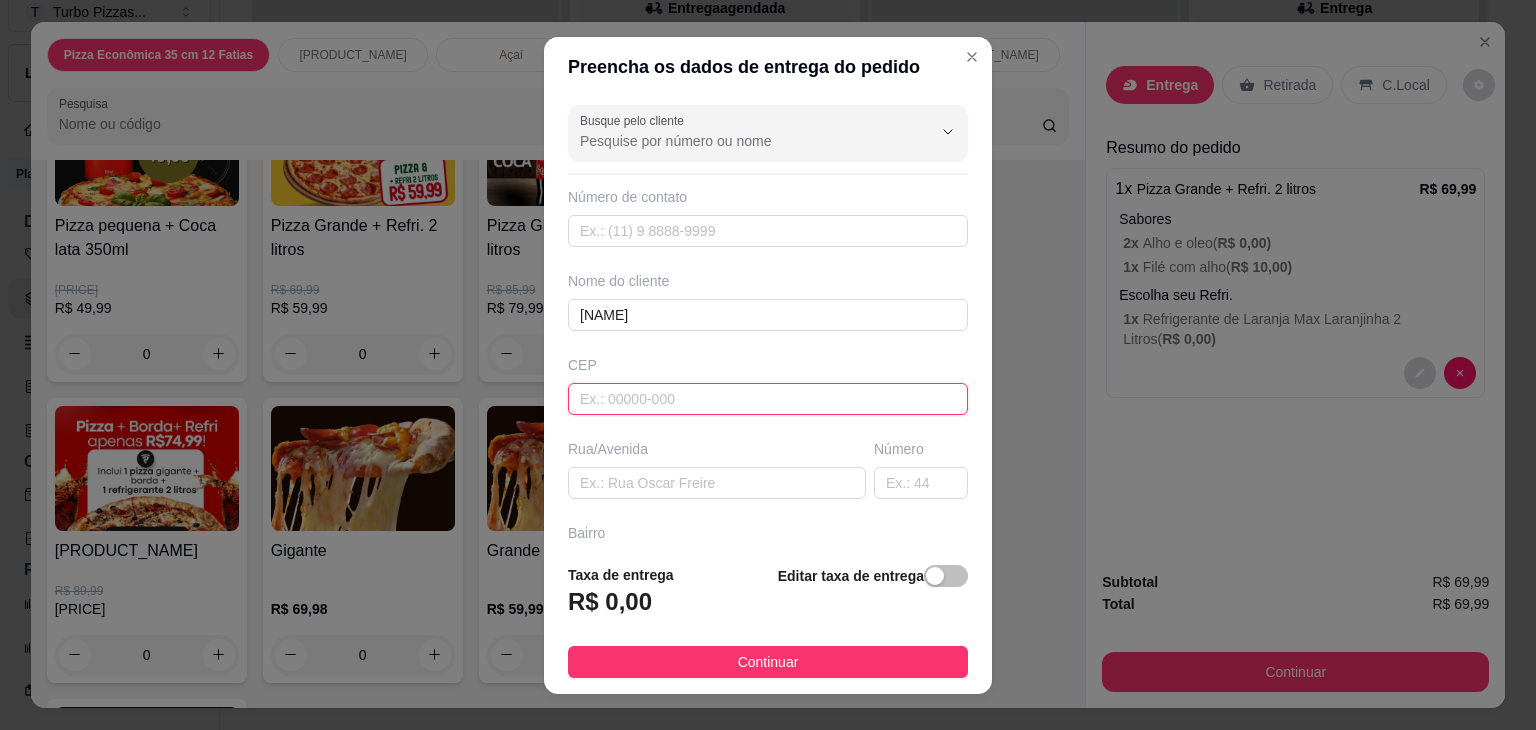 click at bounding box center [768, 399] 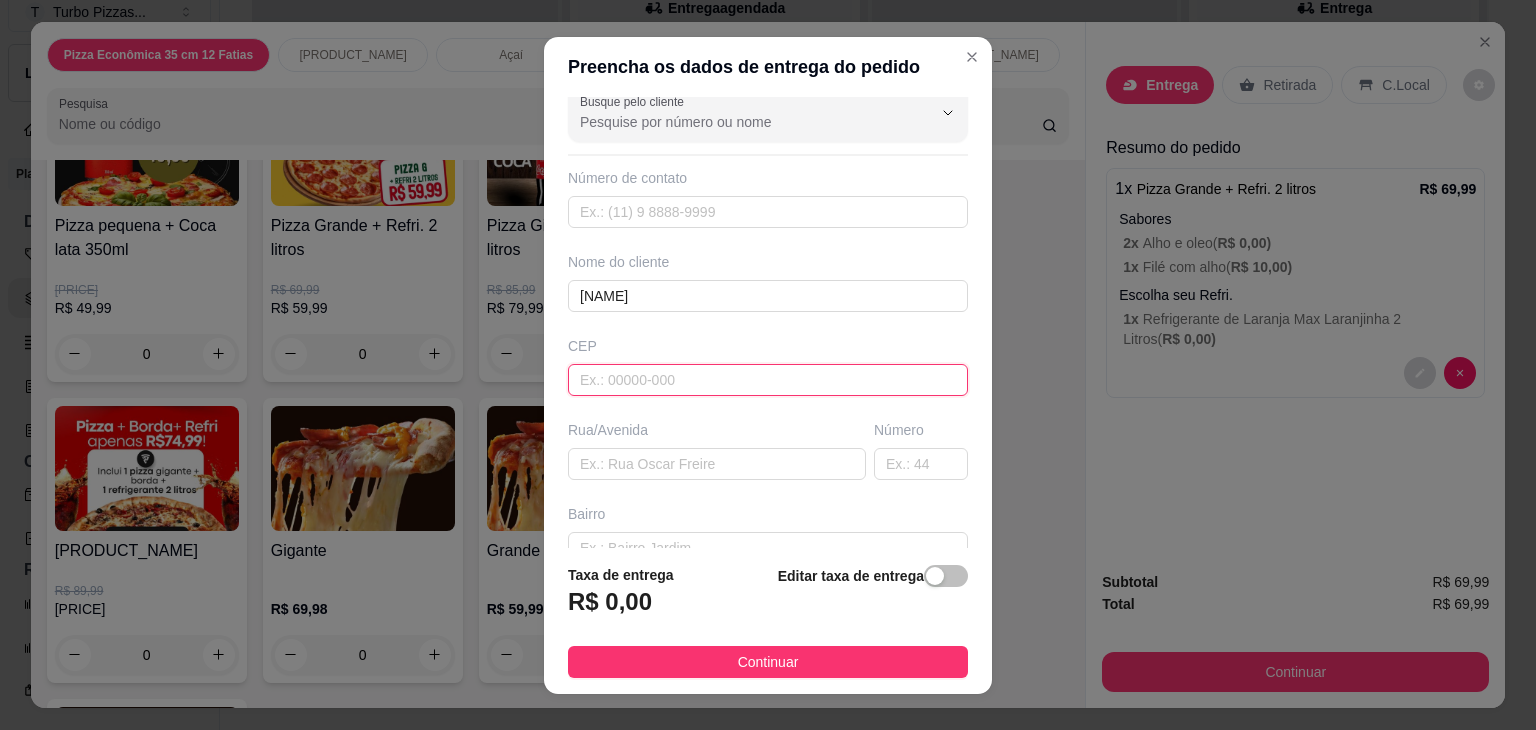 scroll, scrollTop: 0, scrollLeft: 0, axis: both 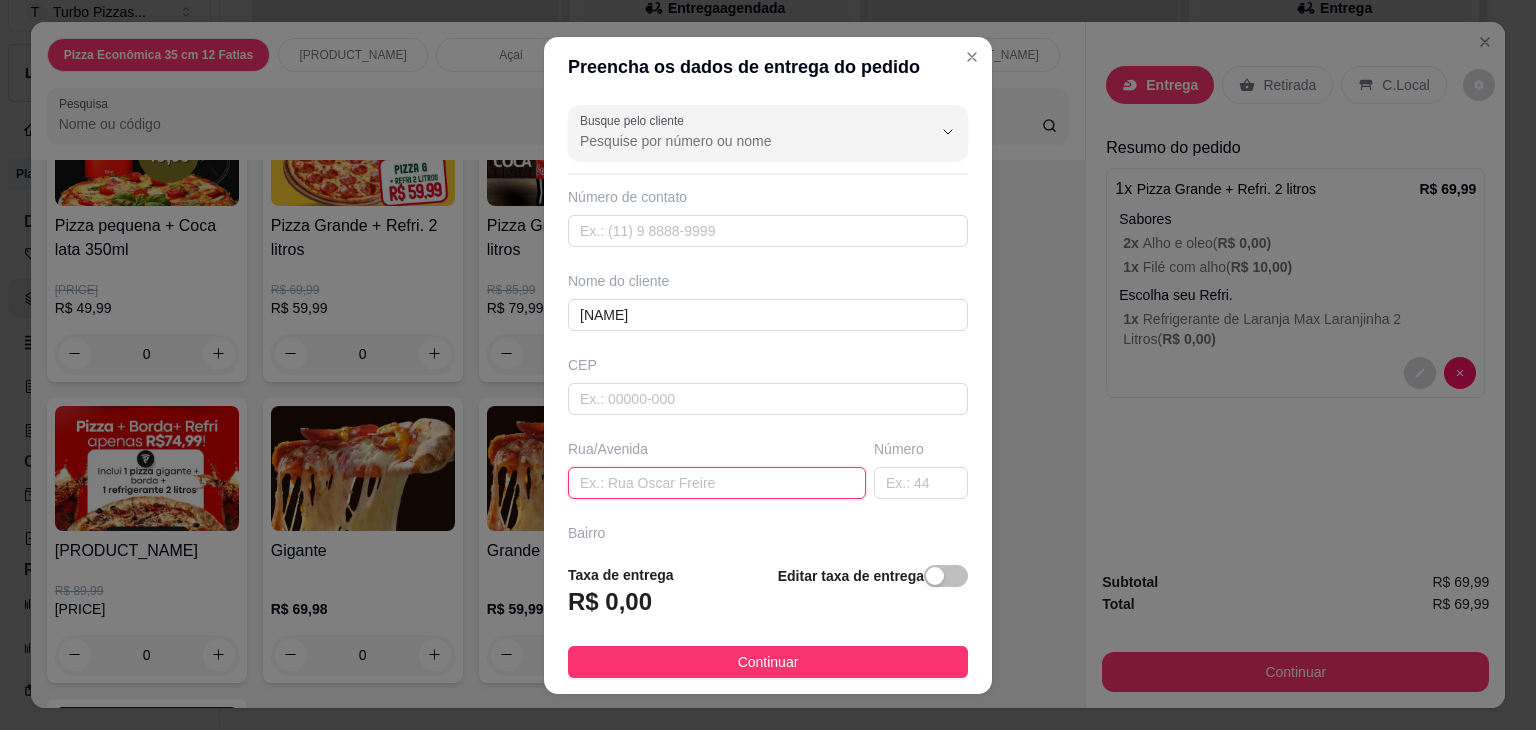 click at bounding box center [717, 483] 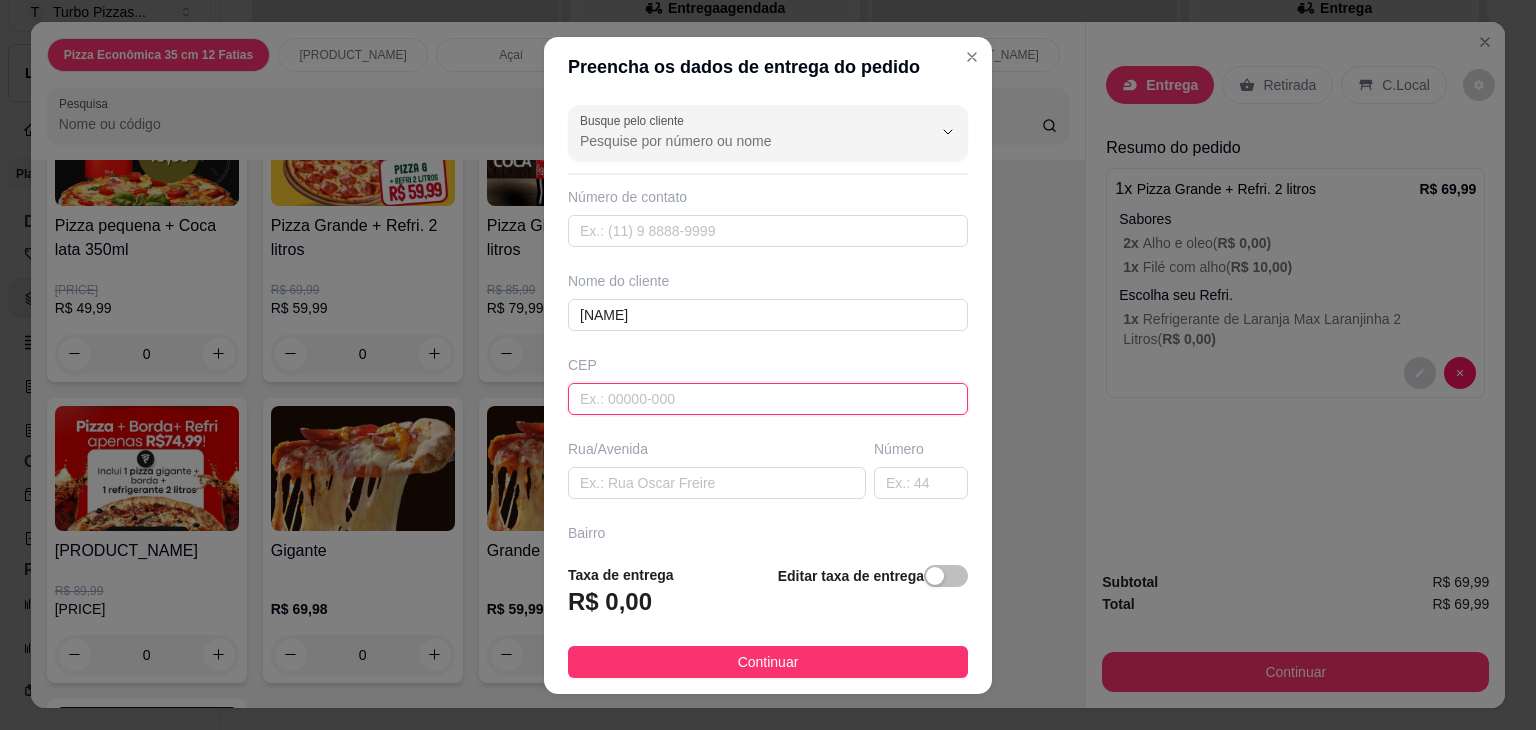 paste on "[POSTAL_CODE]" 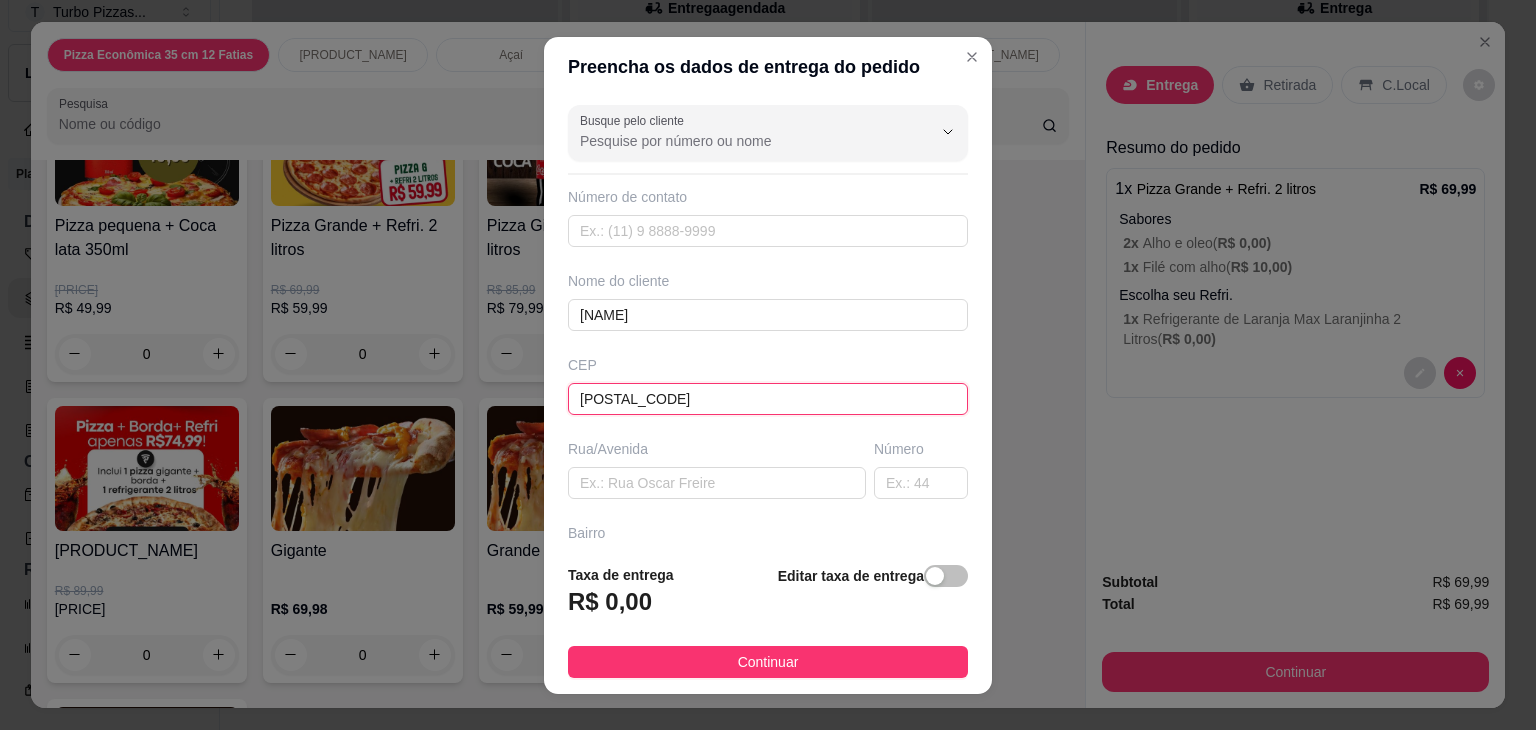 type on "[STREET]" 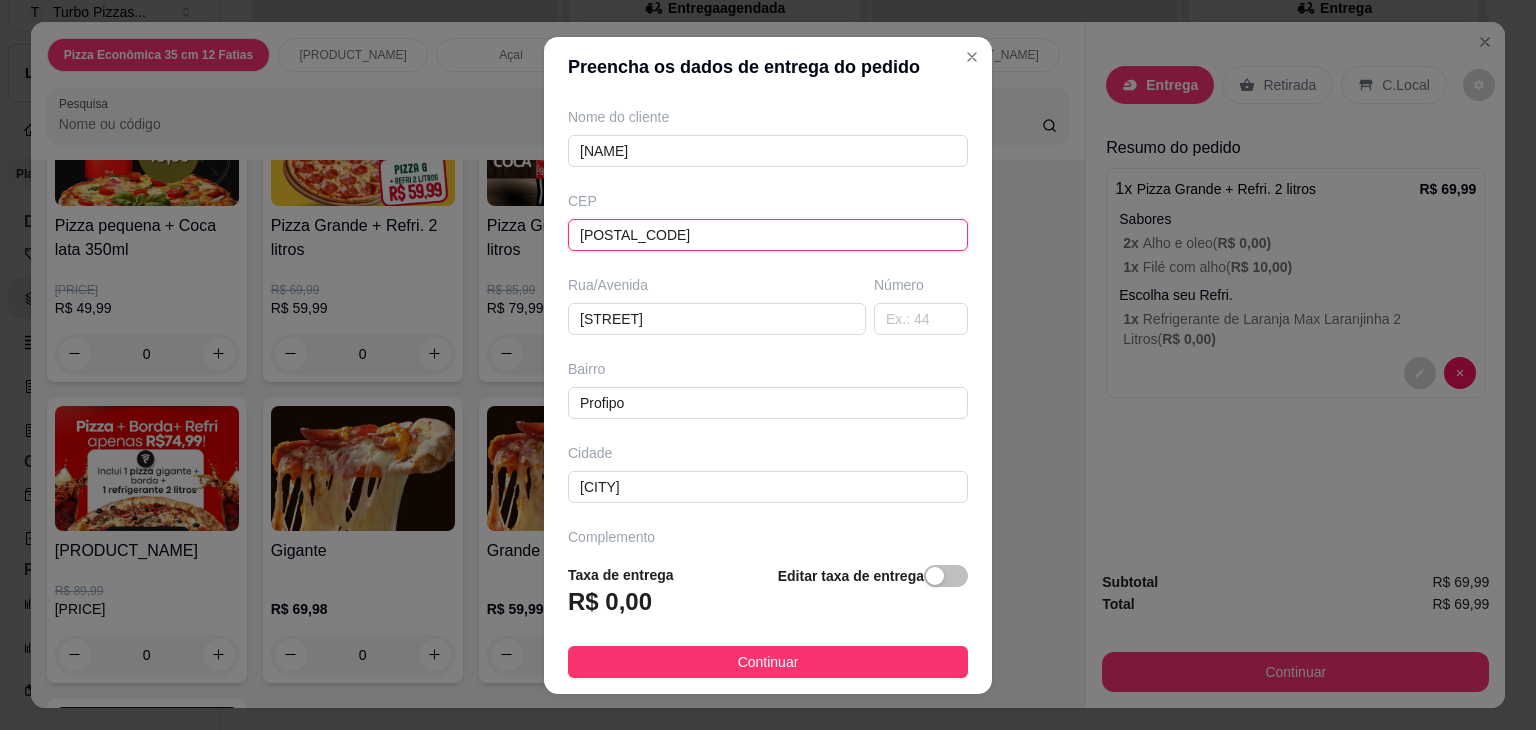 scroll, scrollTop: 220, scrollLeft: 0, axis: vertical 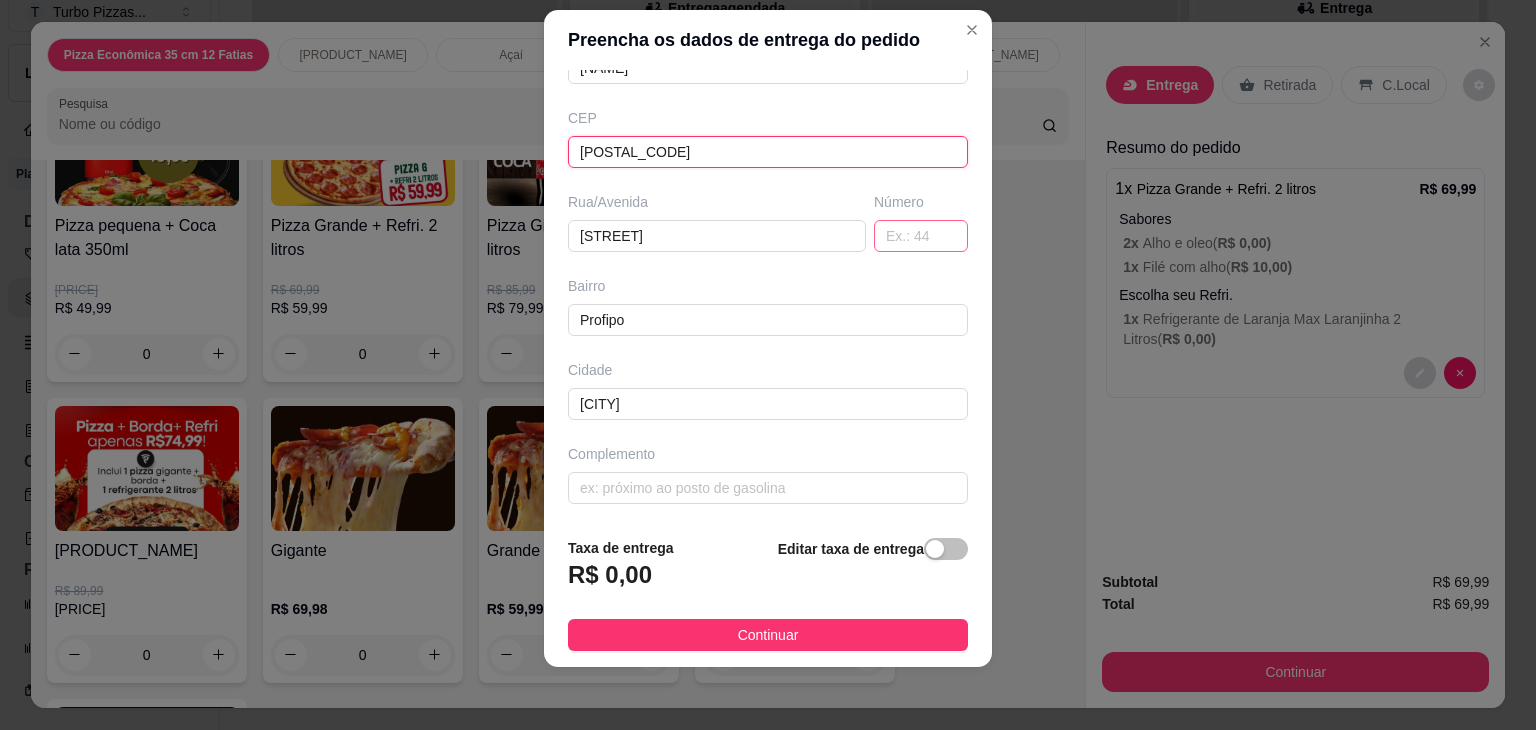 type on "[POSTAL_CODE]" 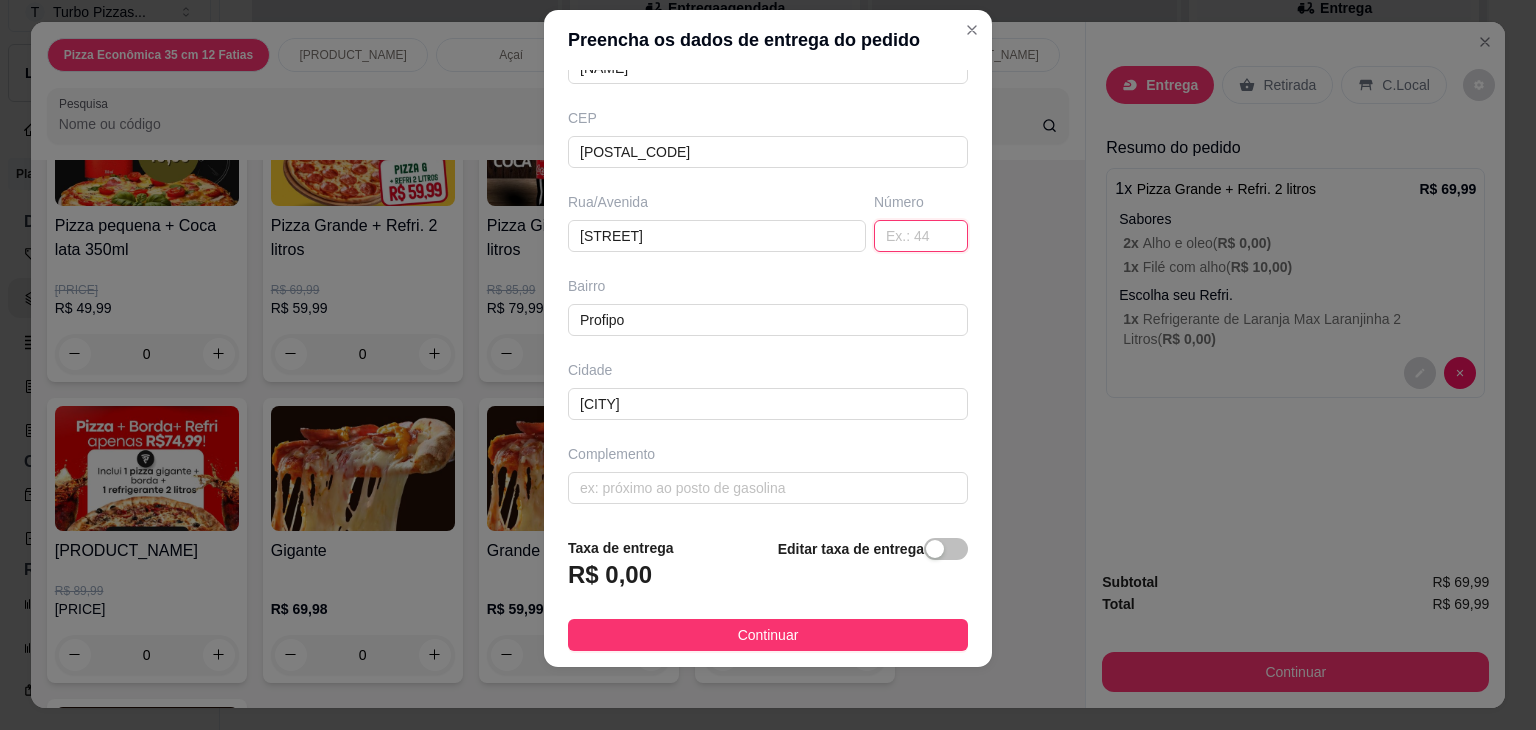 click at bounding box center [921, 236] 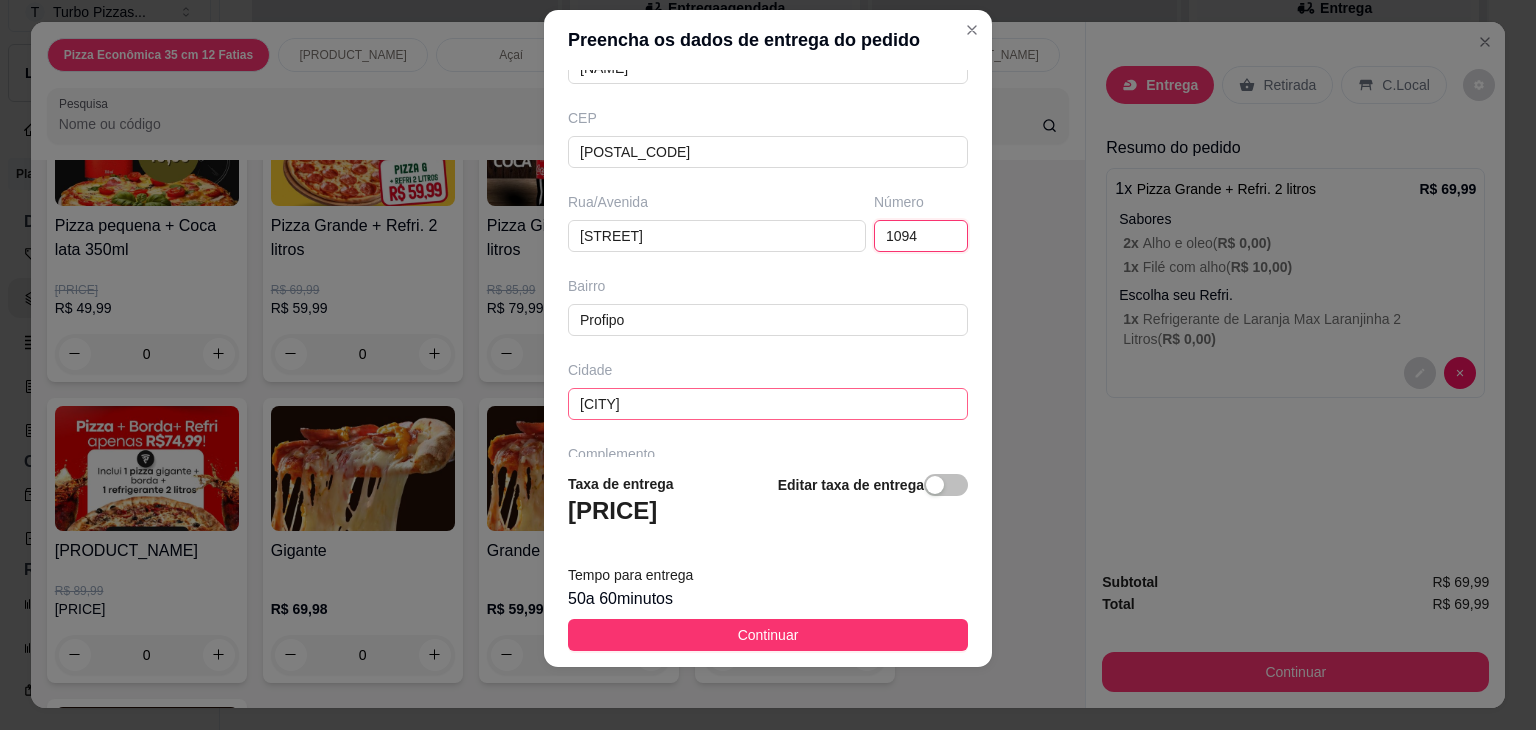 scroll, scrollTop: 284, scrollLeft: 0, axis: vertical 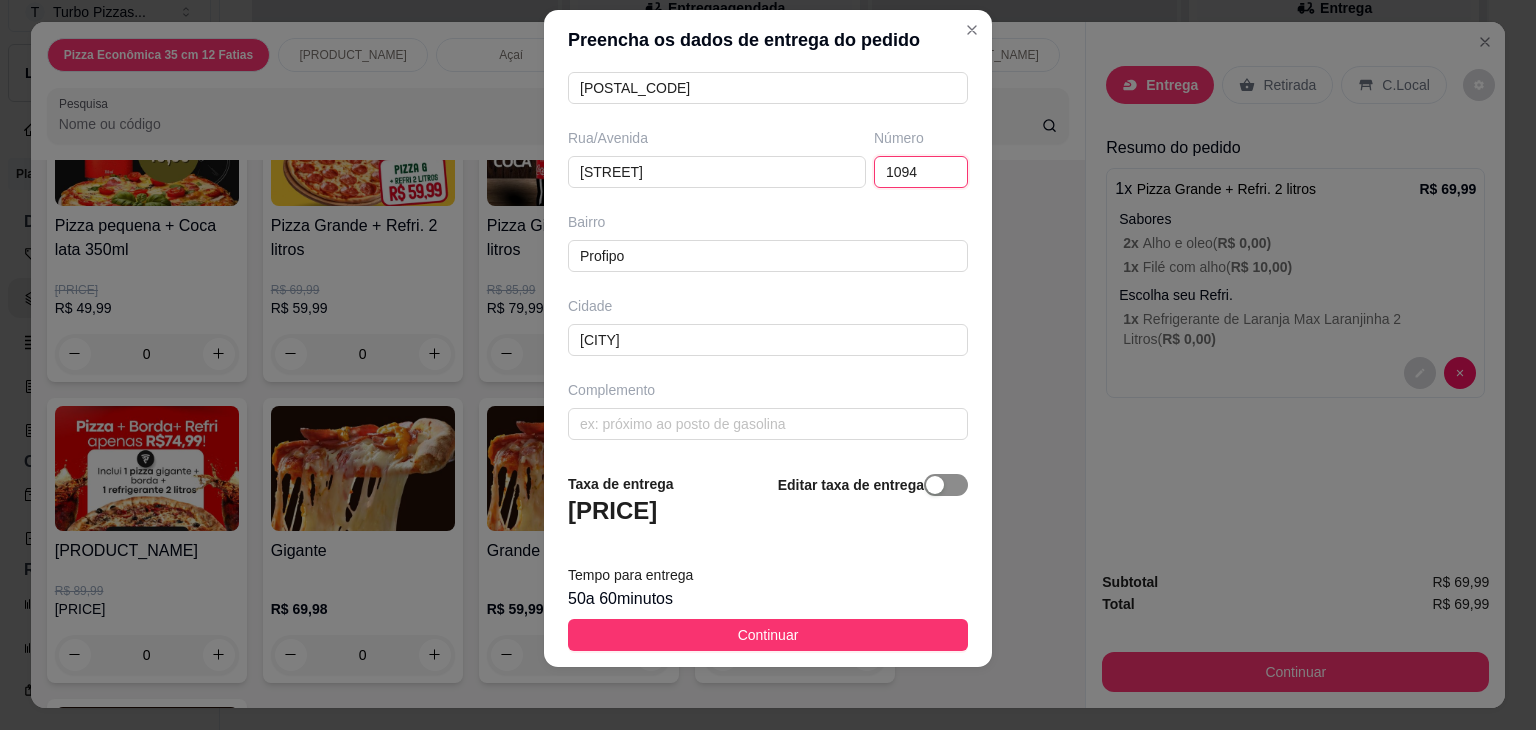 type on "1094" 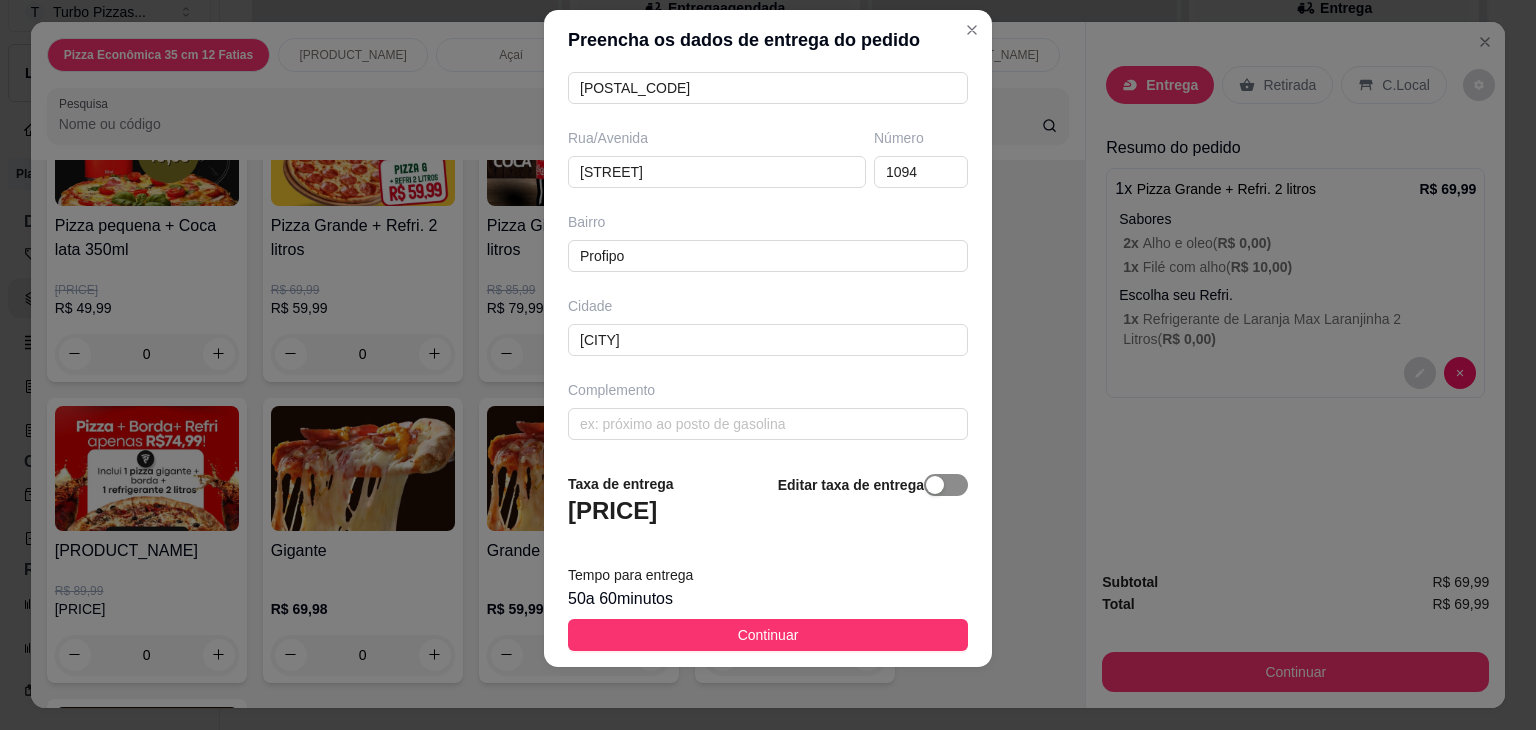 click at bounding box center (935, 485) 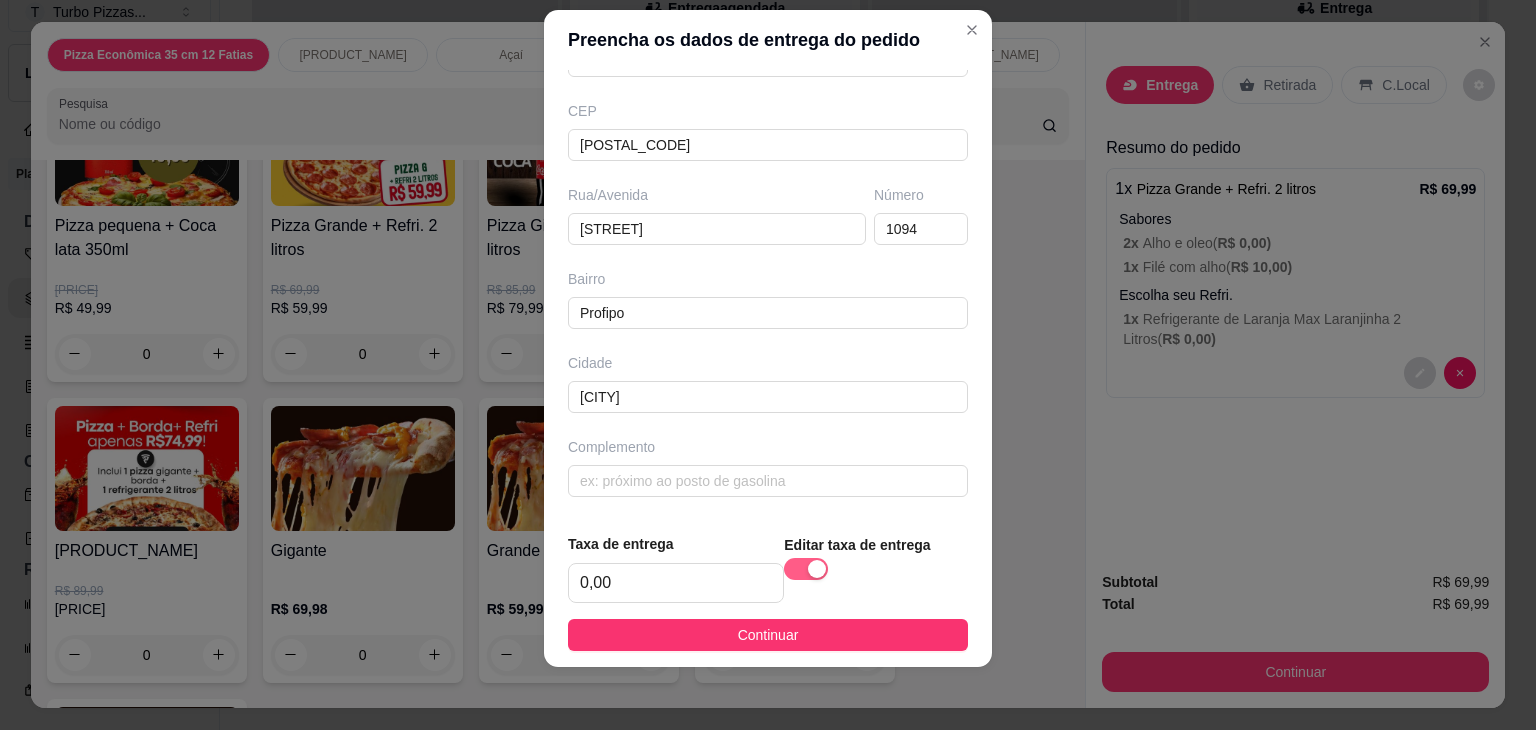 scroll, scrollTop: 224, scrollLeft: 0, axis: vertical 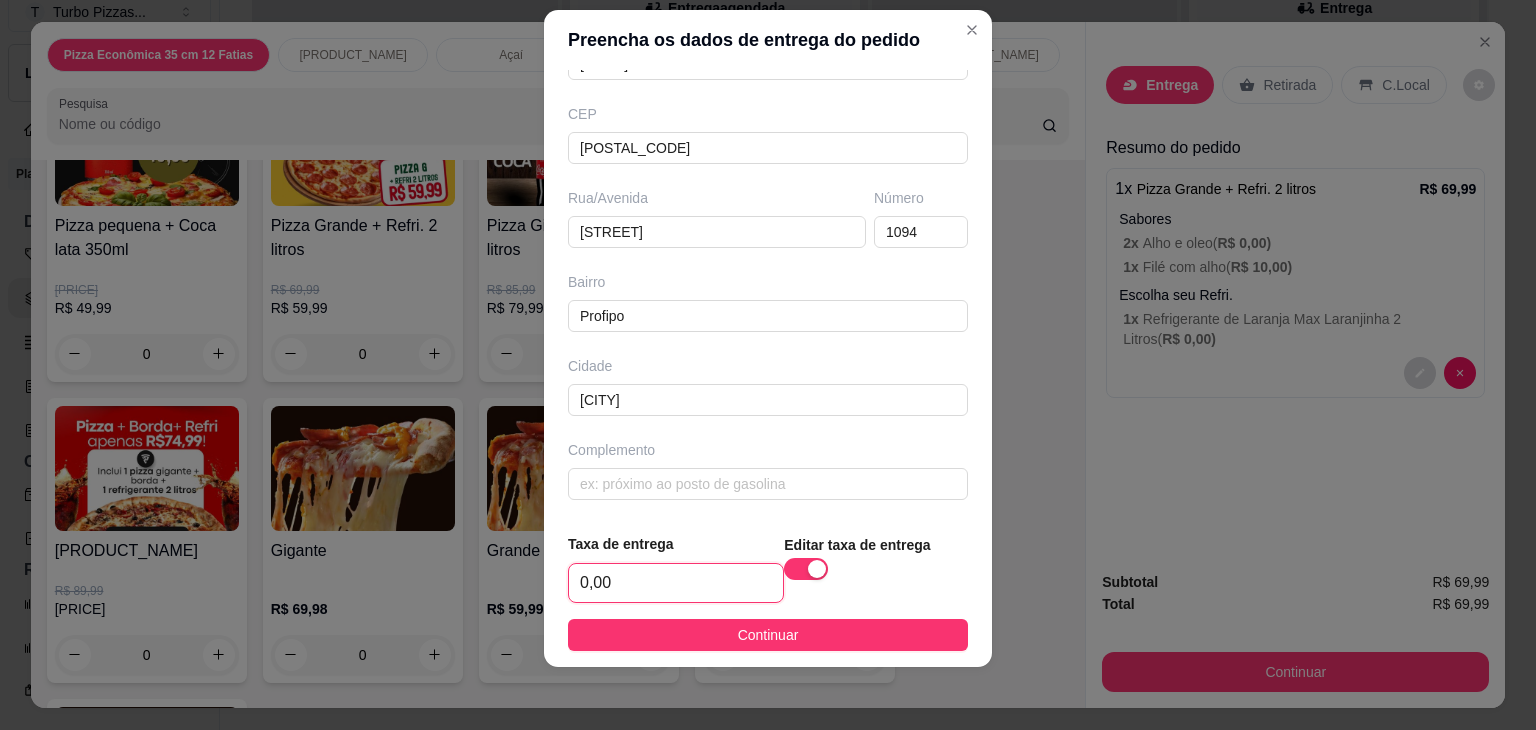 click on "0,00" at bounding box center [676, 583] 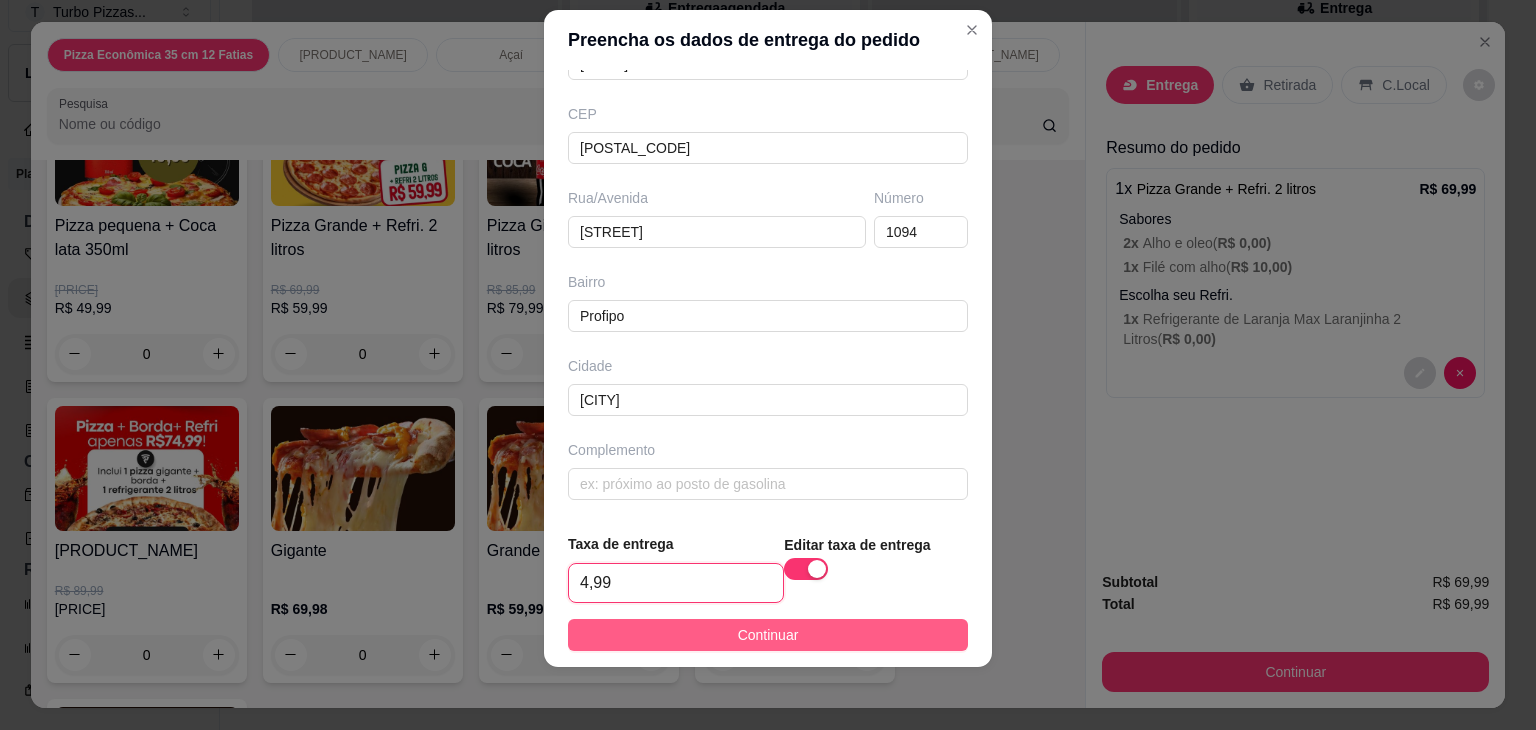 type on "4,99" 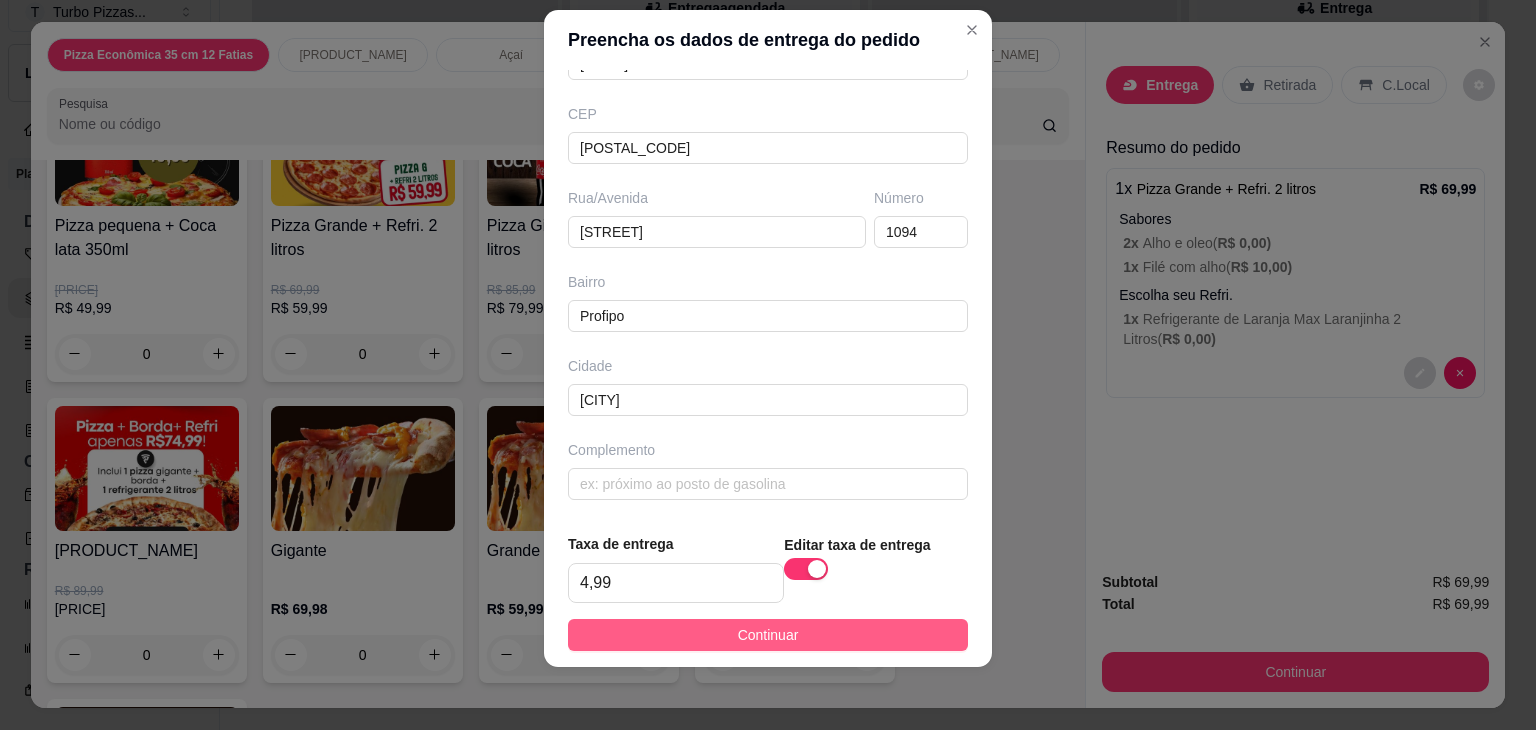 click on "Continuar" at bounding box center [768, 635] 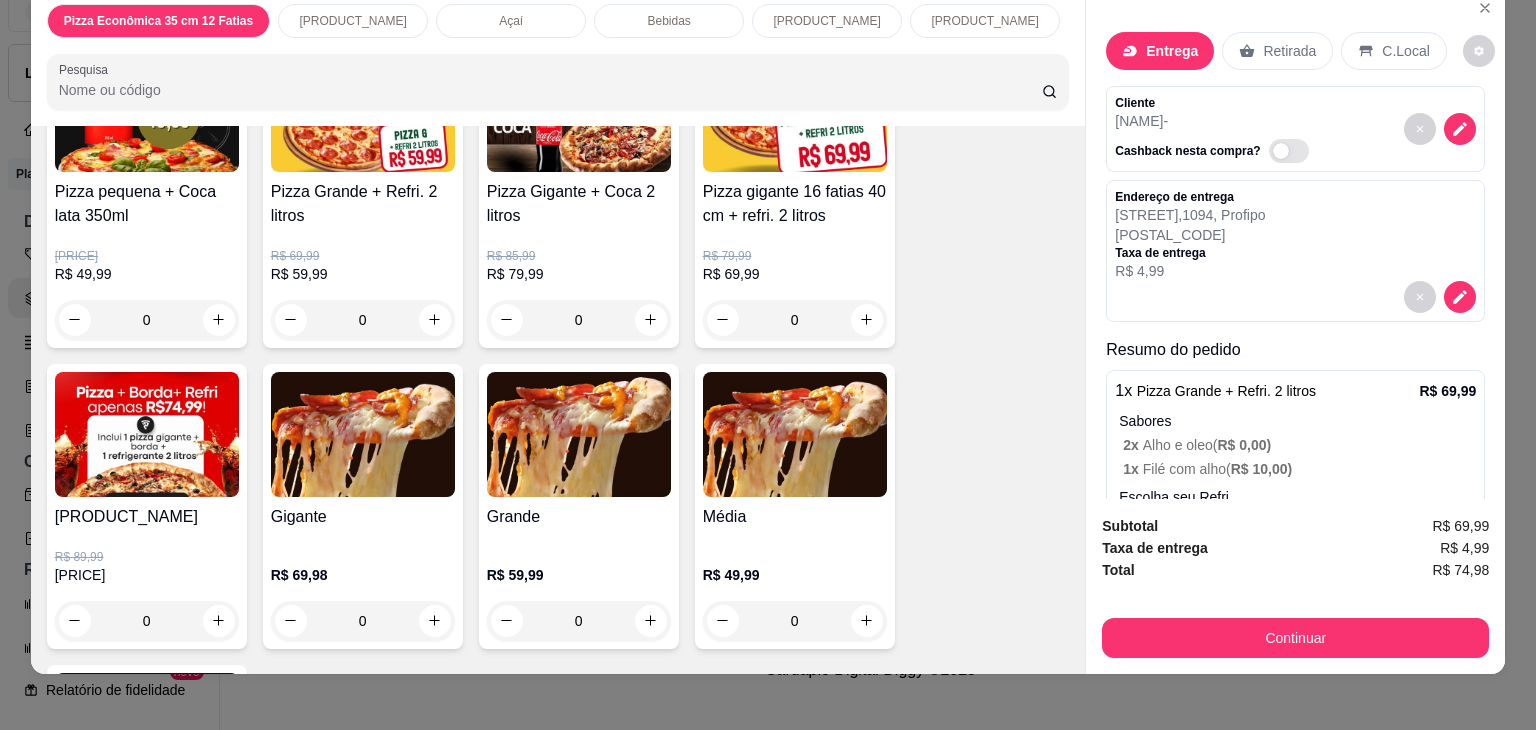 scroll, scrollTop: 49, scrollLeft: 0, axis: vertical 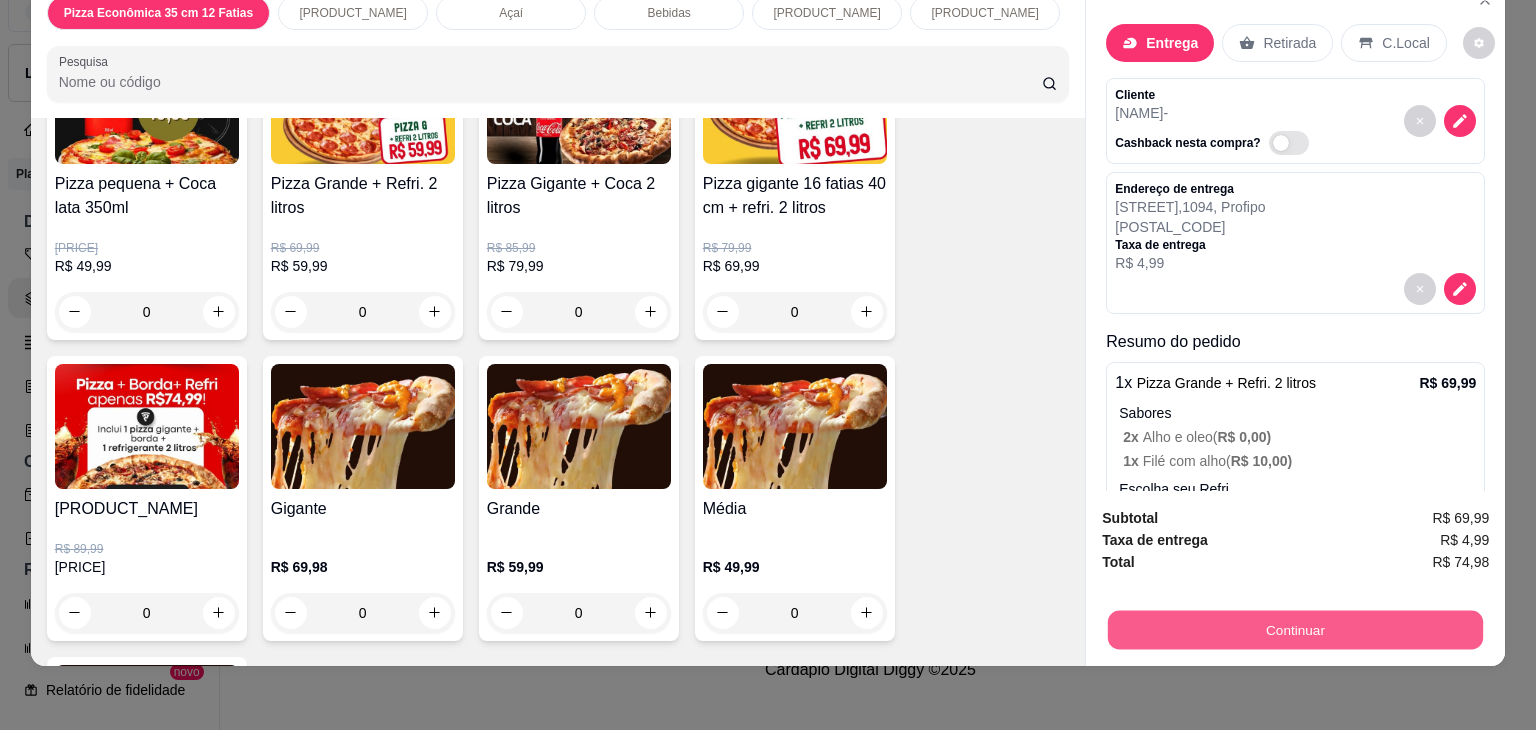 click on "Continuar" at bounding box center (1295, 630) 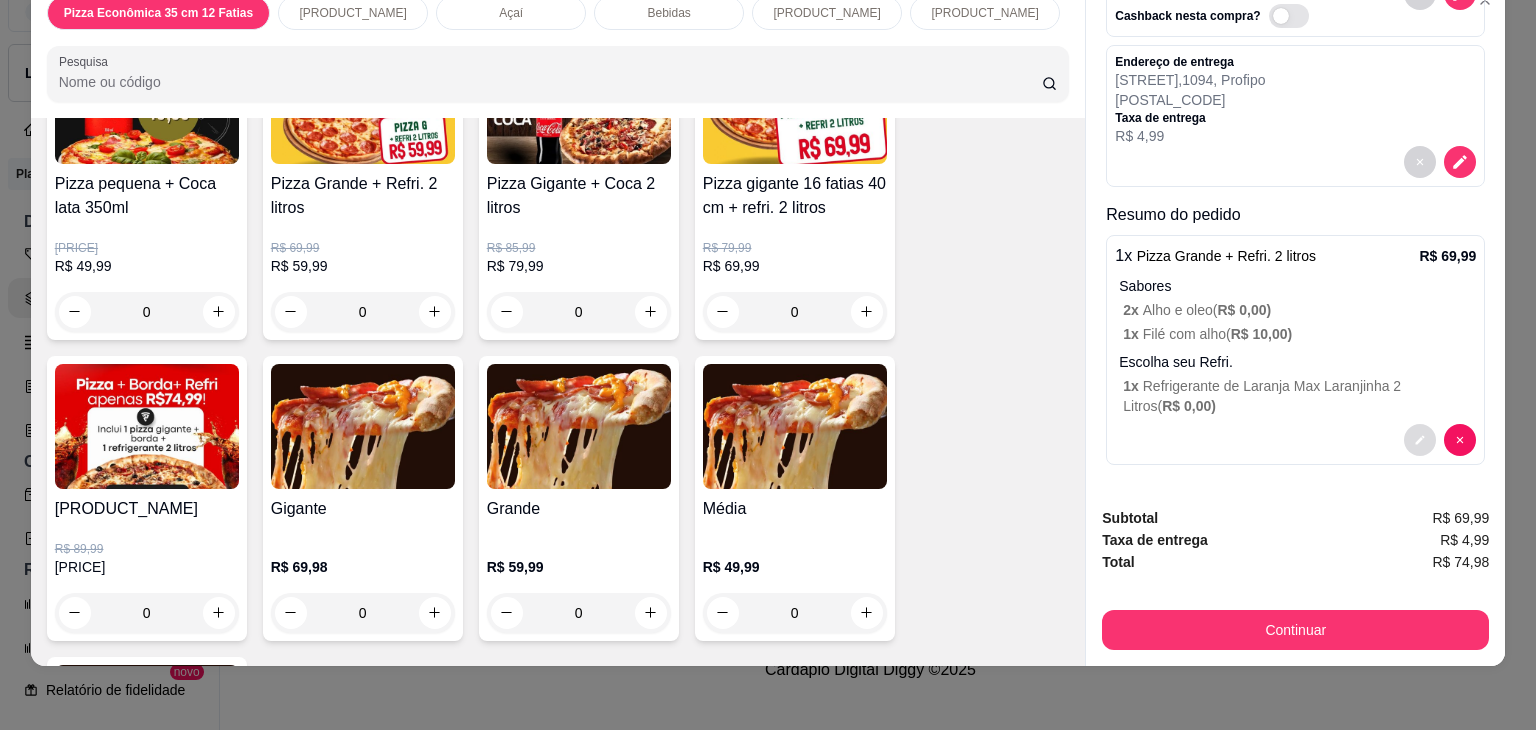 scroll, scrollTop: 0, scrollLeft: 0, axis: both 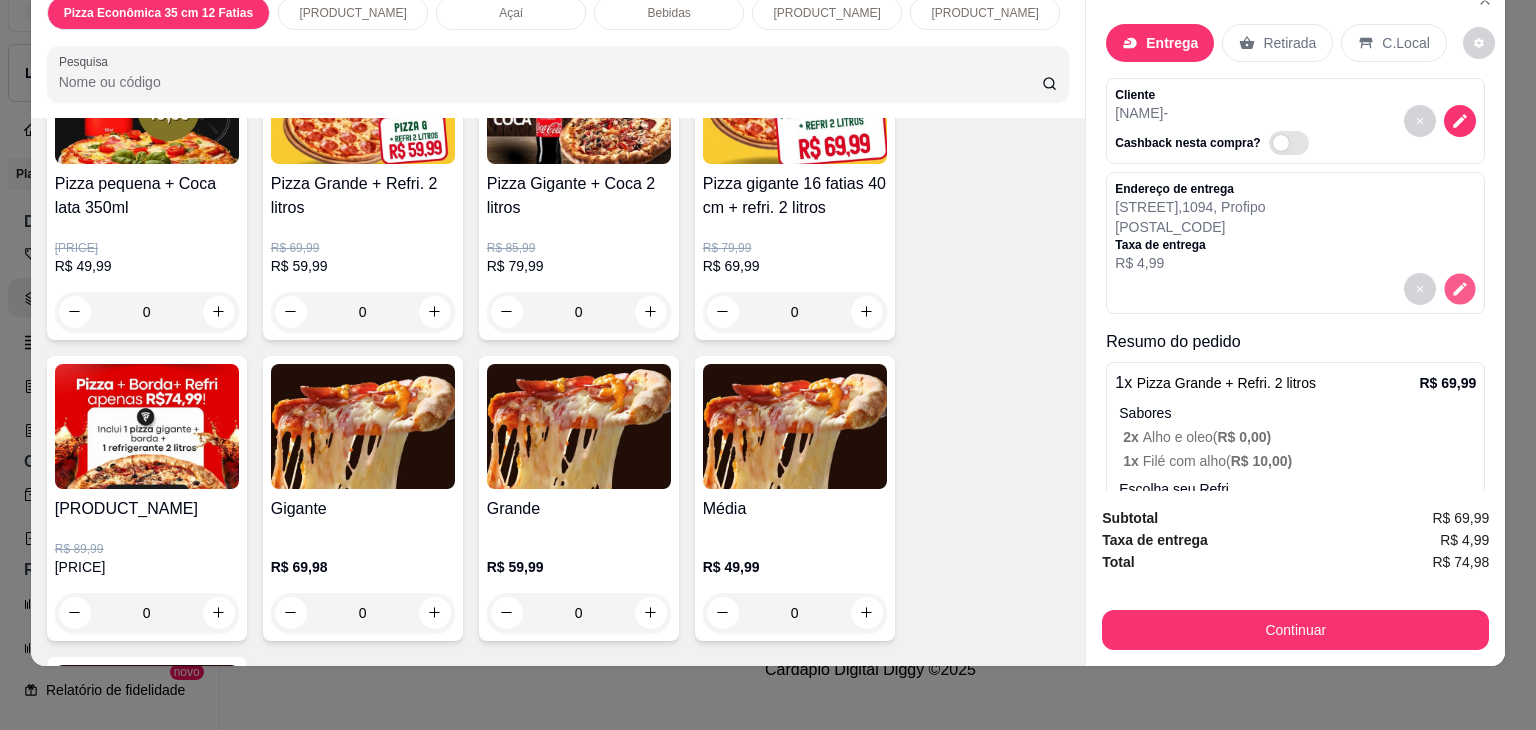 click 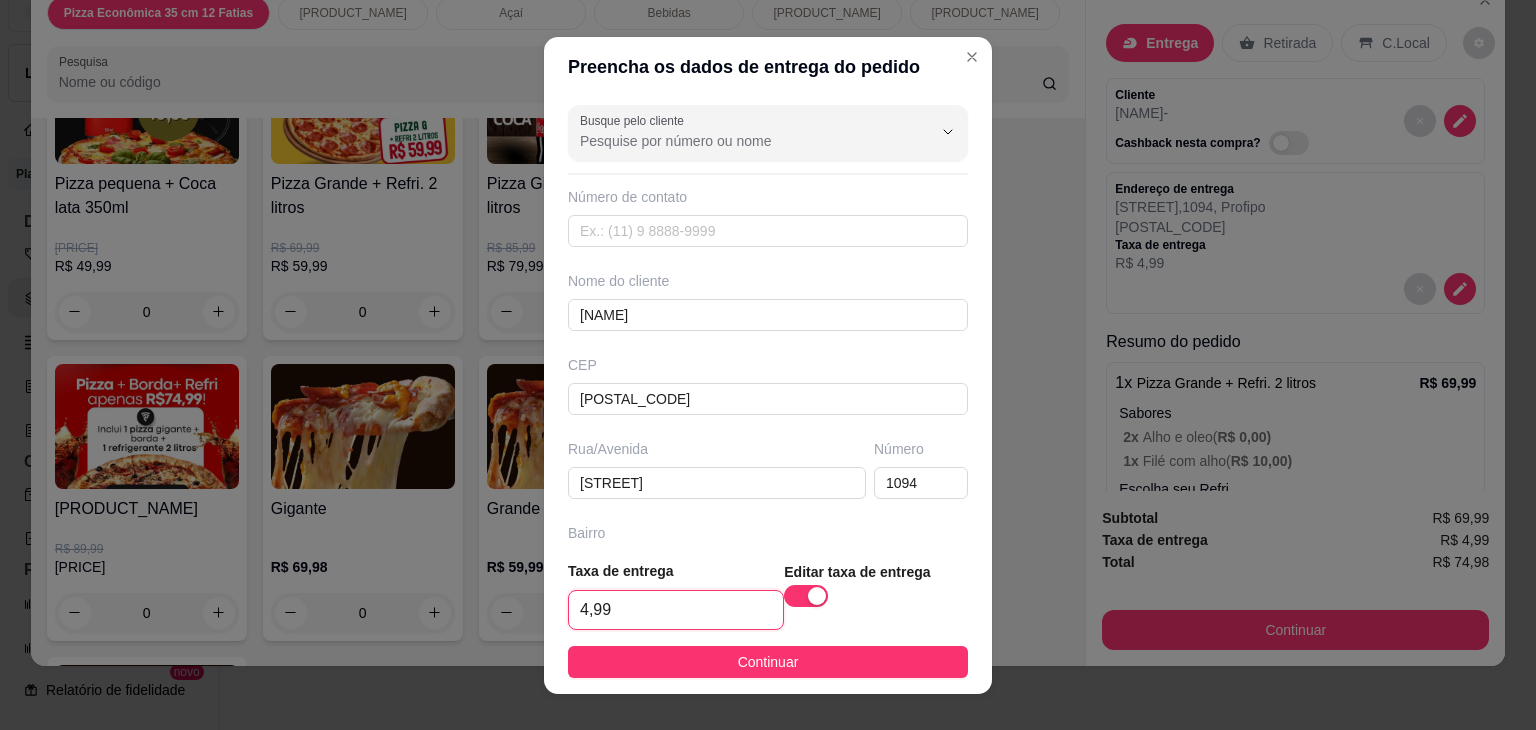 click on "4,99" at bounding box center (676, 610) 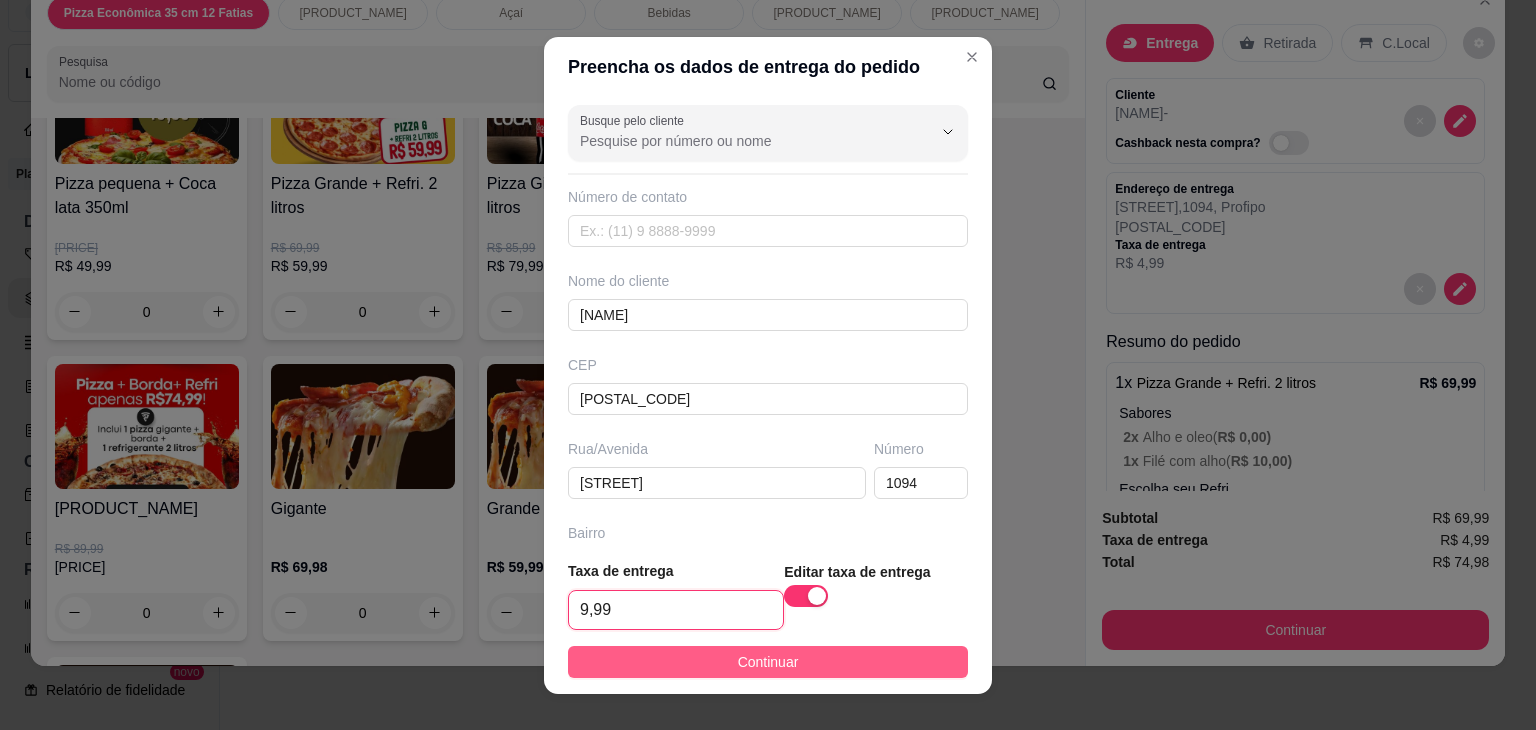 type on "9,99" 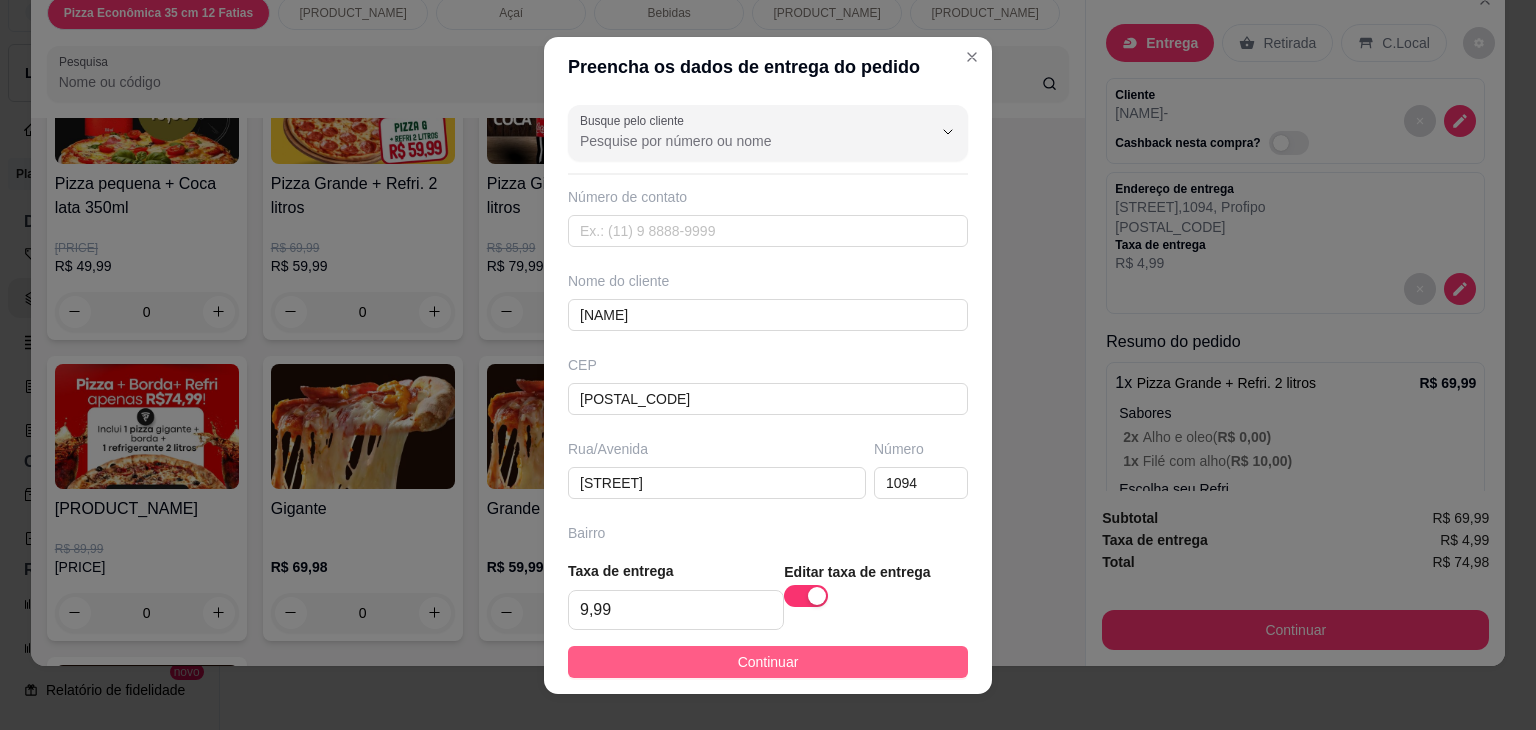 click on "Continuar" at bounding box center (768, 662) 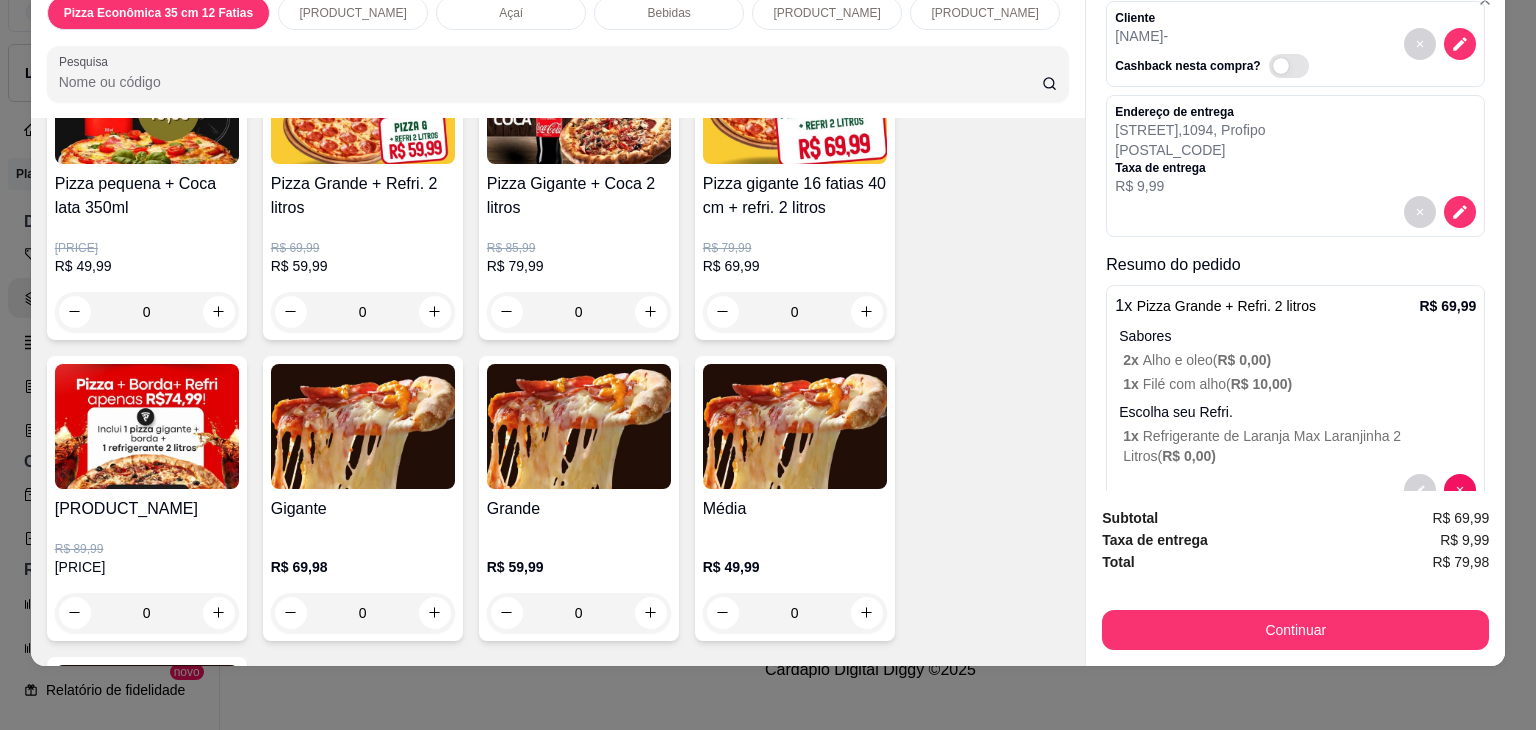 scroll, scrollTop: 127, scrollLeft: 0, axis: vertical 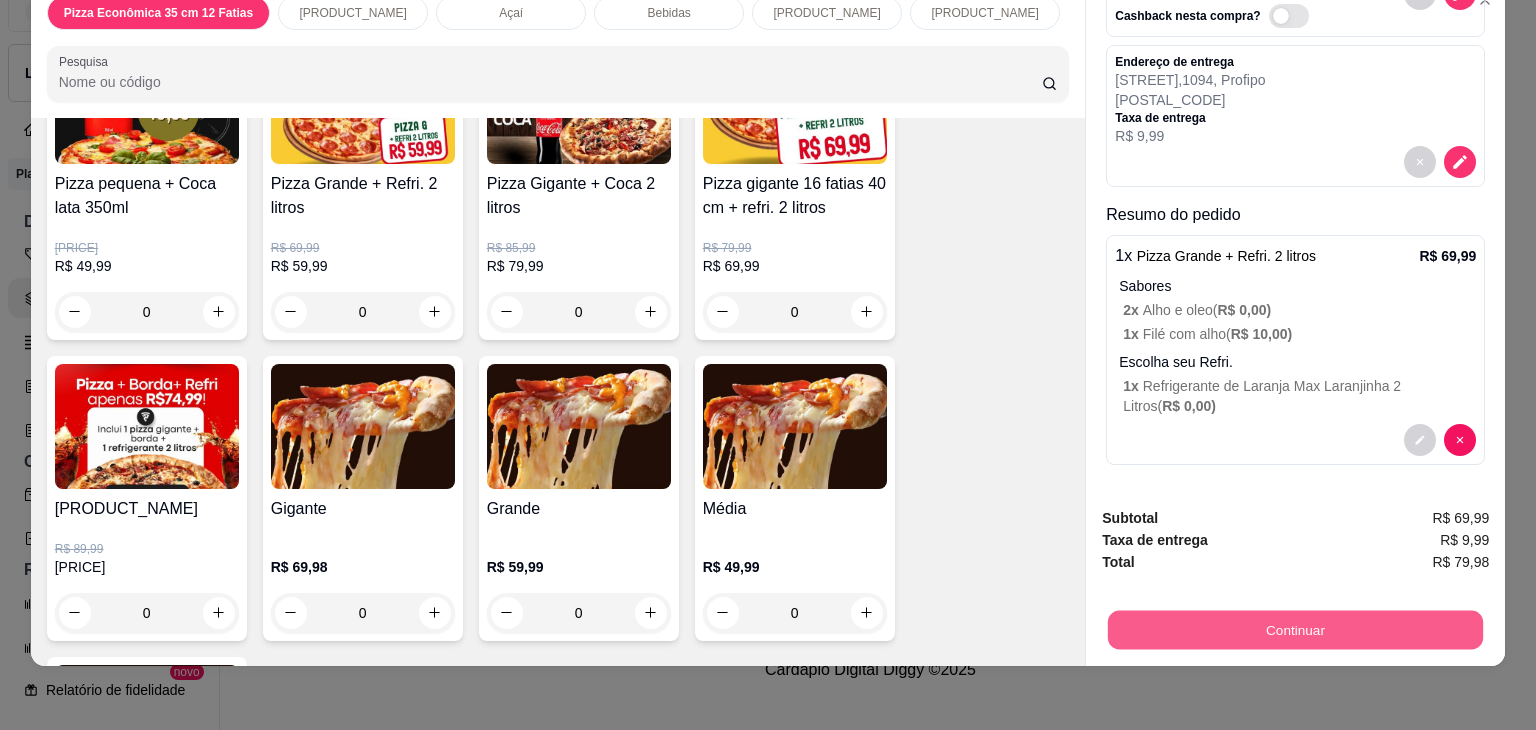 click on "Continuar" at bounding box center [1295, 630] 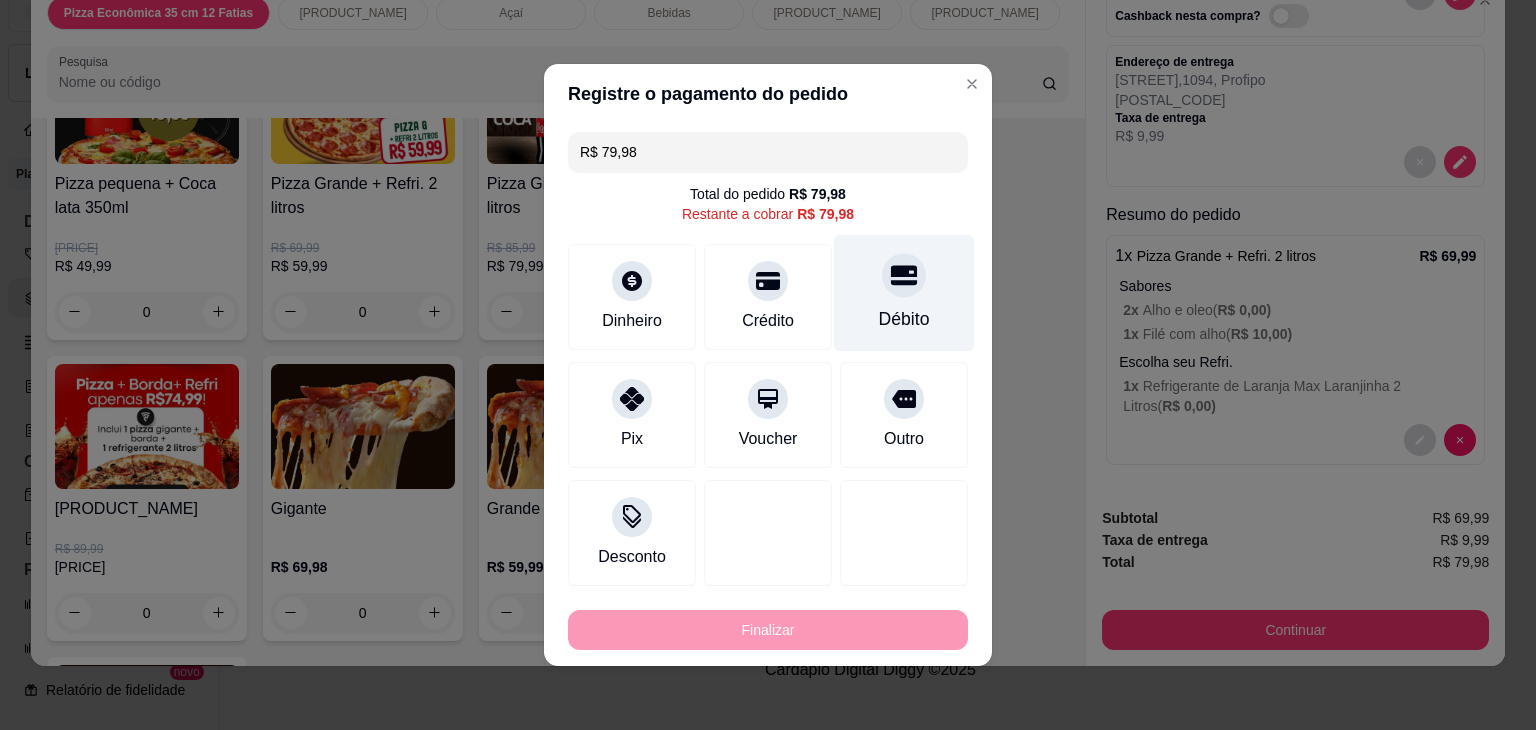 click on "Débito" at bounding box center (904, 293) 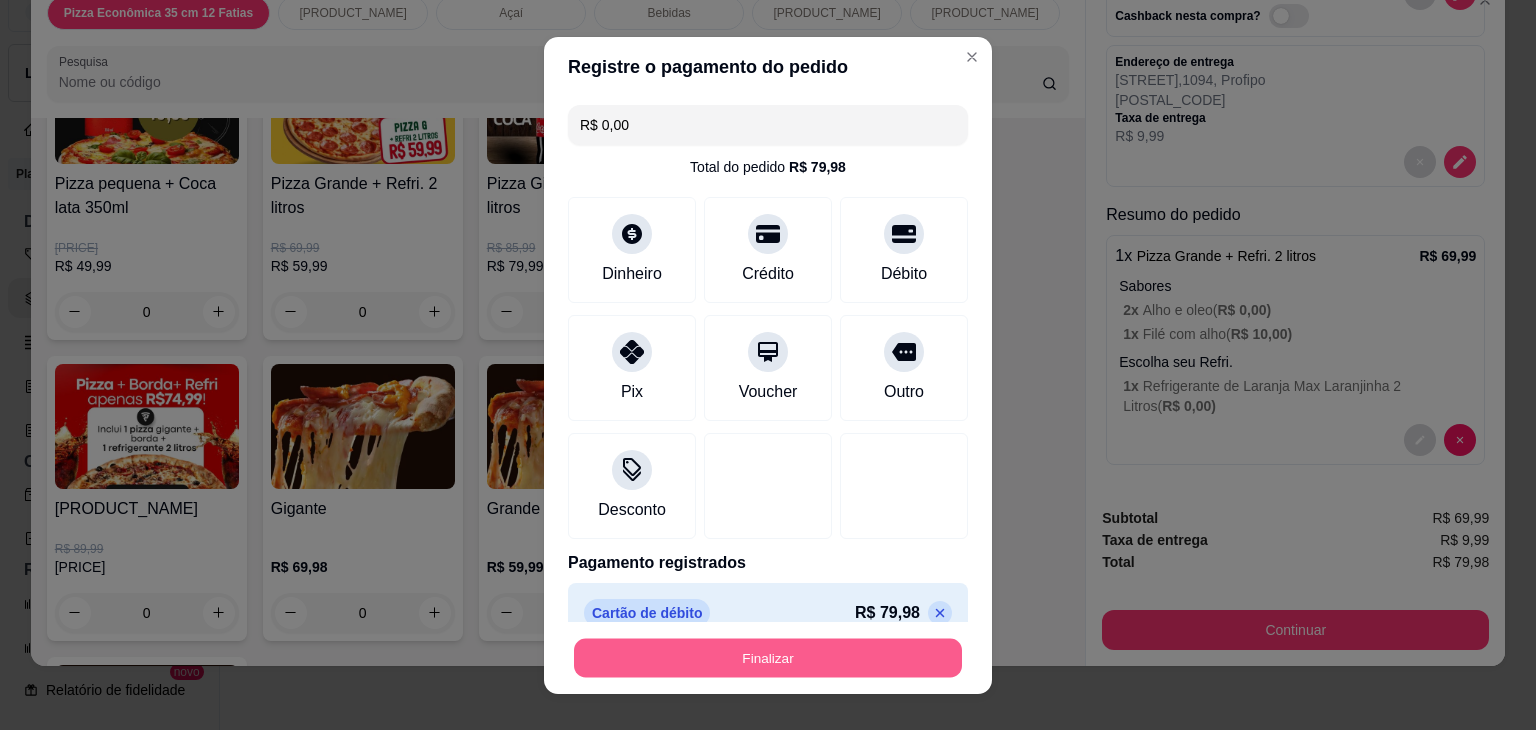 click on "Finalizar" at bounding box center [768, 657] 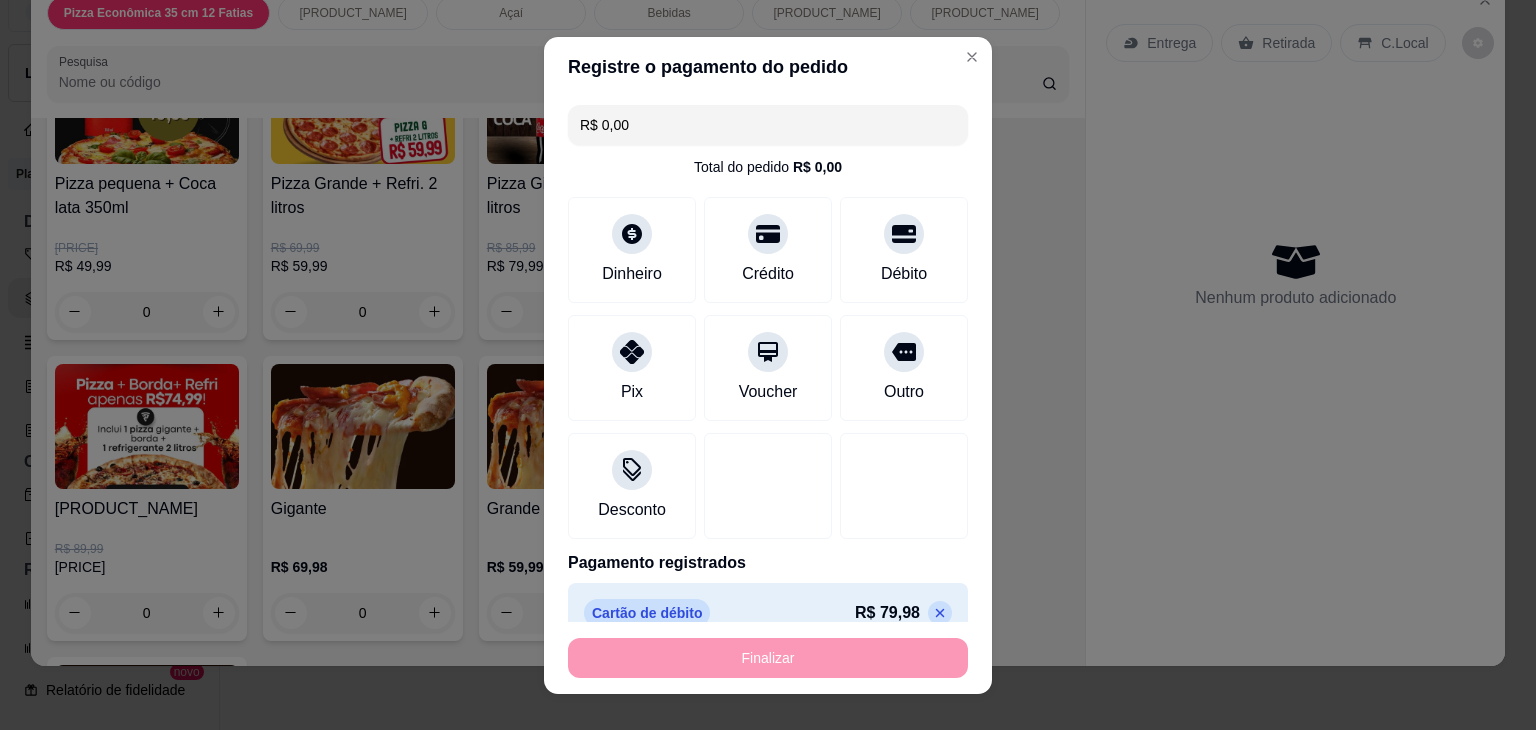 type on "-R$ 79,98" 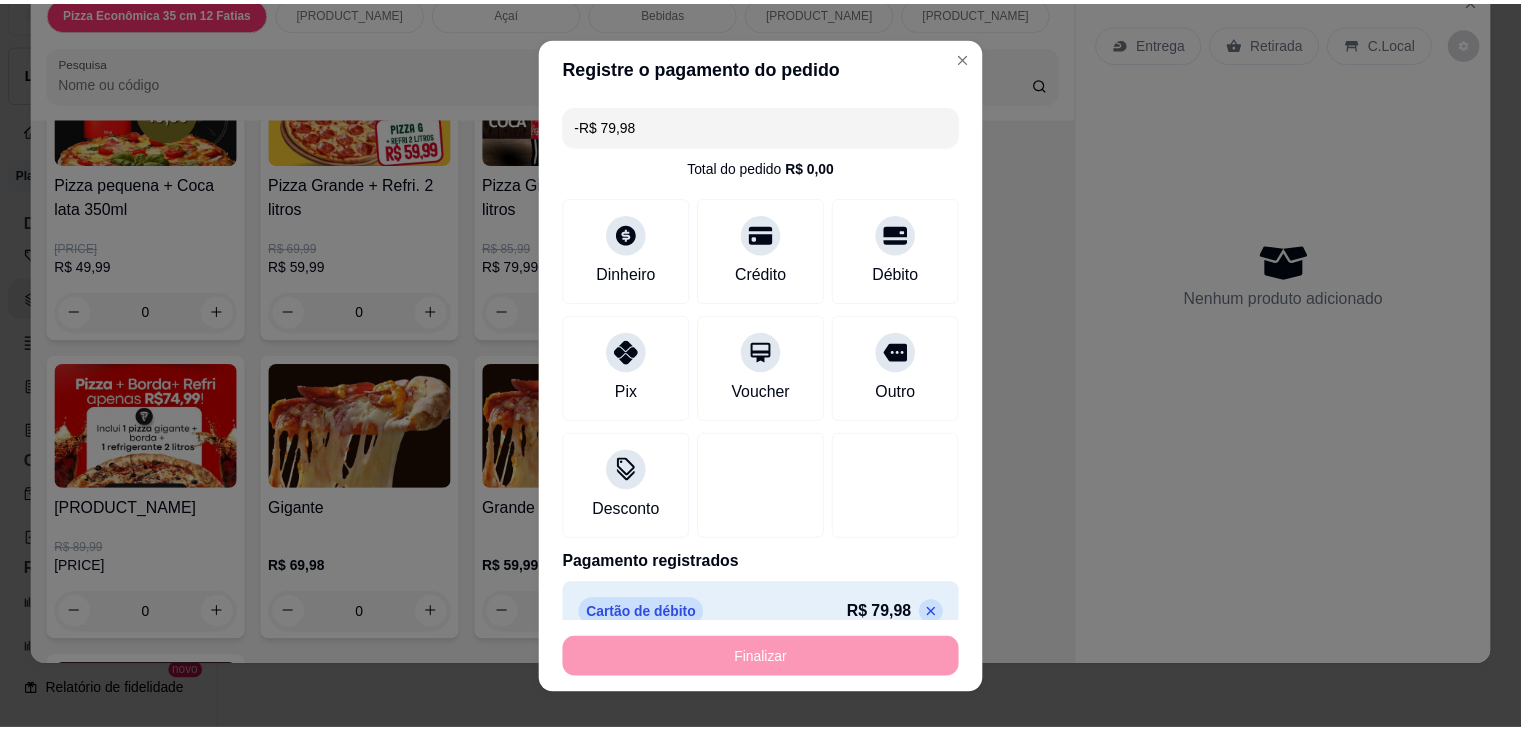scroll, scrollTop: 0, scrollLeft: 0, axis: both 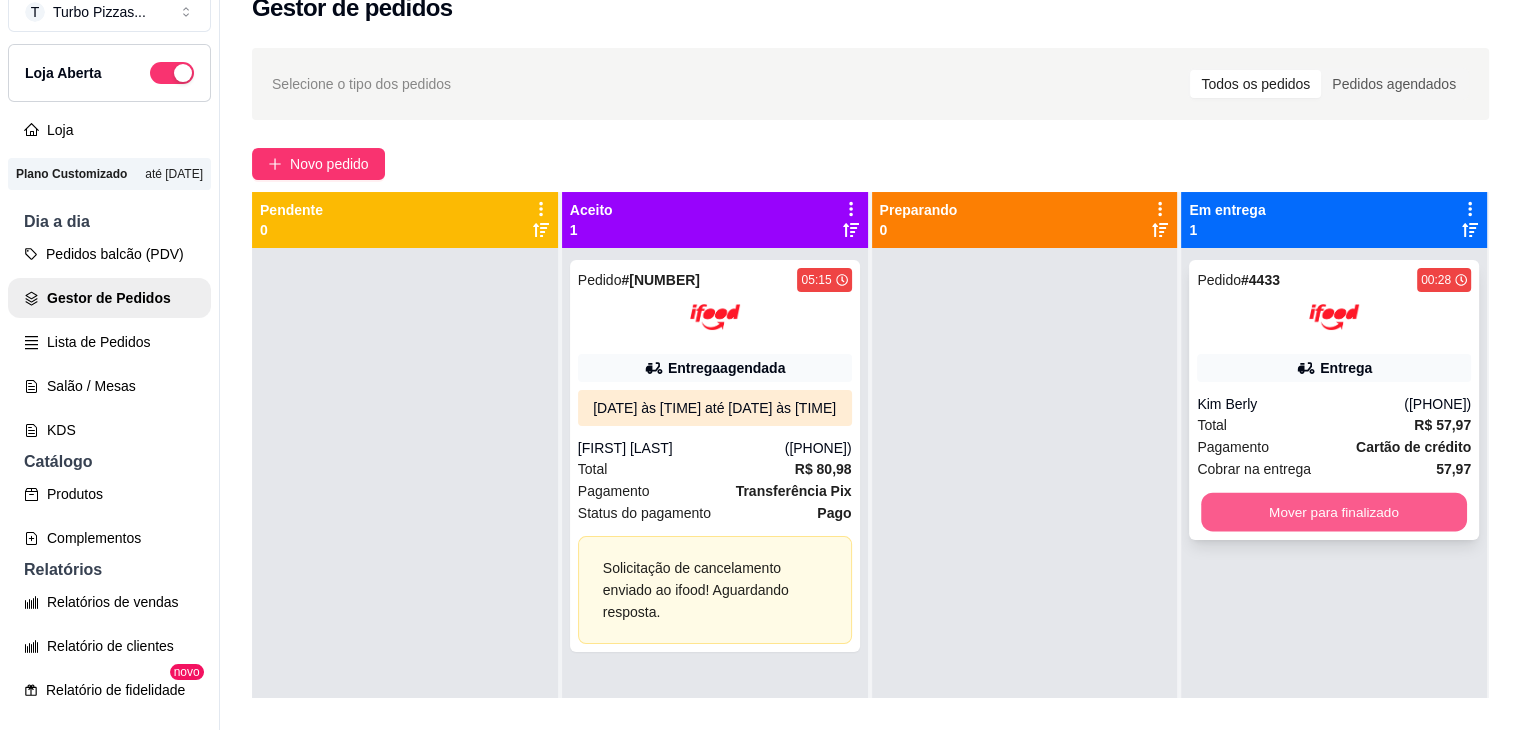 click on "Mover para finalizado" at bounding box center (1334, 512) 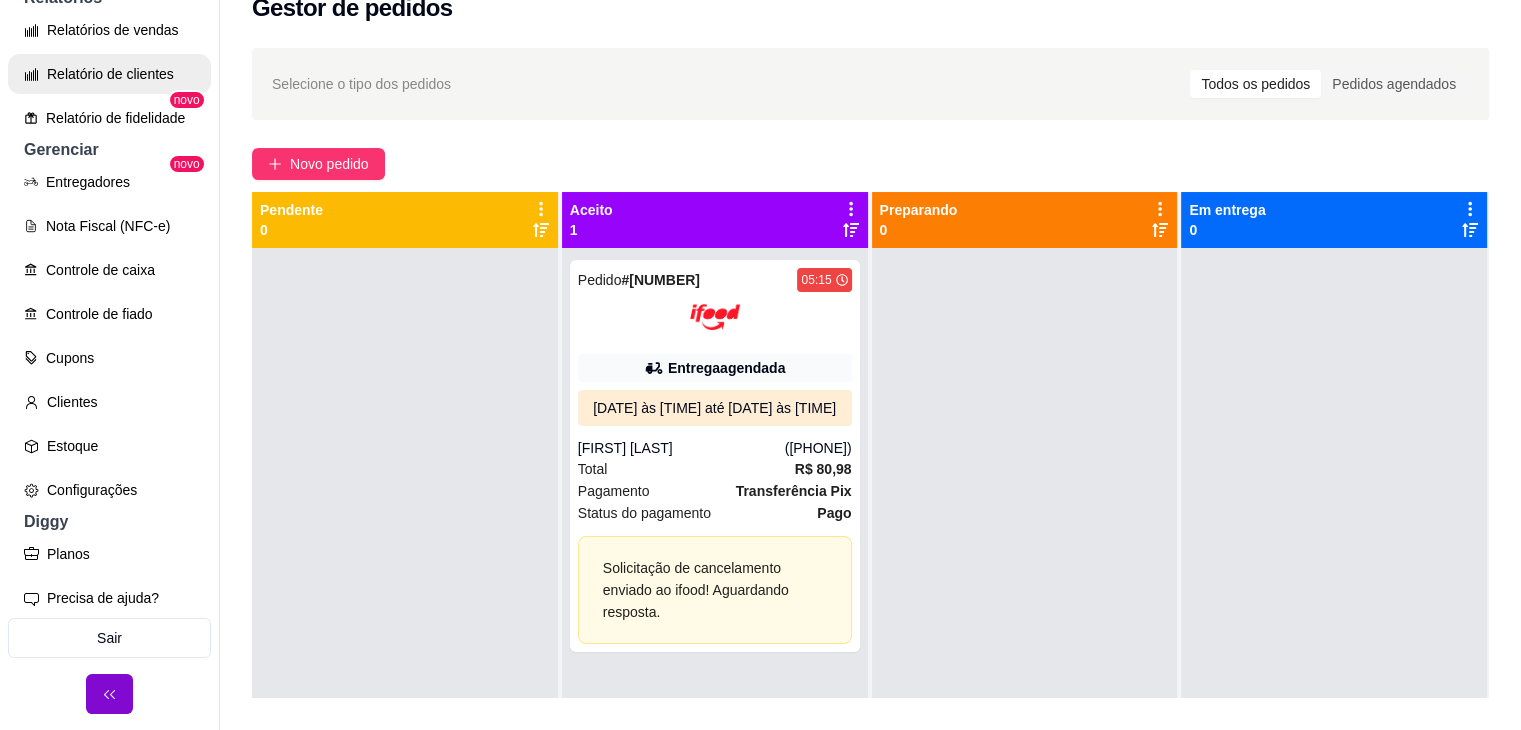 scroll, scrollTop: 596, scrollLeft: 0, axis: vertical 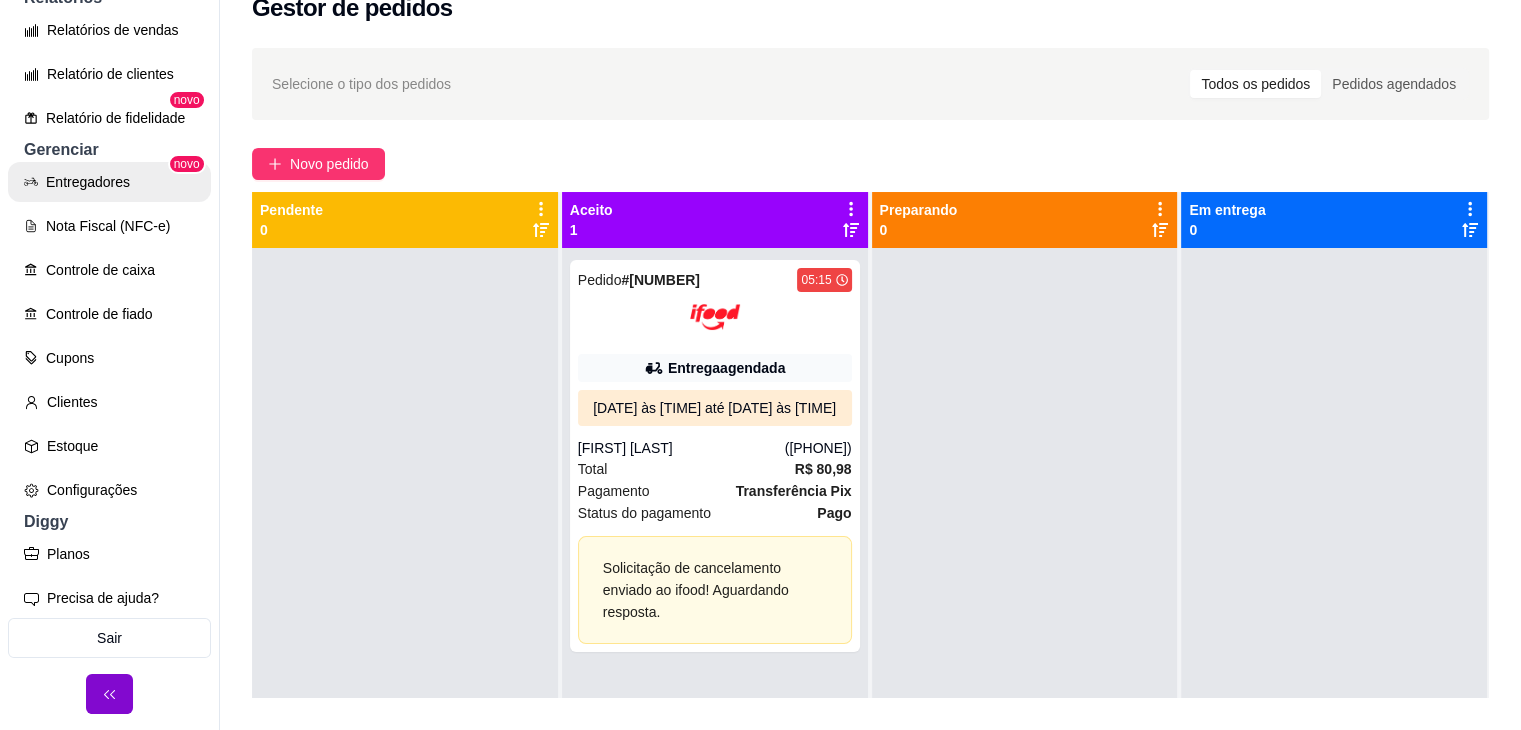 click on "Entregadores" at bounding box center (109, 182) 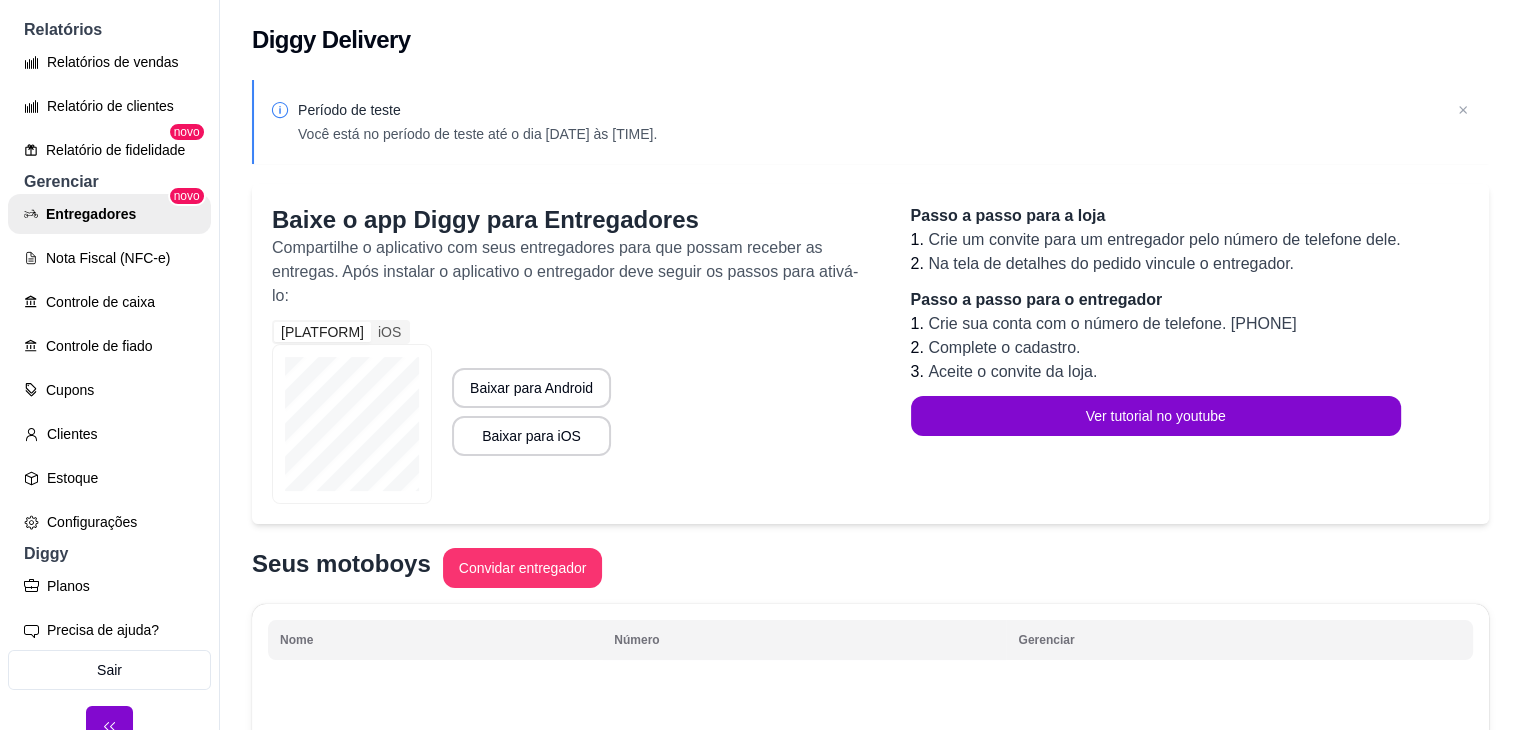 scroll, scrollTop: 207, scrollLeft: 0, axis: vertical 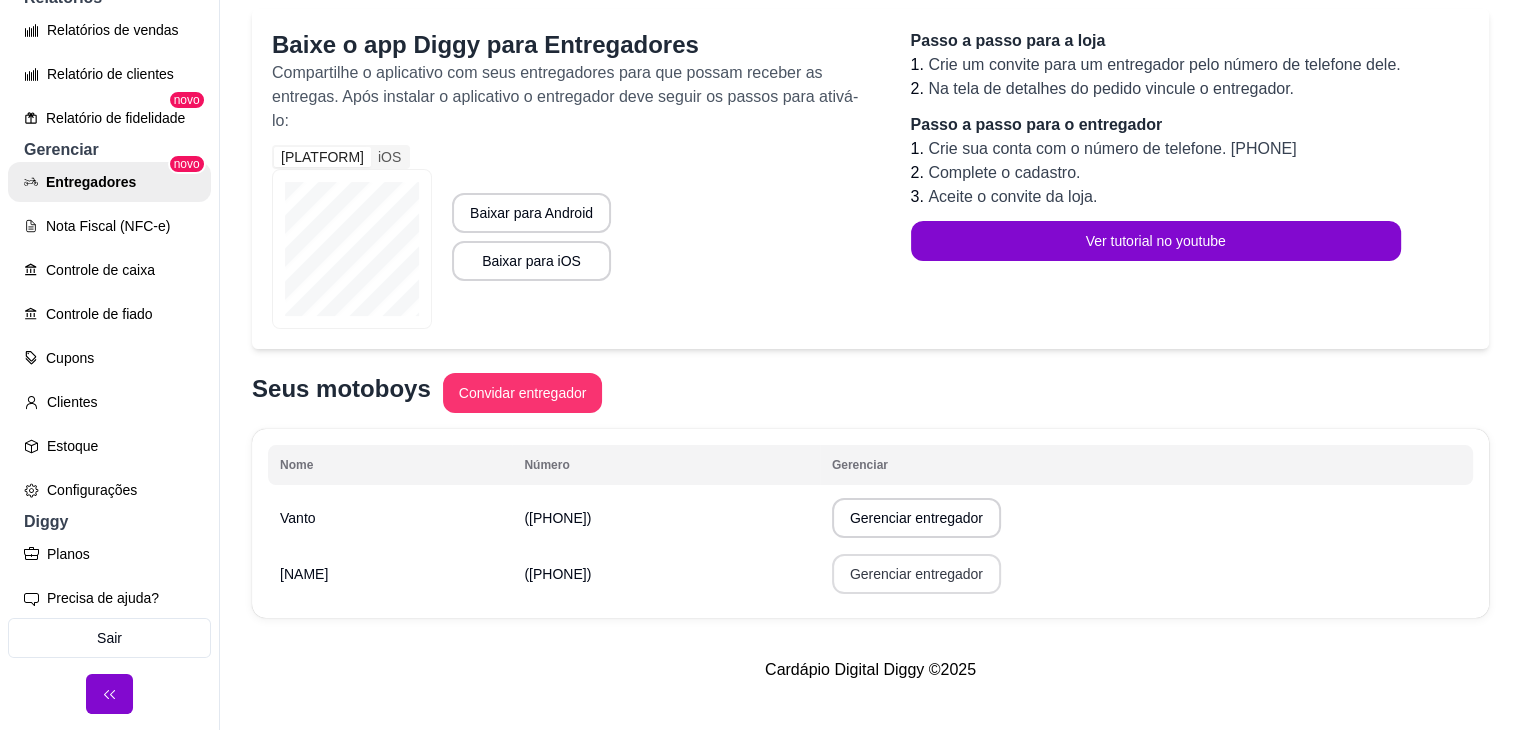 click on "Gerenciar entregador" at bounding box center [916, 574] 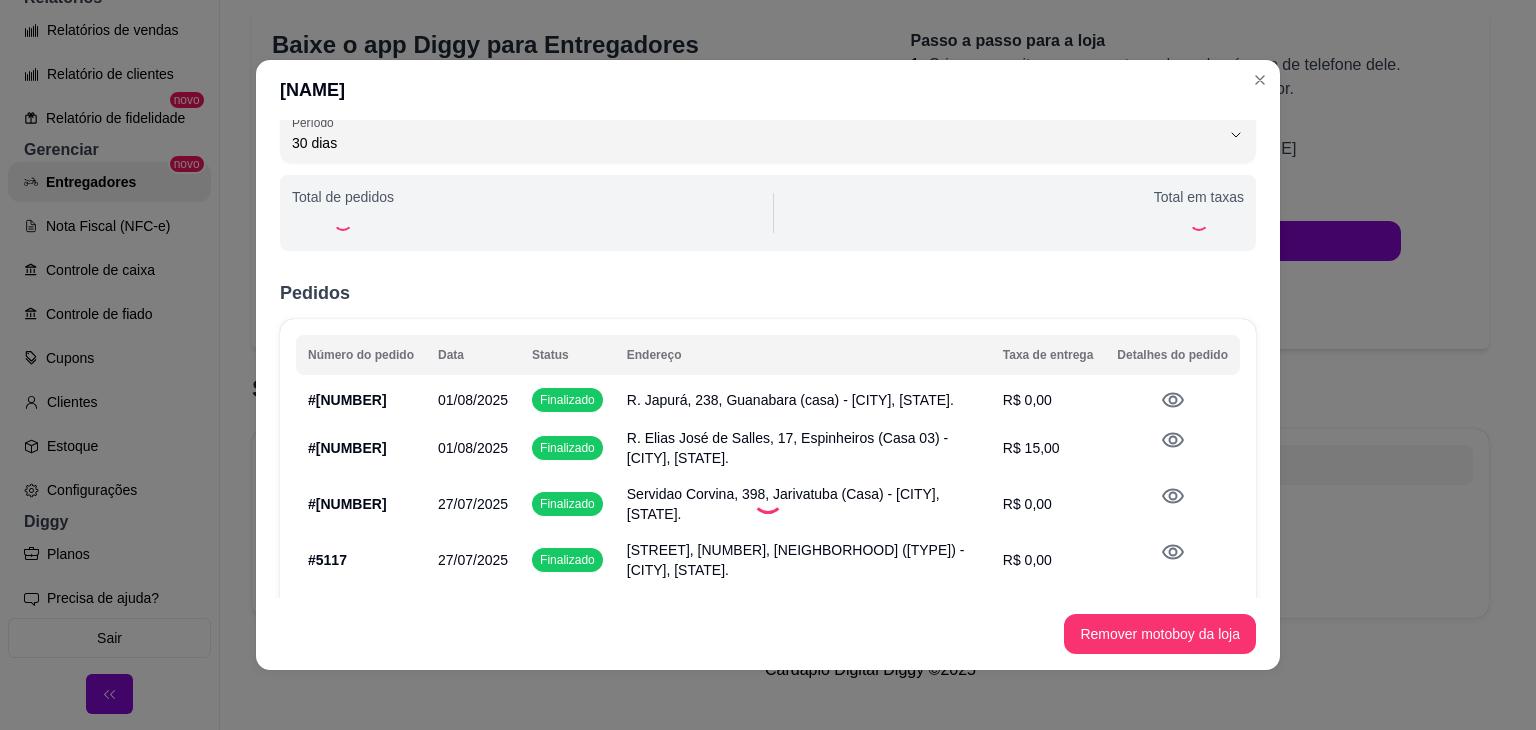 scroll, scrollTop: 0, scrollLeft: 0, axis: both 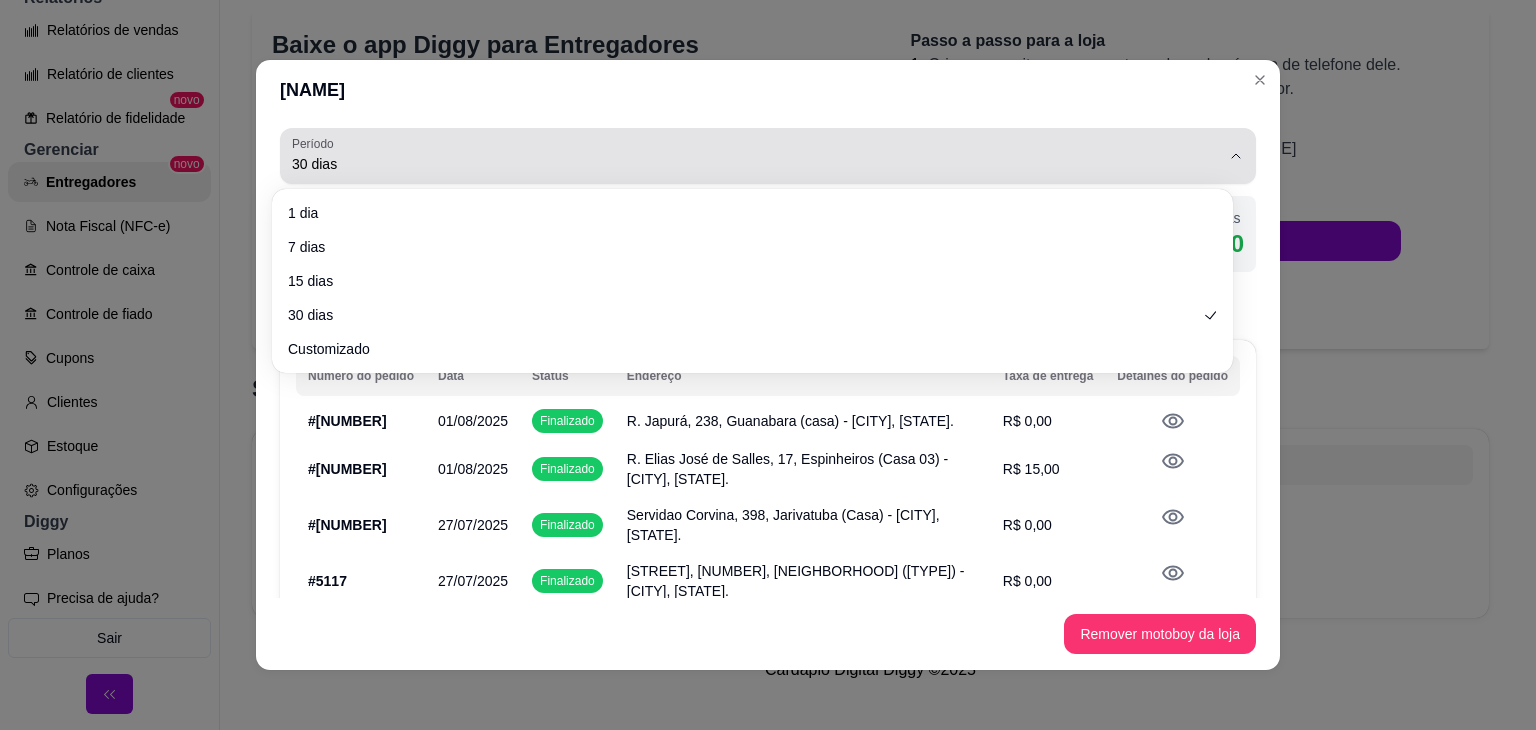 click on "30 dias" at bounding box center (756, 164) 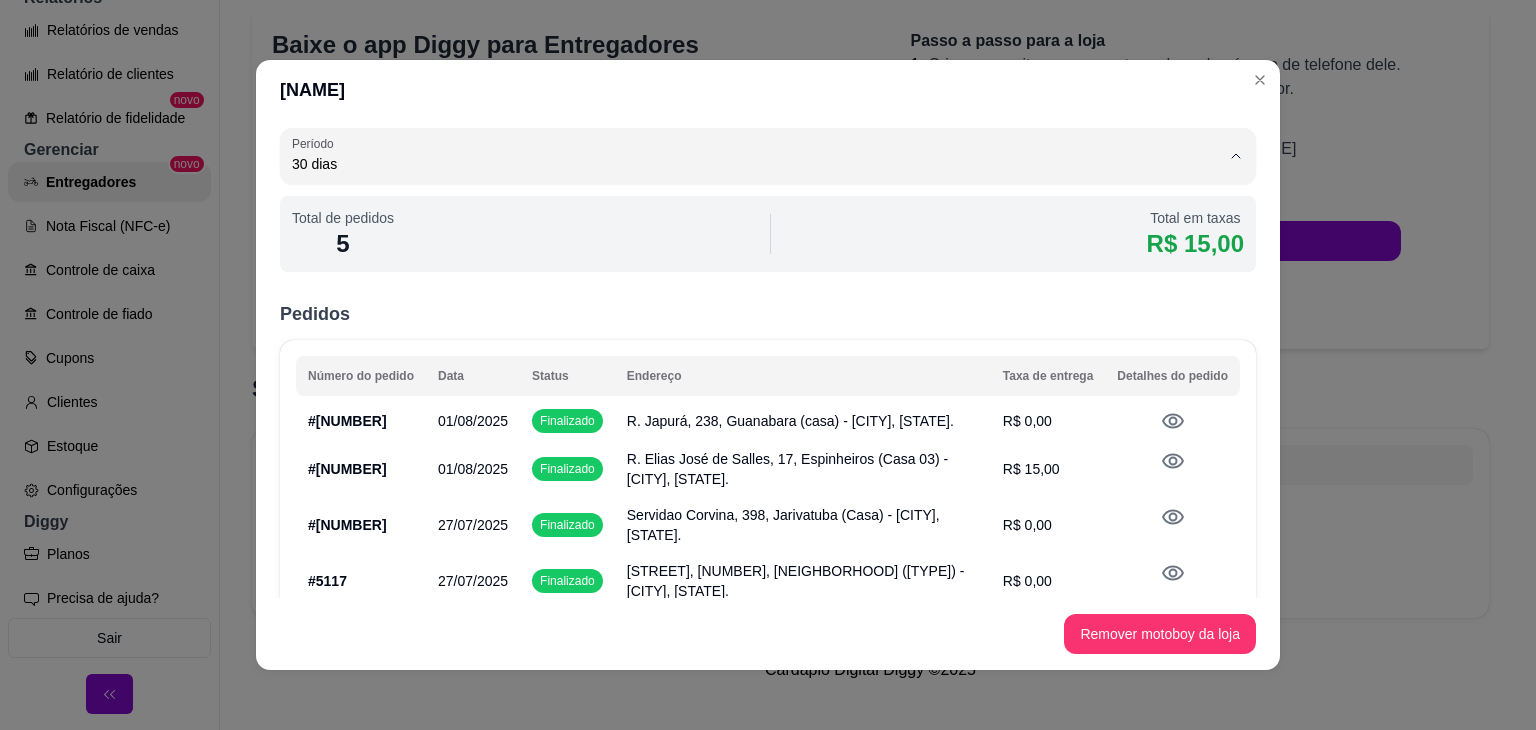 click on "1 dia" at bounding box center (752, 212) 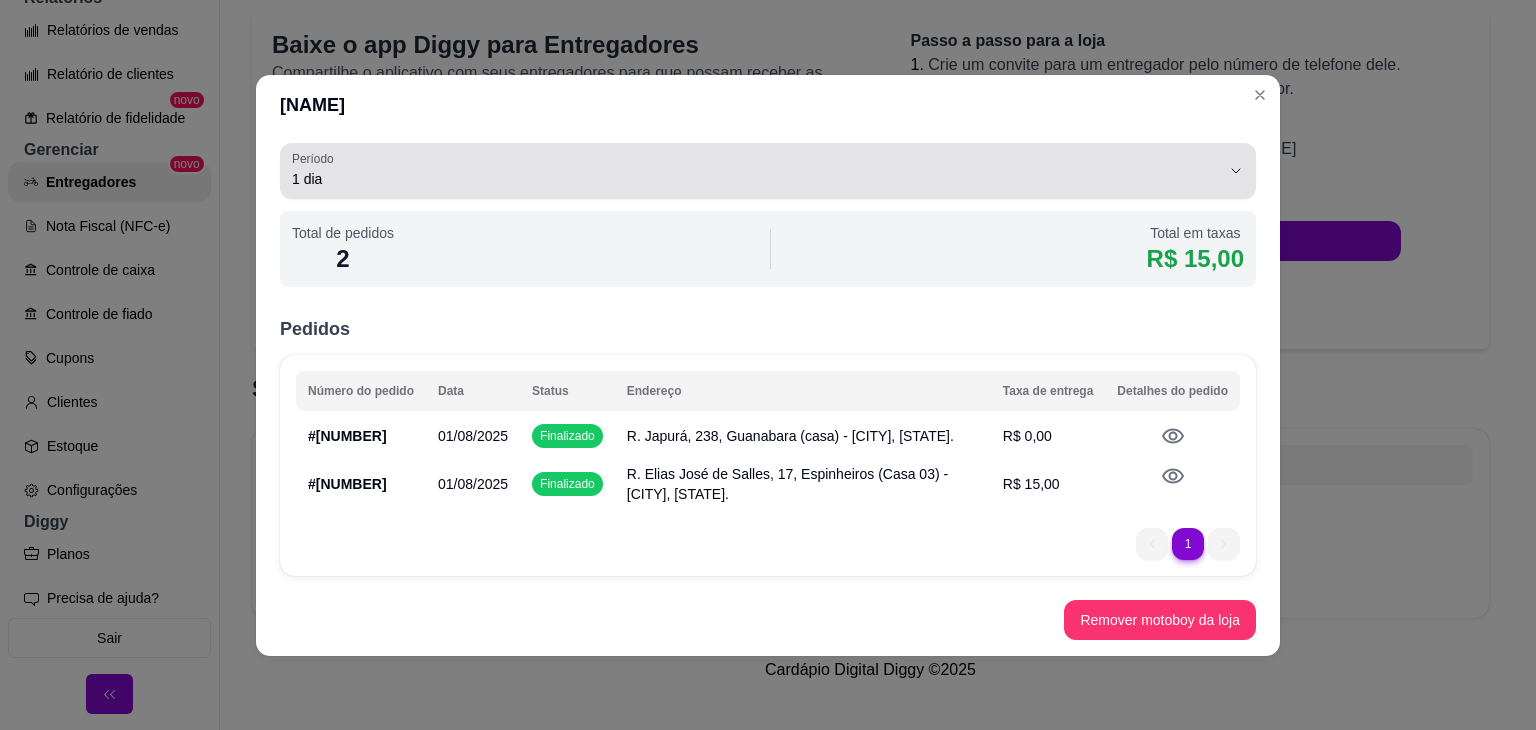click on "1 dia" at bounding box center [756, 171] 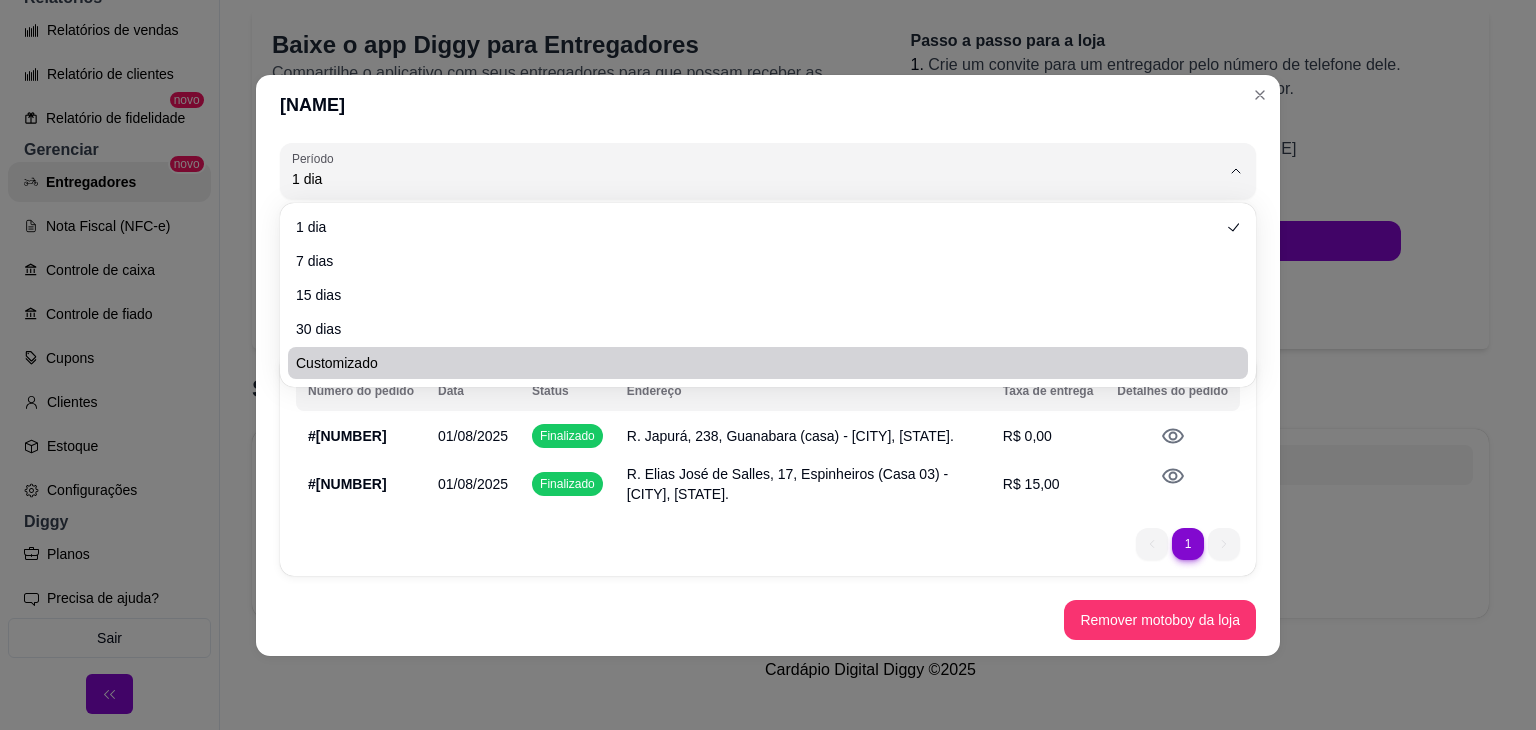 click on "Remover motoboy da loja" at bounding box center [768, 620] 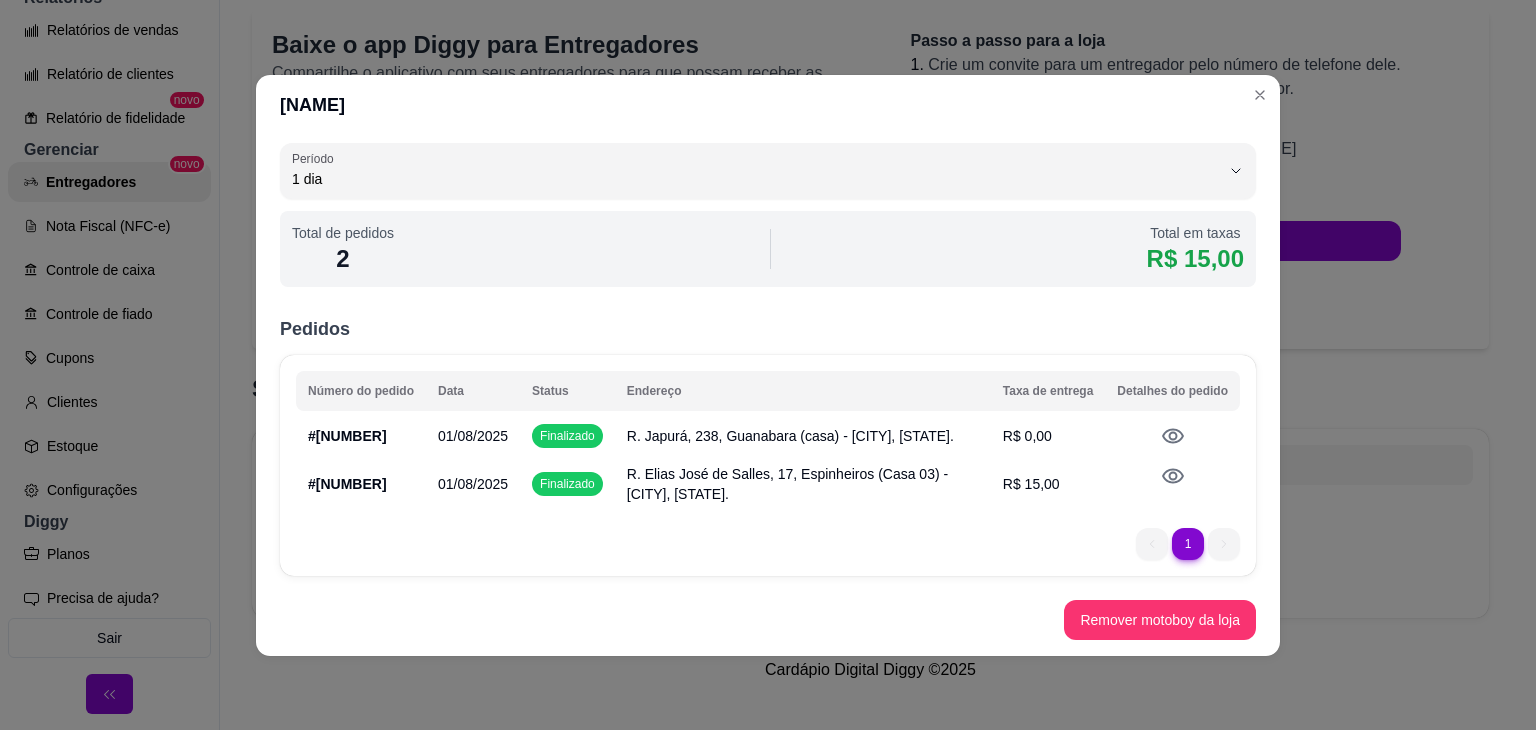 click 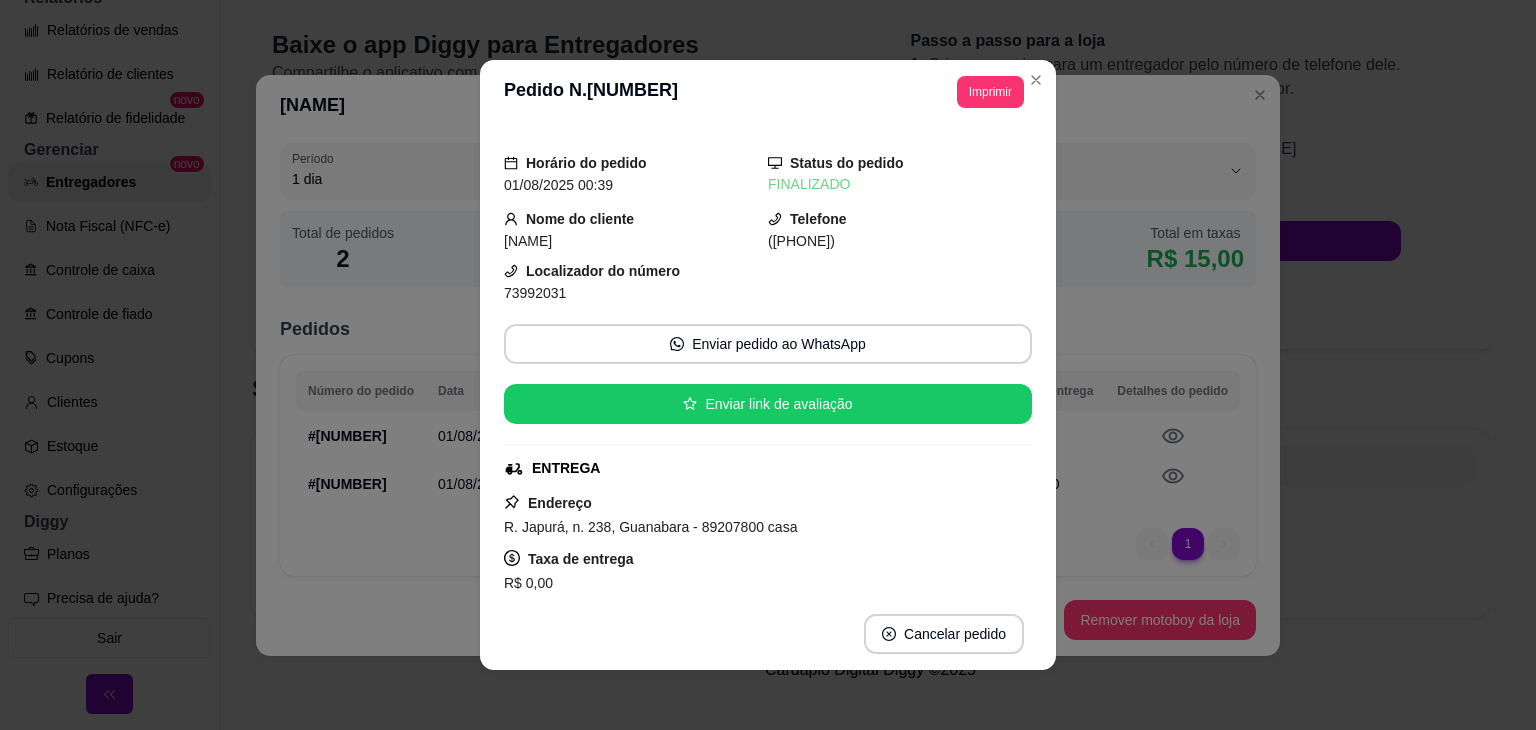 scroll, scrollTop: 559, scrollLeft: 0, axis: vertical 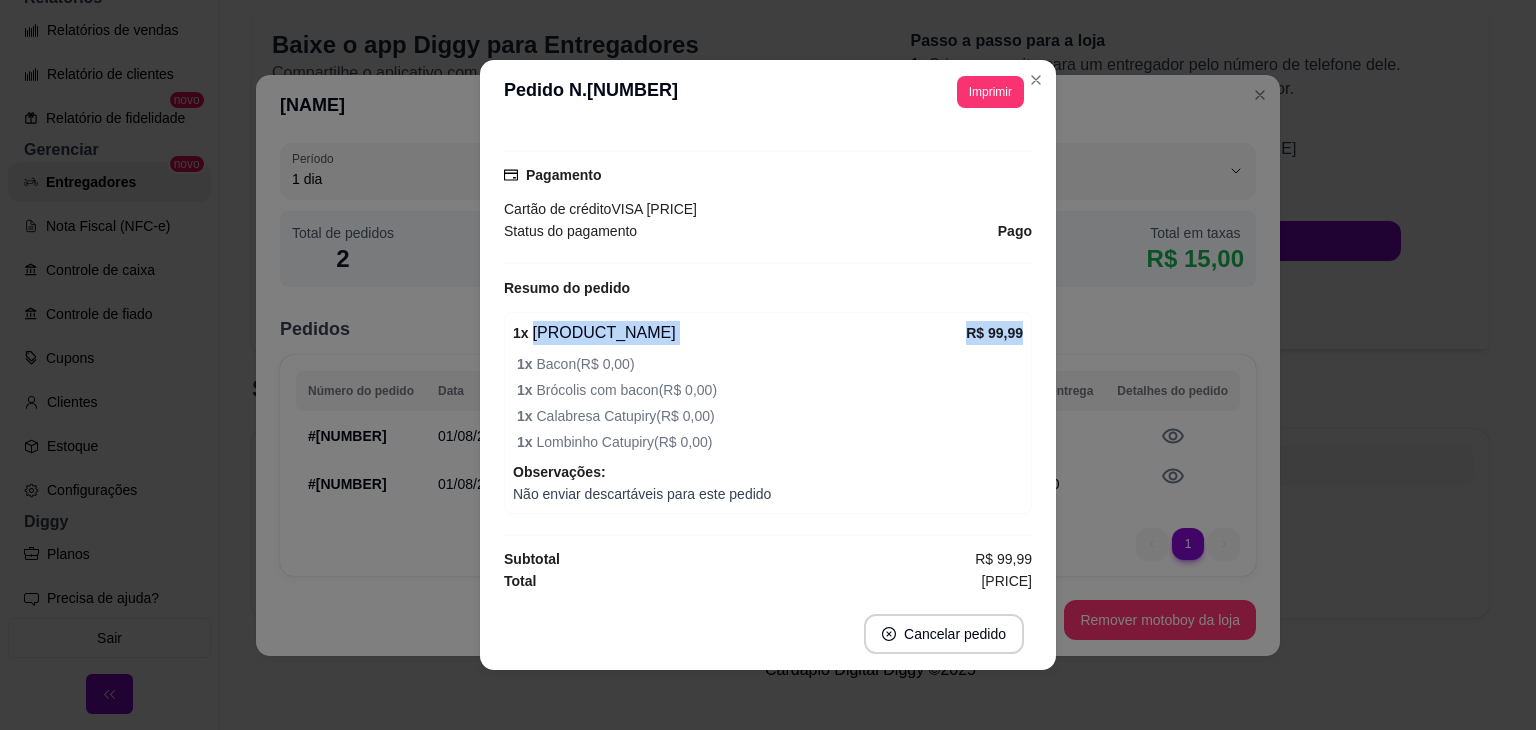 drag, startPoint x: 940, startPoint y: 329, endPoint x: 1034, endPoint y: 343, distance: 95.036835 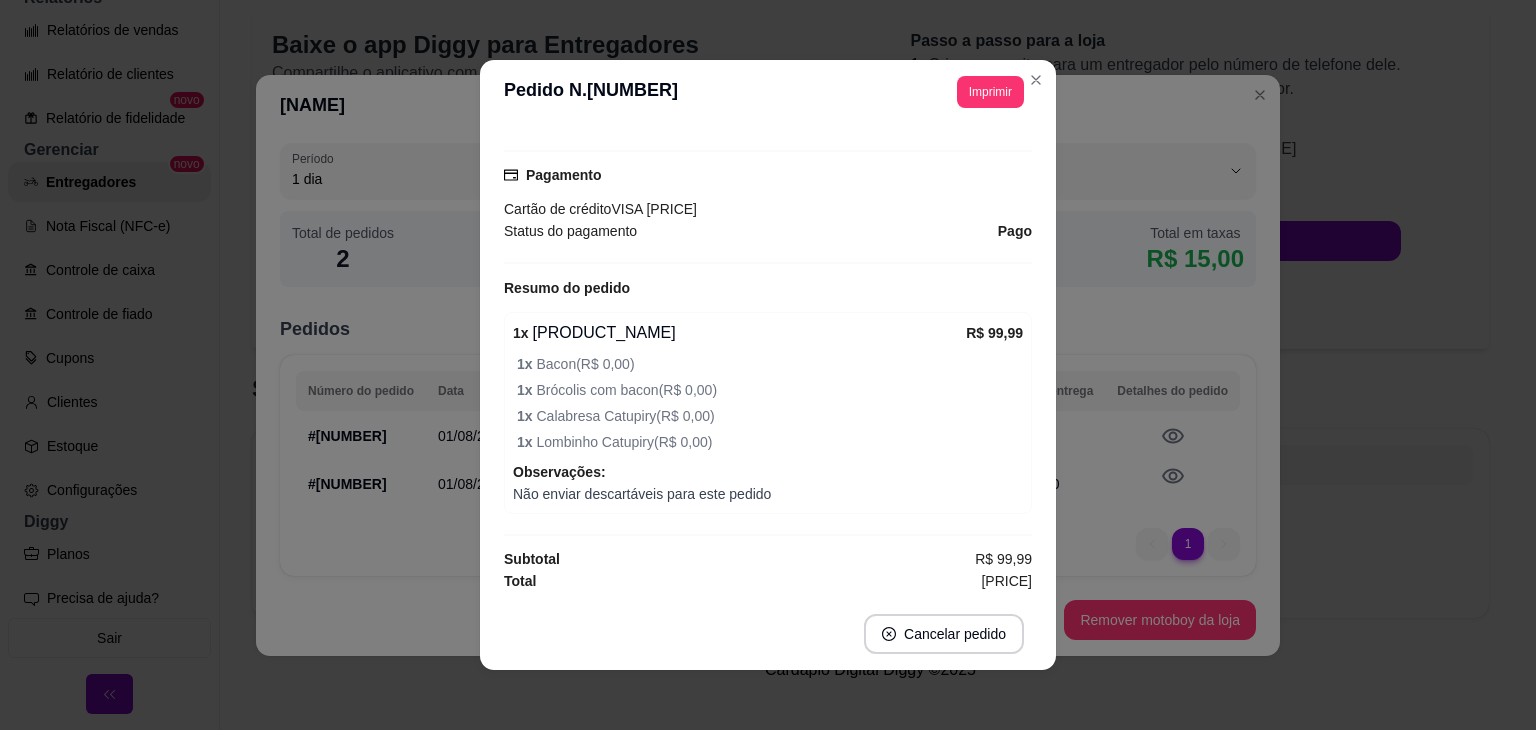 click on "[NUMBER] x   [PRODUCT_NAME] ( [PRICE] )" at bounding box center (770, 390) 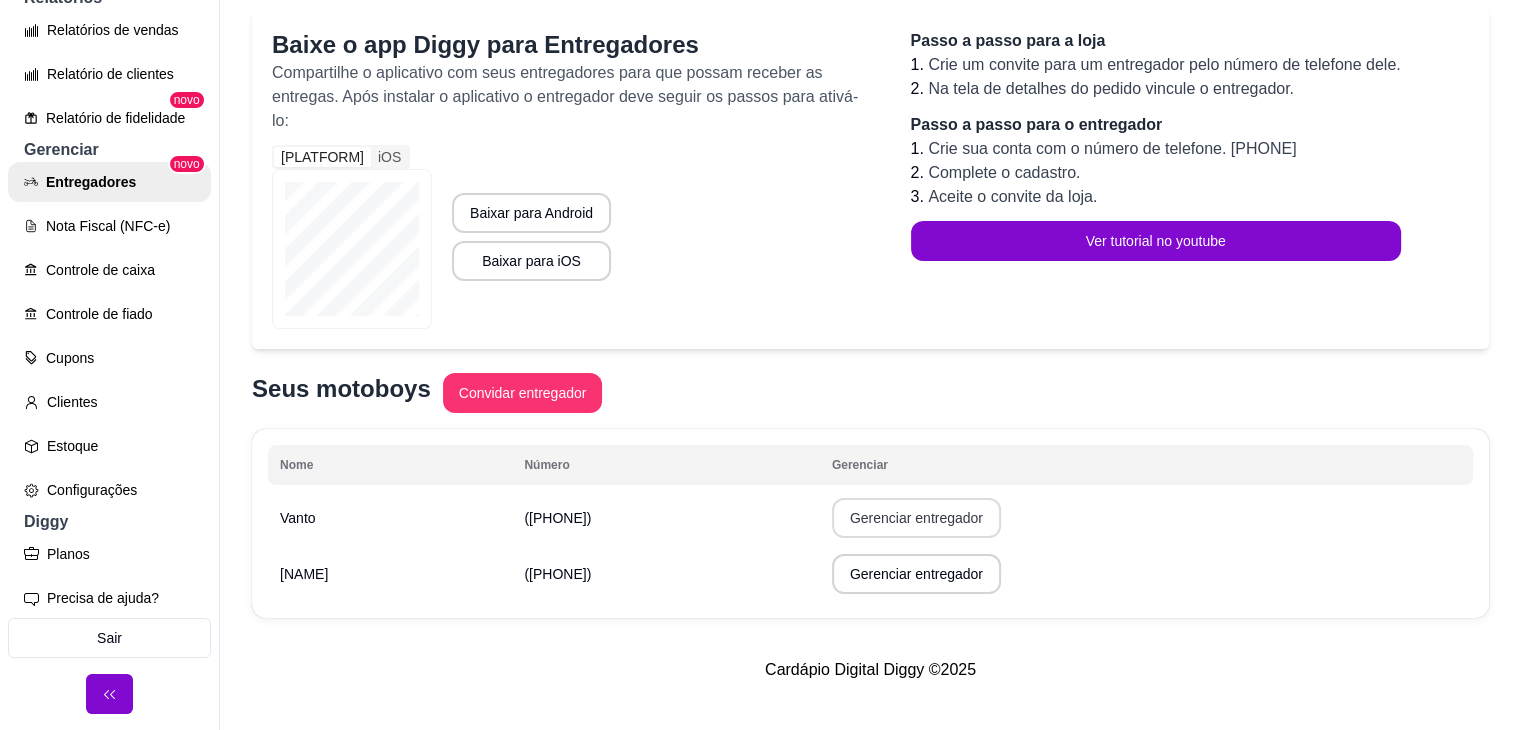 click on "Gerenciar entregador" at bounding box center (916, 518) 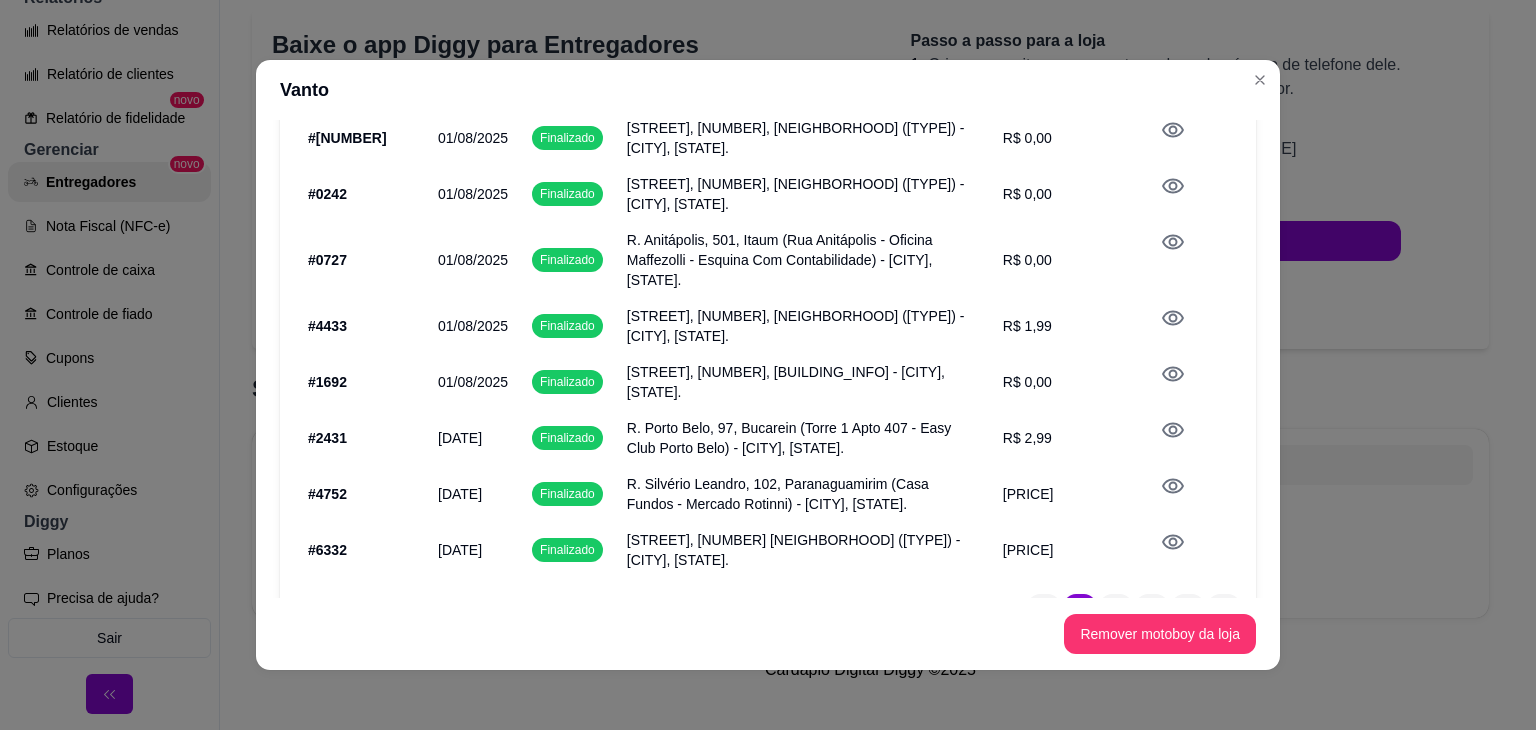scroll, scrollTop: 0, scrollLeft: 0, axis: both 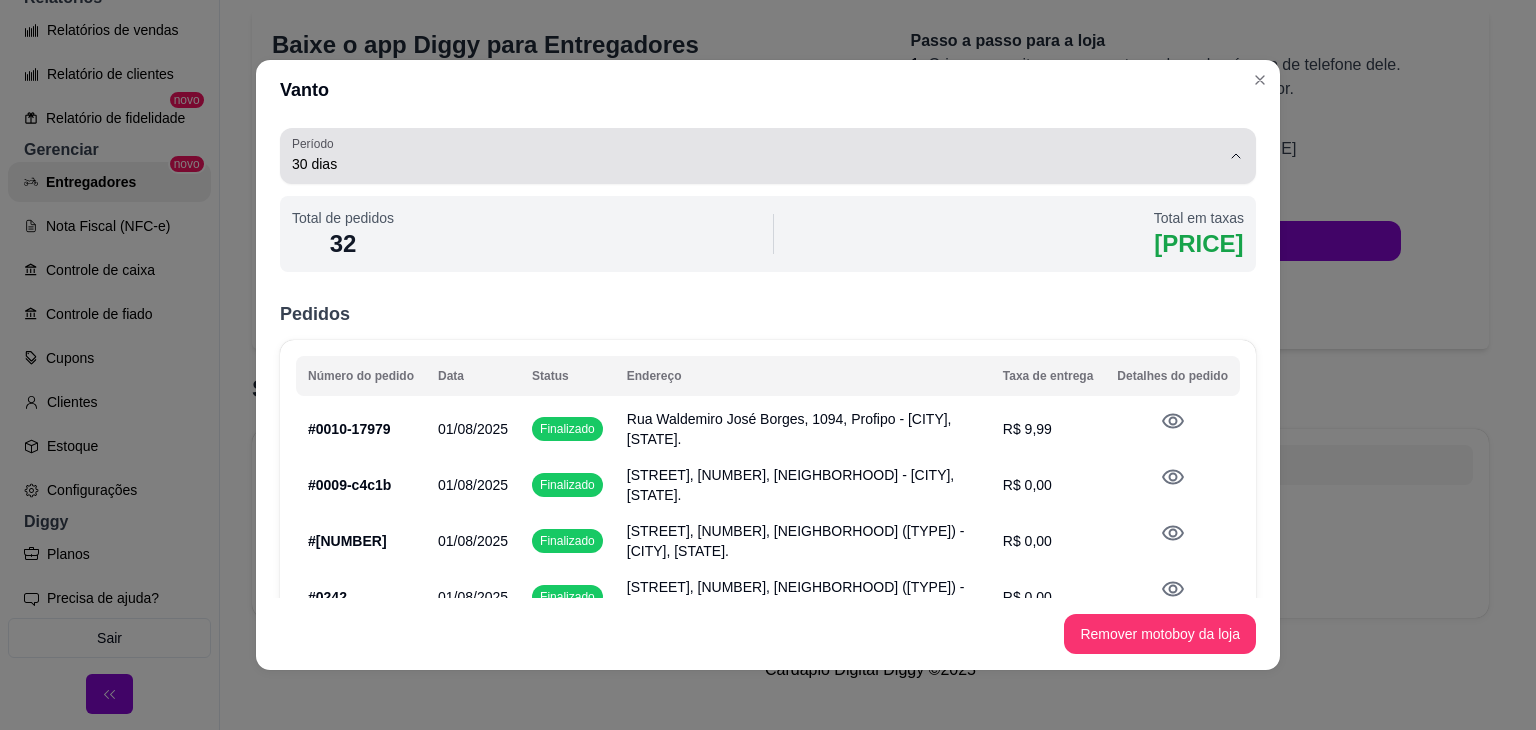 click on "30 dias" at bounding box center (756, 164) 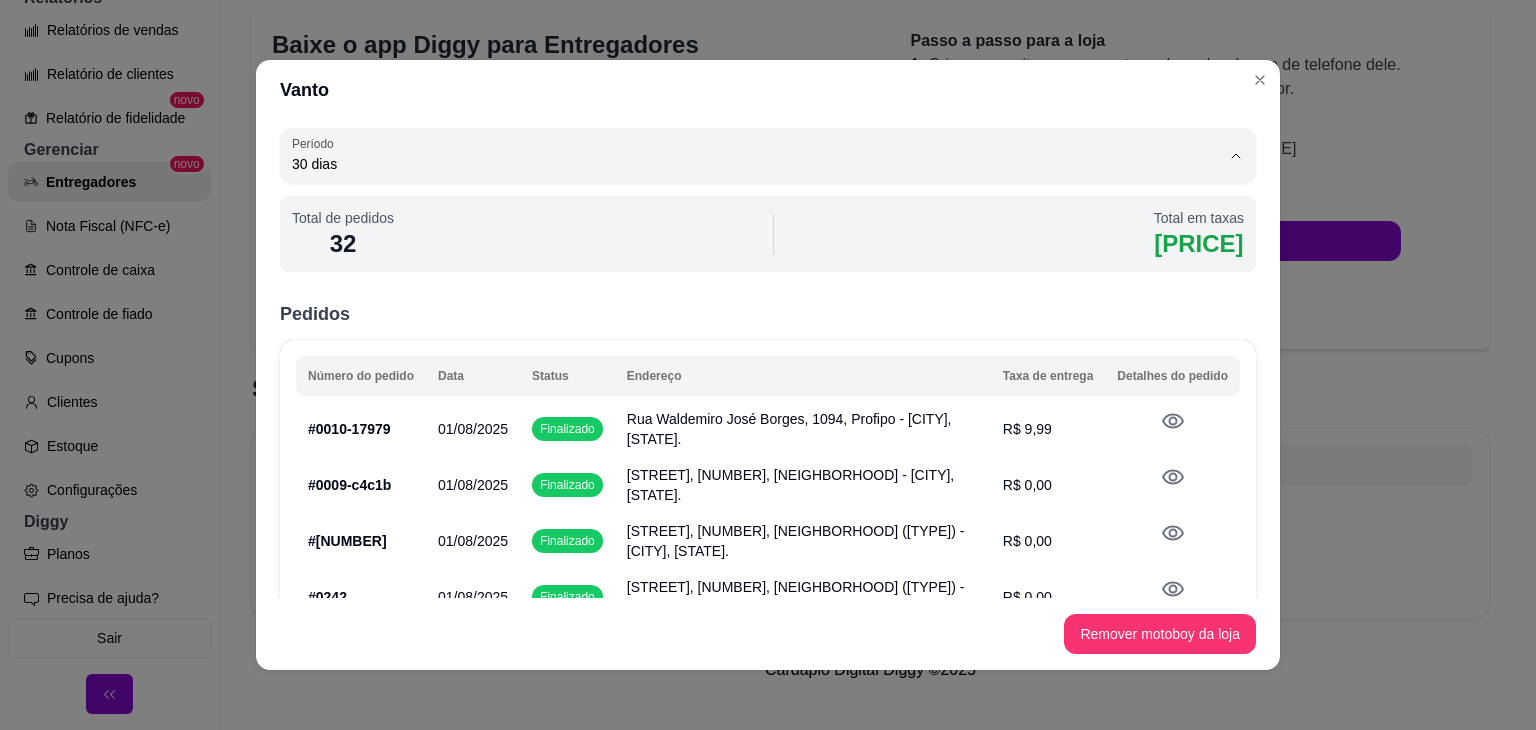 click on "1 dia" at bounding box center (743, 211) 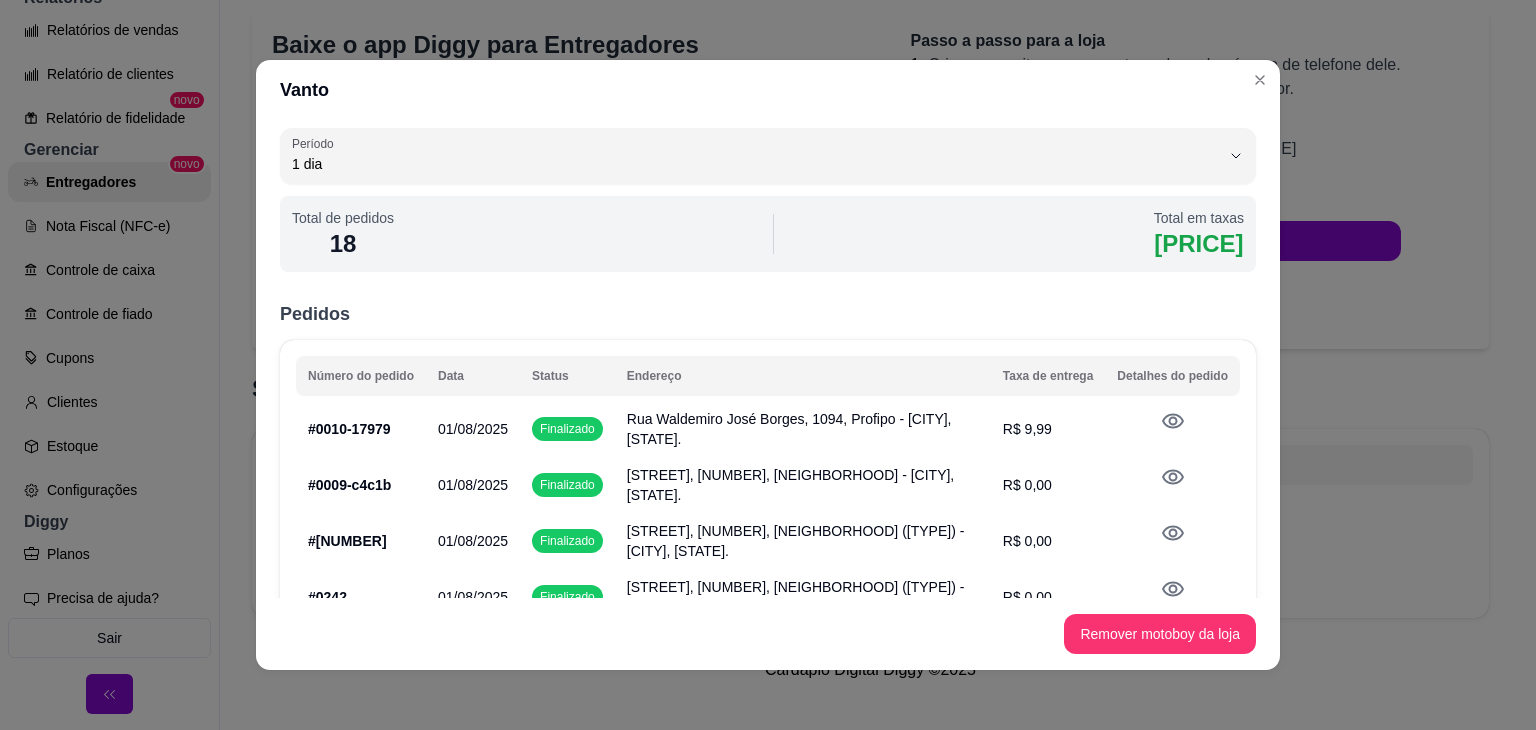 scroll, scrollTop: 403, scrollLeft: 0, axis: vertical 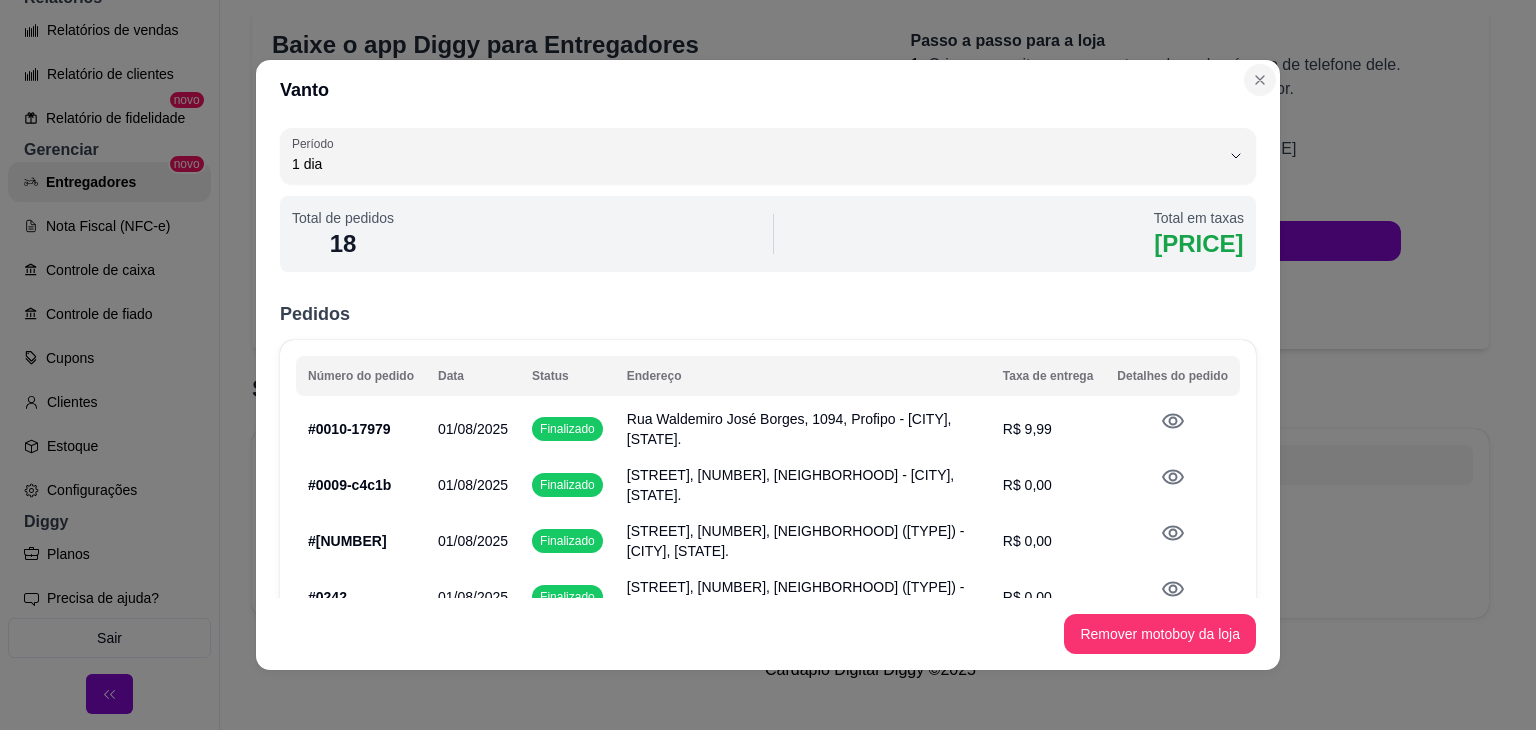 click on "Na tela de detalhes do pedido vincule o entregador." at bounding box center [1111, 88] 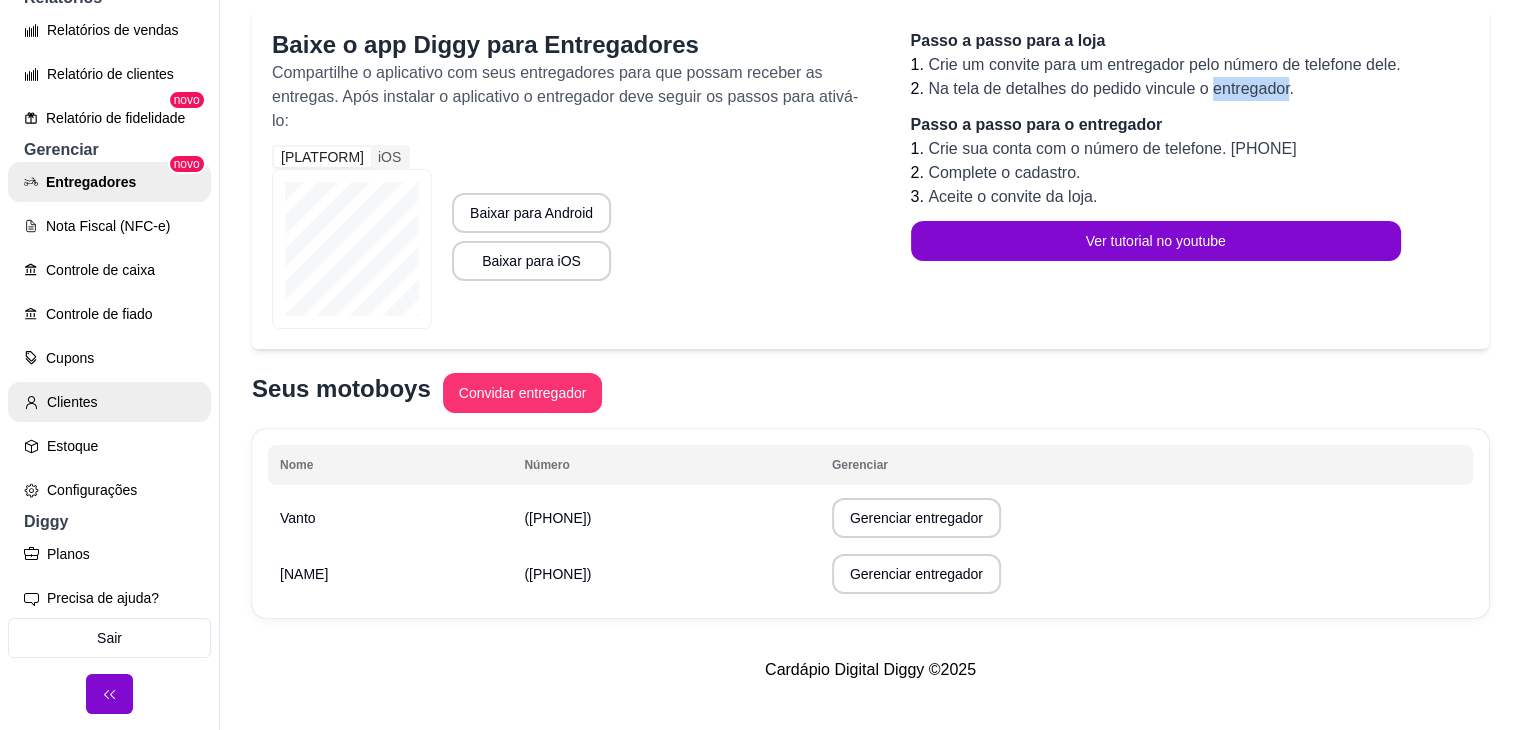 scroll, scrollTop: 0, scrollLeft: 0, axis: both 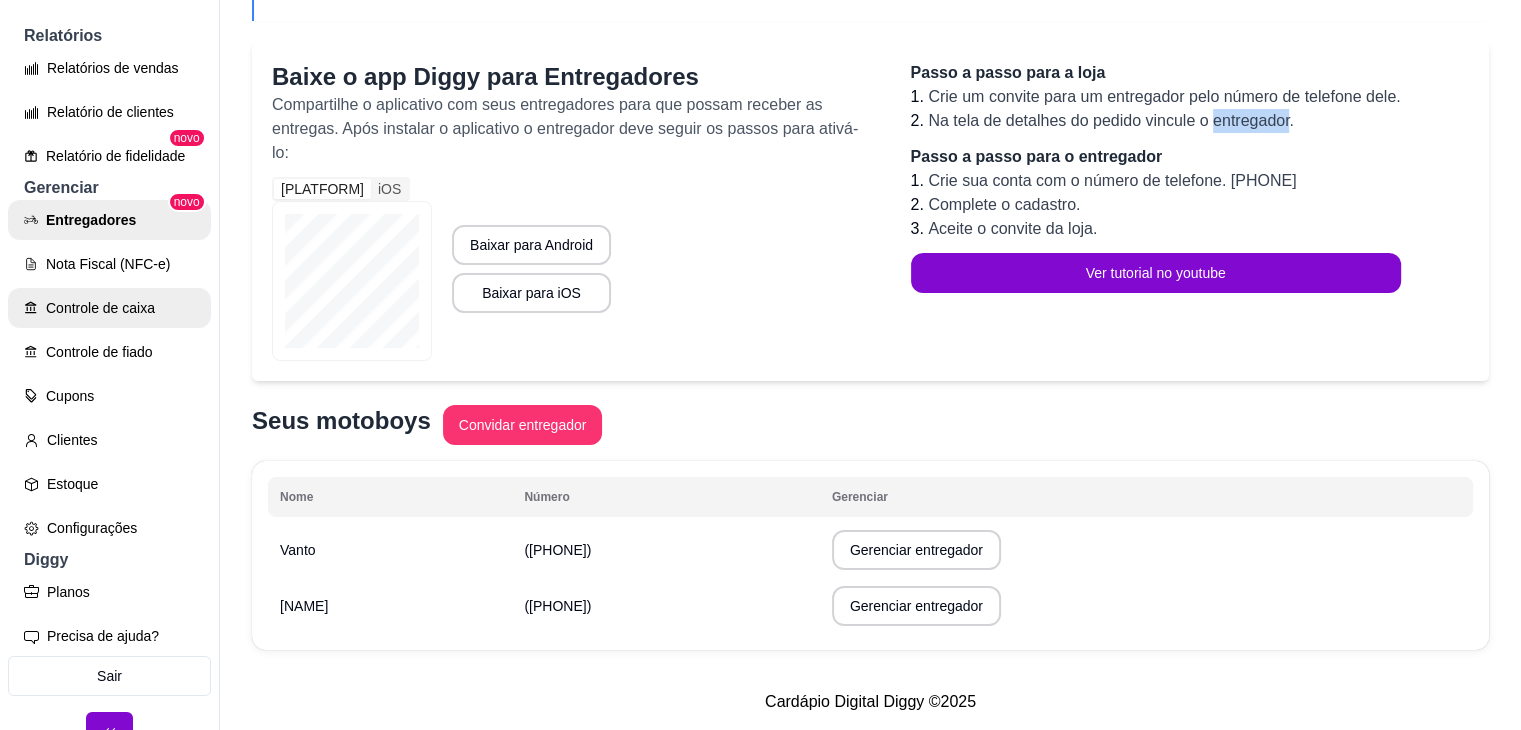 click on "Controle de caixa" at bounding box center [109, 308] 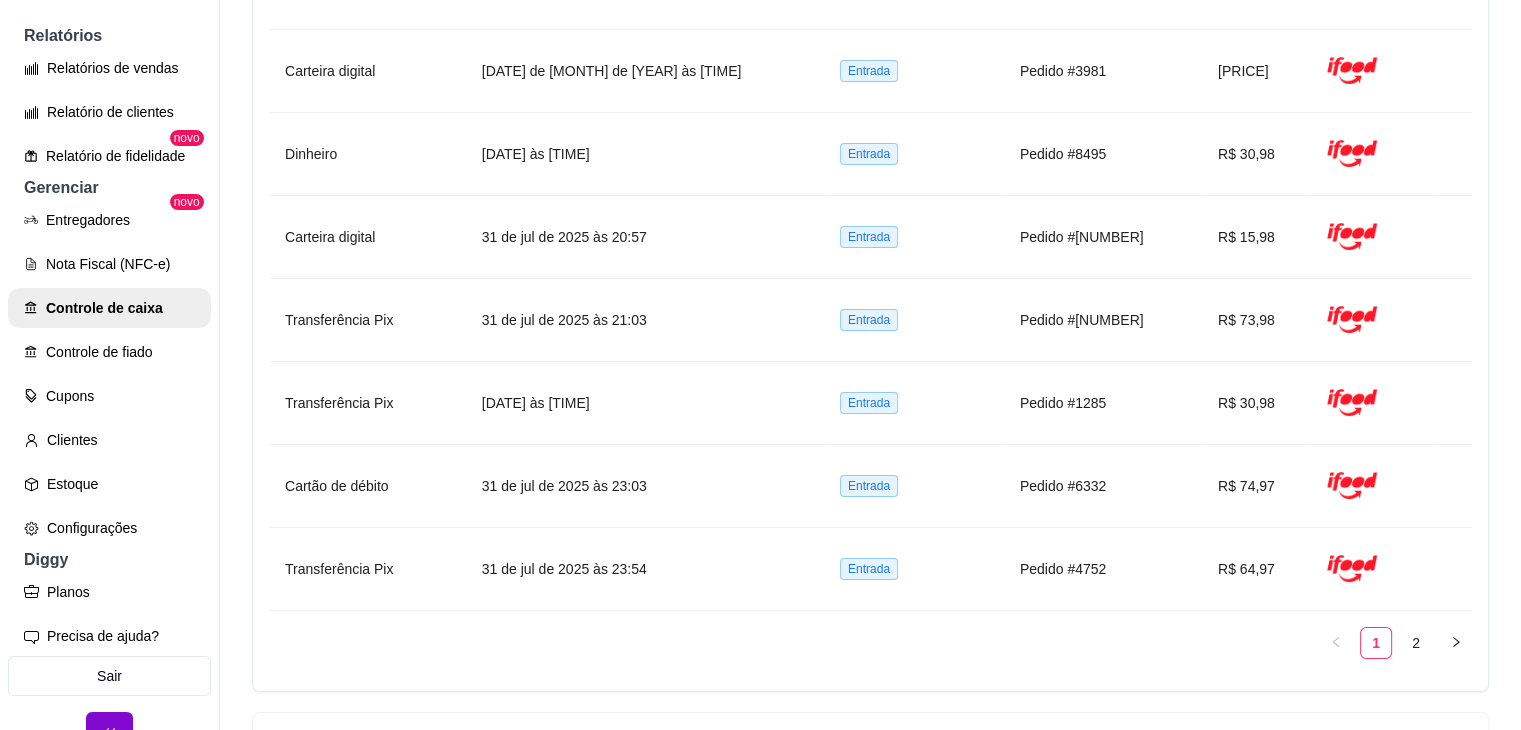 scroll, scrollTop: 2099, scrollLeft: 0, axis: vertical 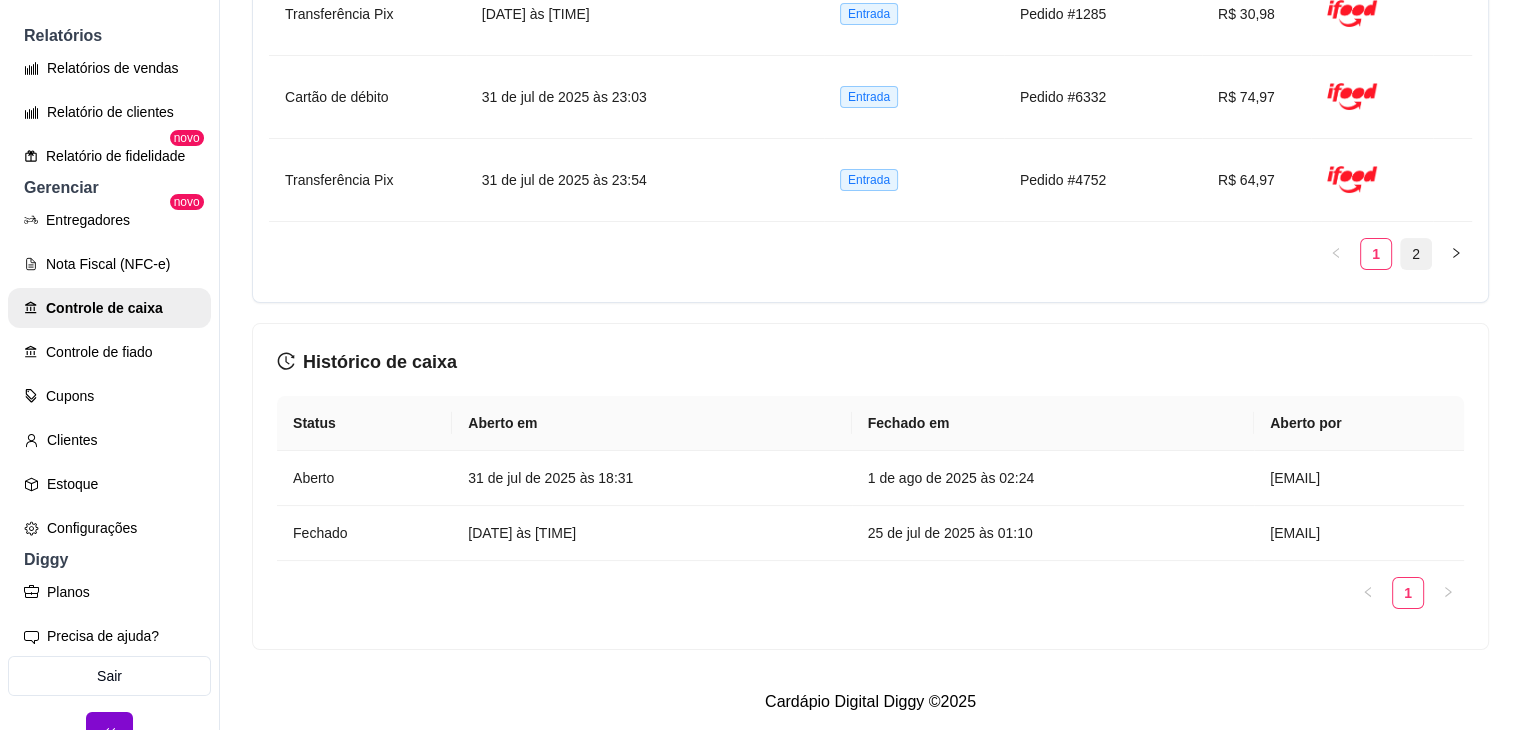 click on "2" at bounding box center [1416, 254] 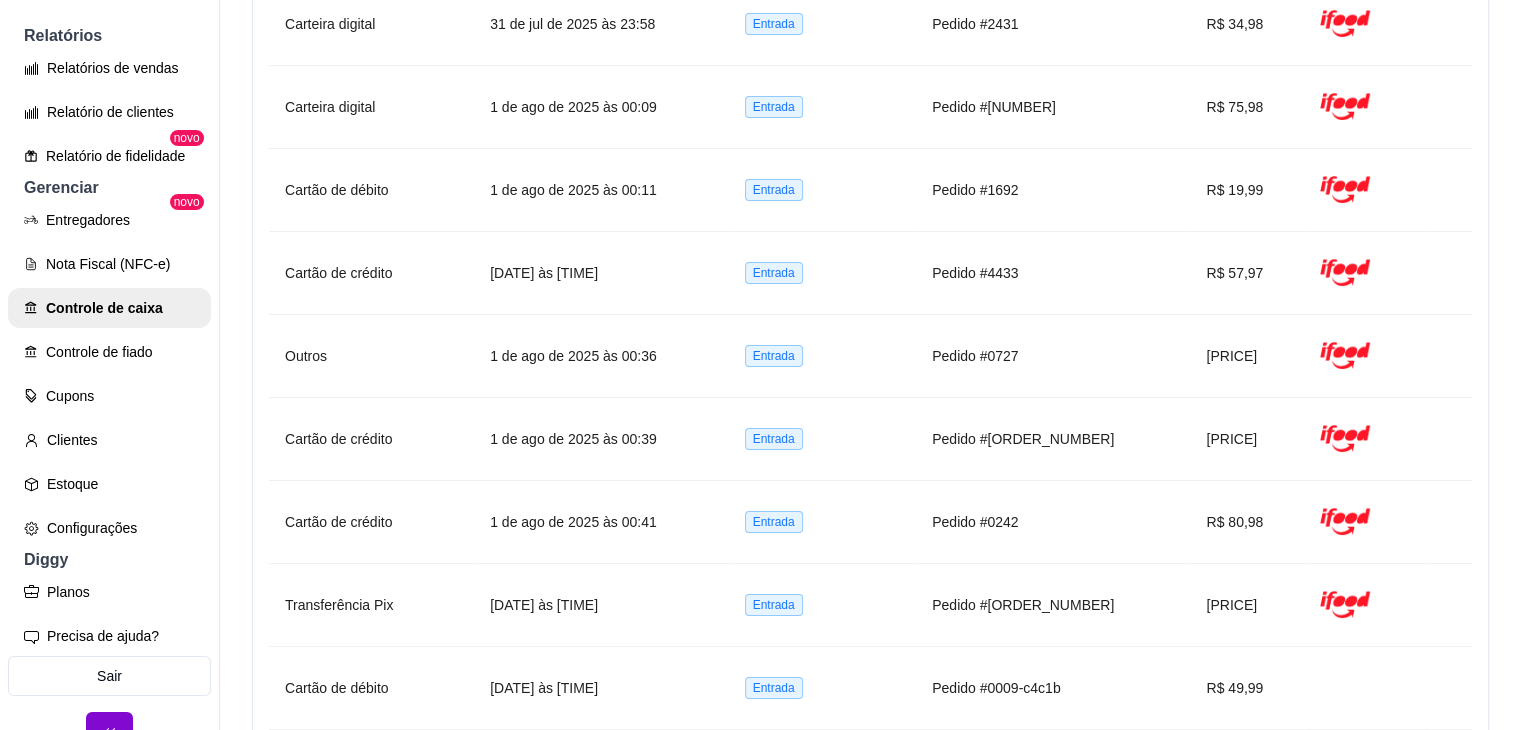 scroll, scrollTop: 965, scrollLeft: 0, axis: vertical 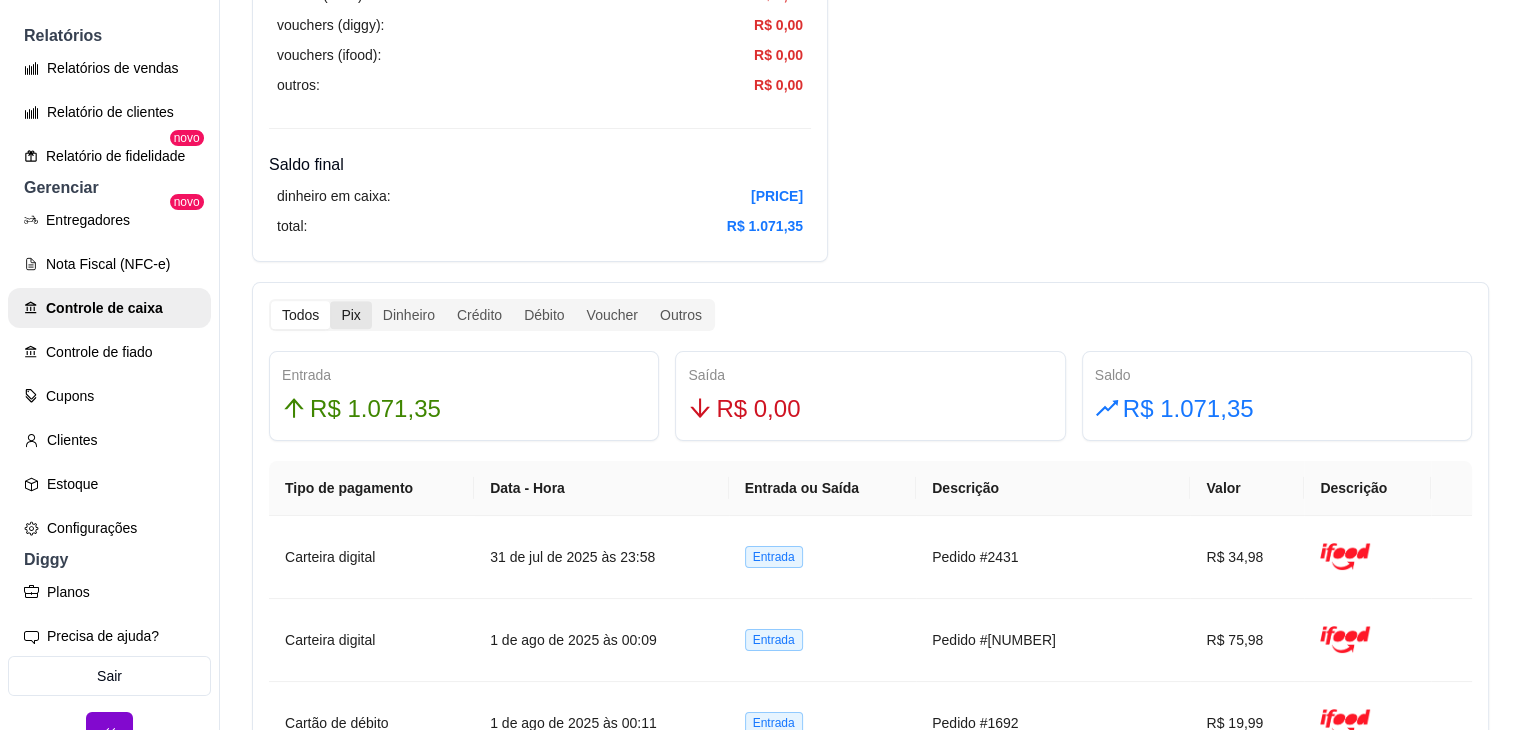 click on "Pix" at bounding box center [350, 315] 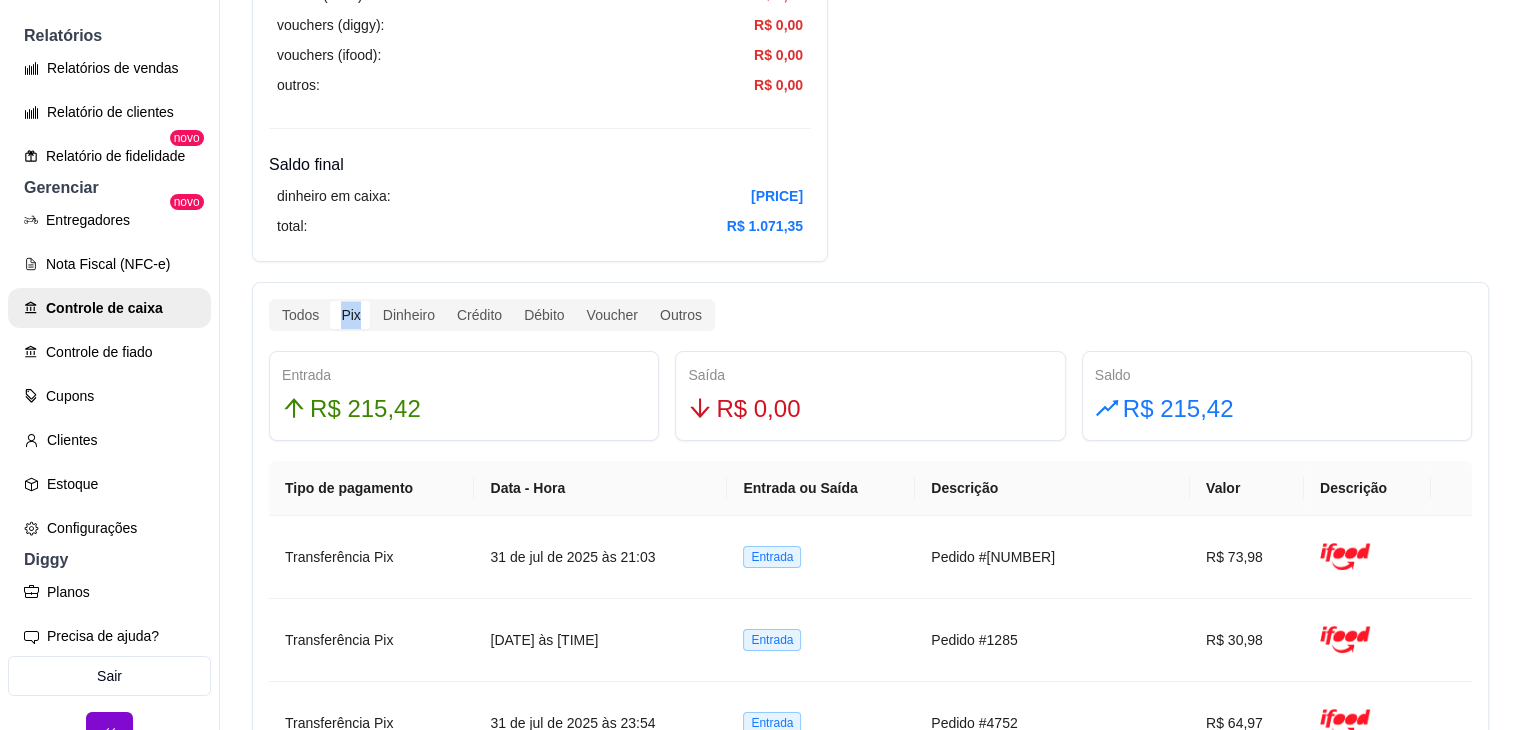 click on "Pix" at bounding box center (350, 315) 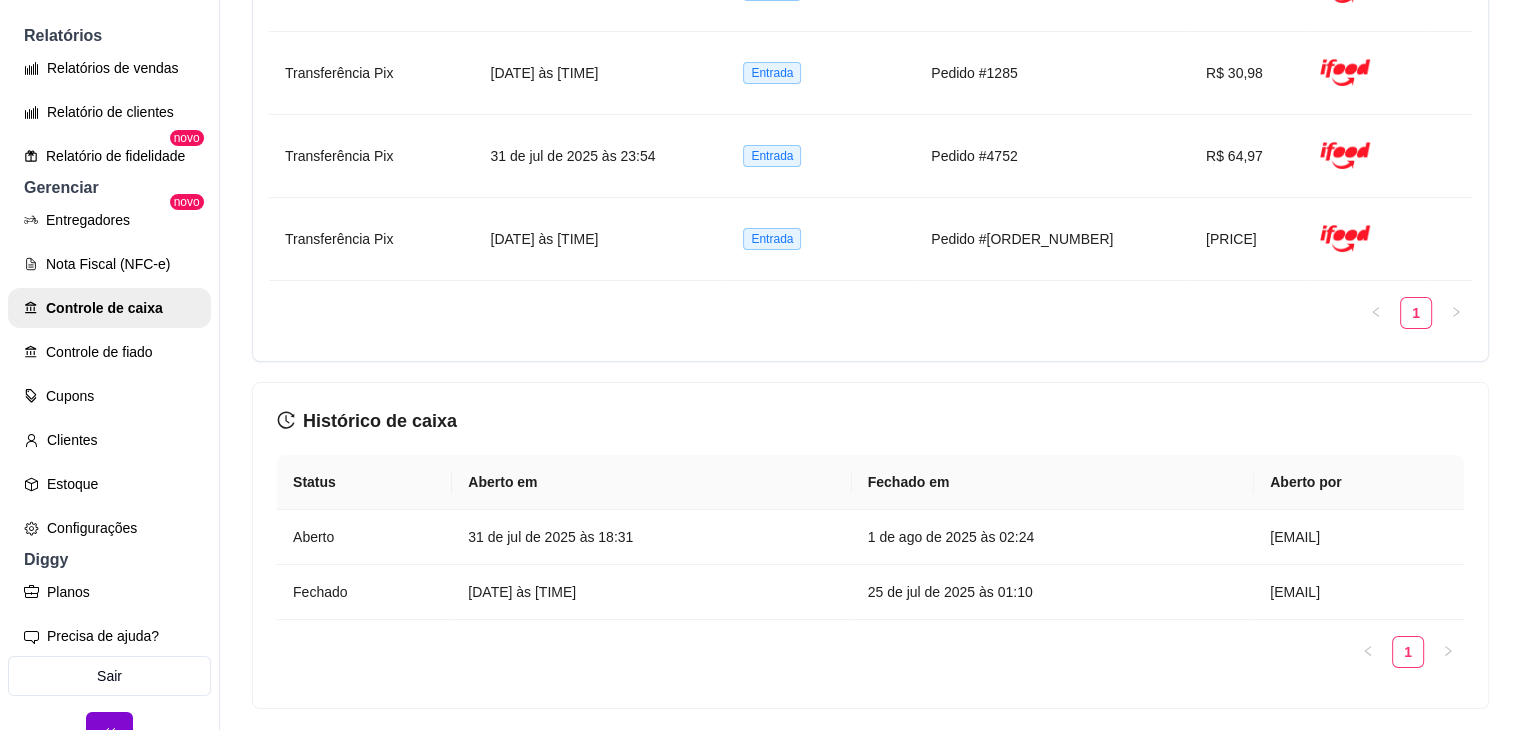 scroll, scrollTop: 965, scrollLeft: 0, axis: vertical 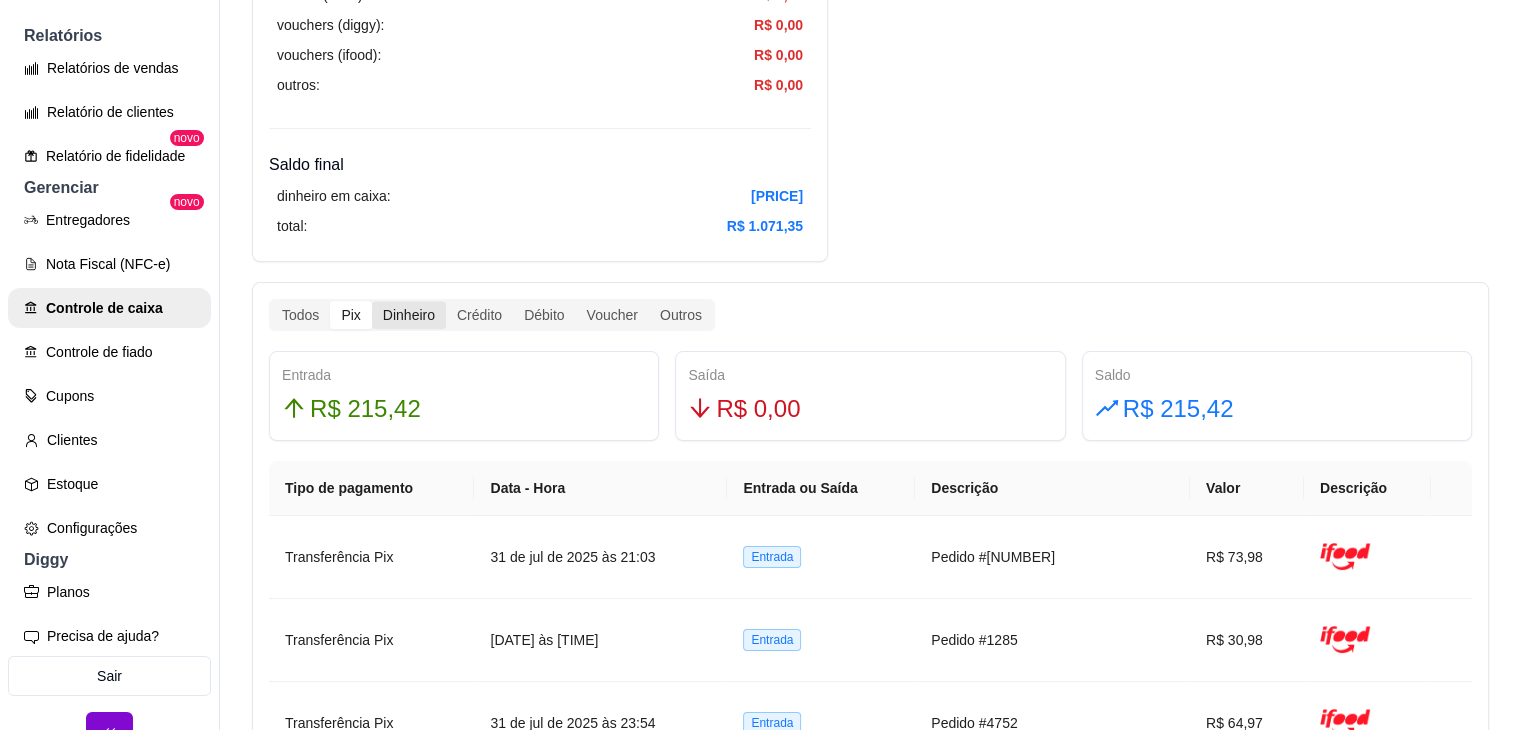 click on "Dinheiro" at bounding box center [409, 315] 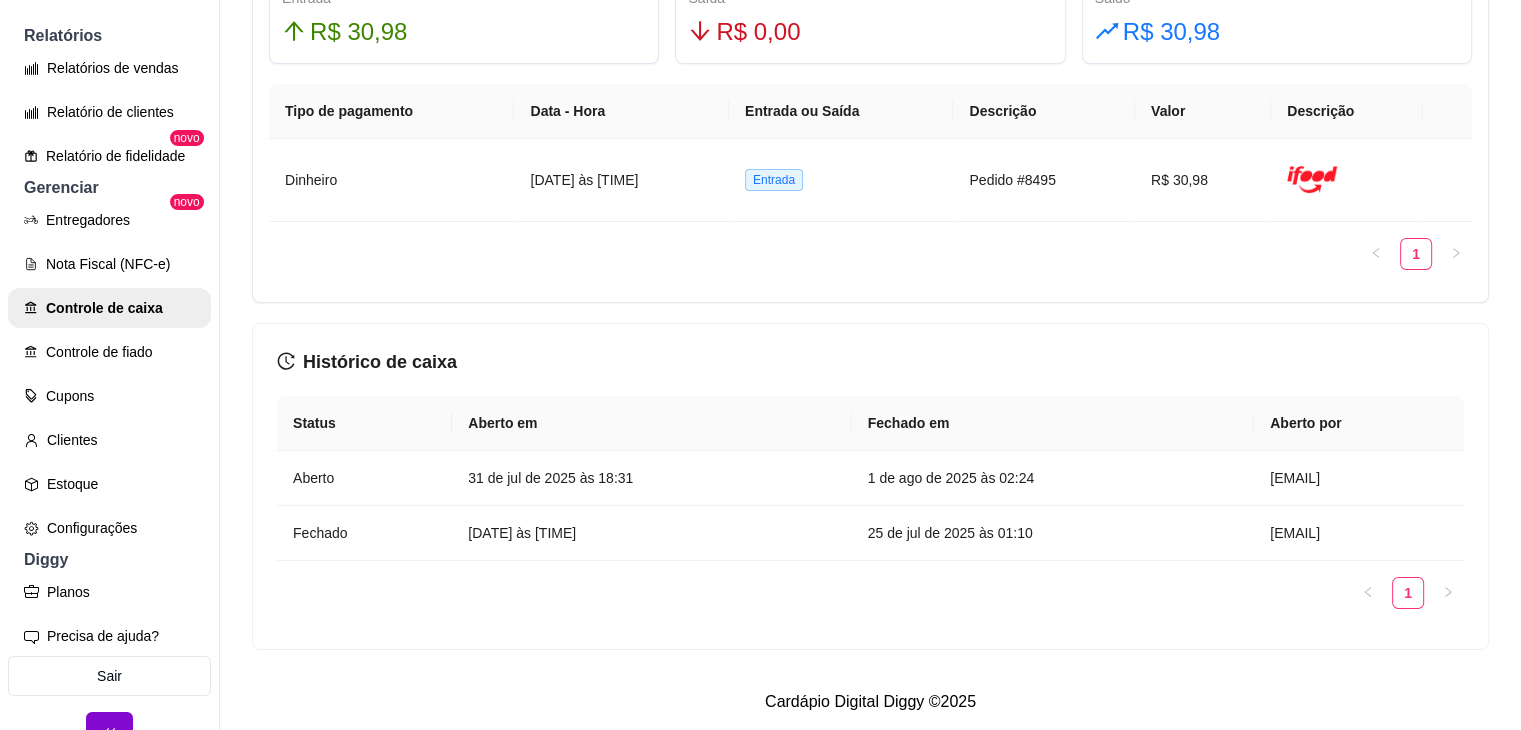 scroll, scrollTop: 788, scrollLeft: 0, axis: vertical 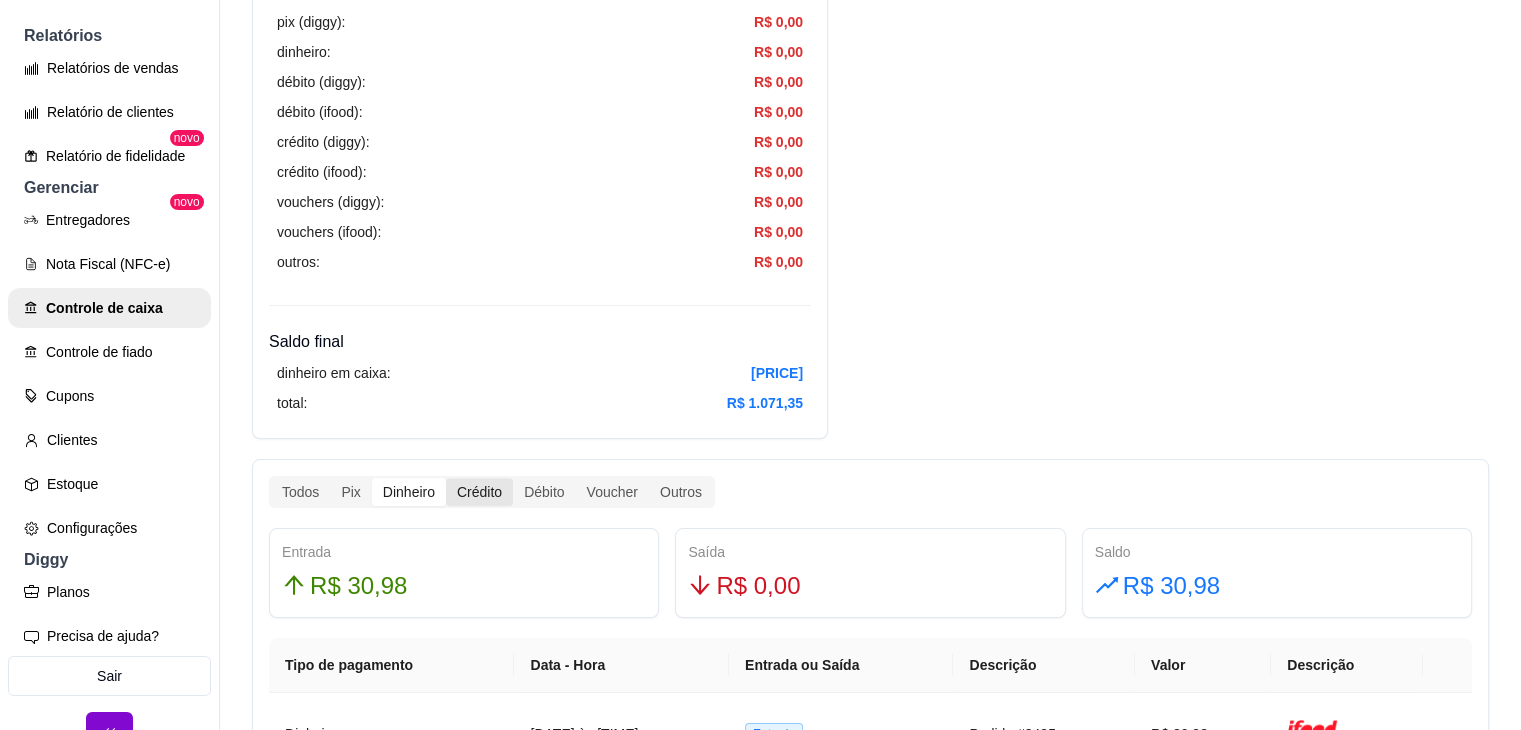 click on "Crédito" at bounding box center [479, 492] 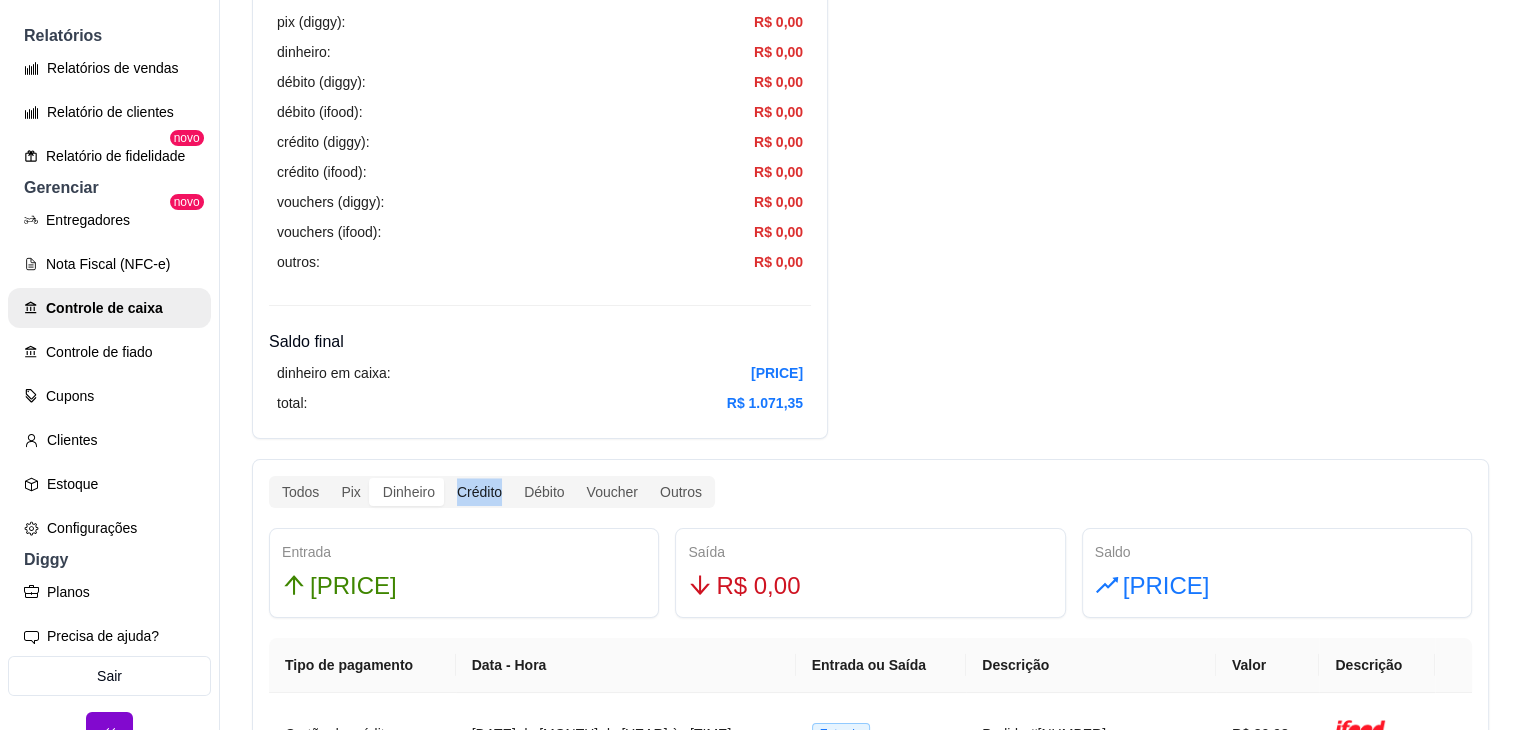 click on "Crédito" at bounding box center [479, 492] 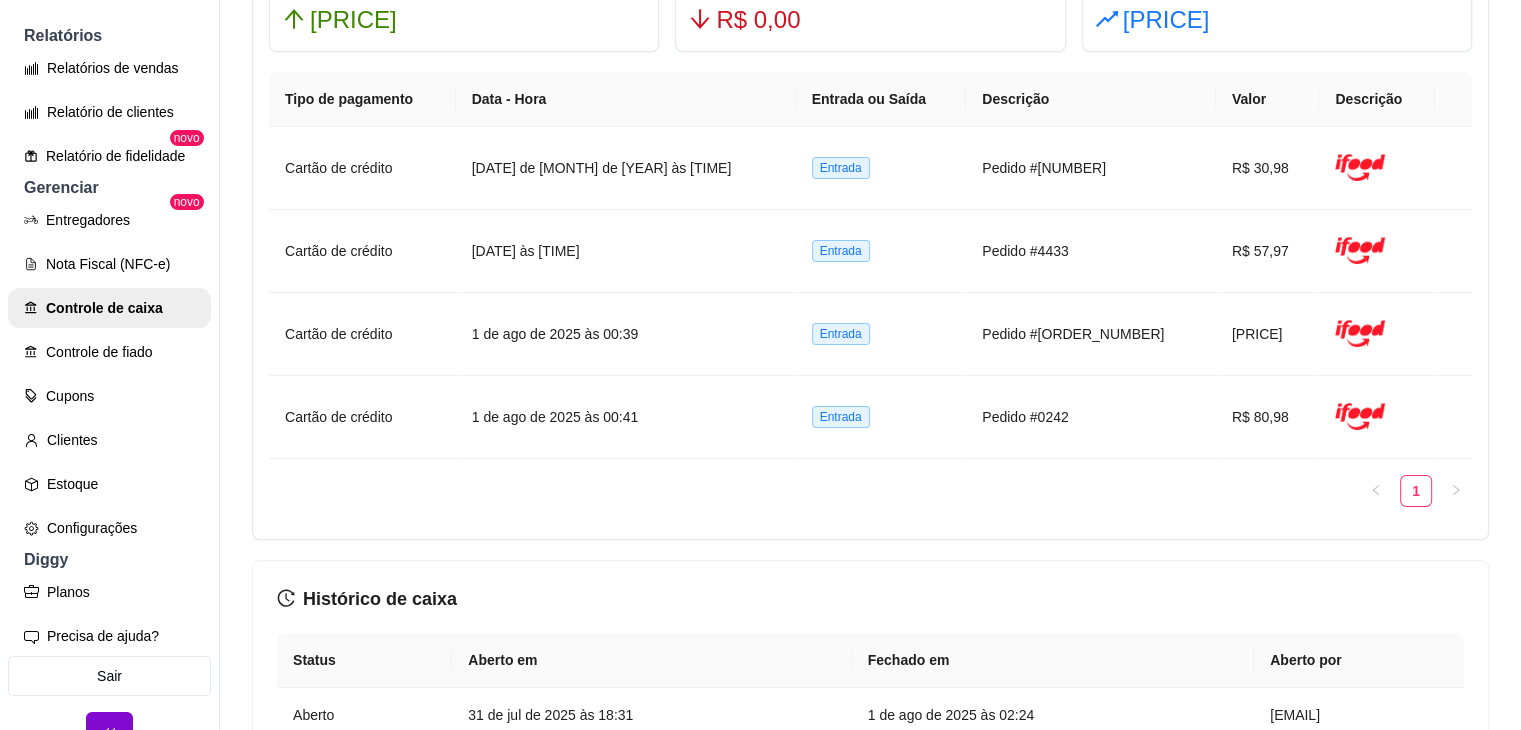 scroll, scrollTop: 788, scrollLeft: 0, axis: vertical 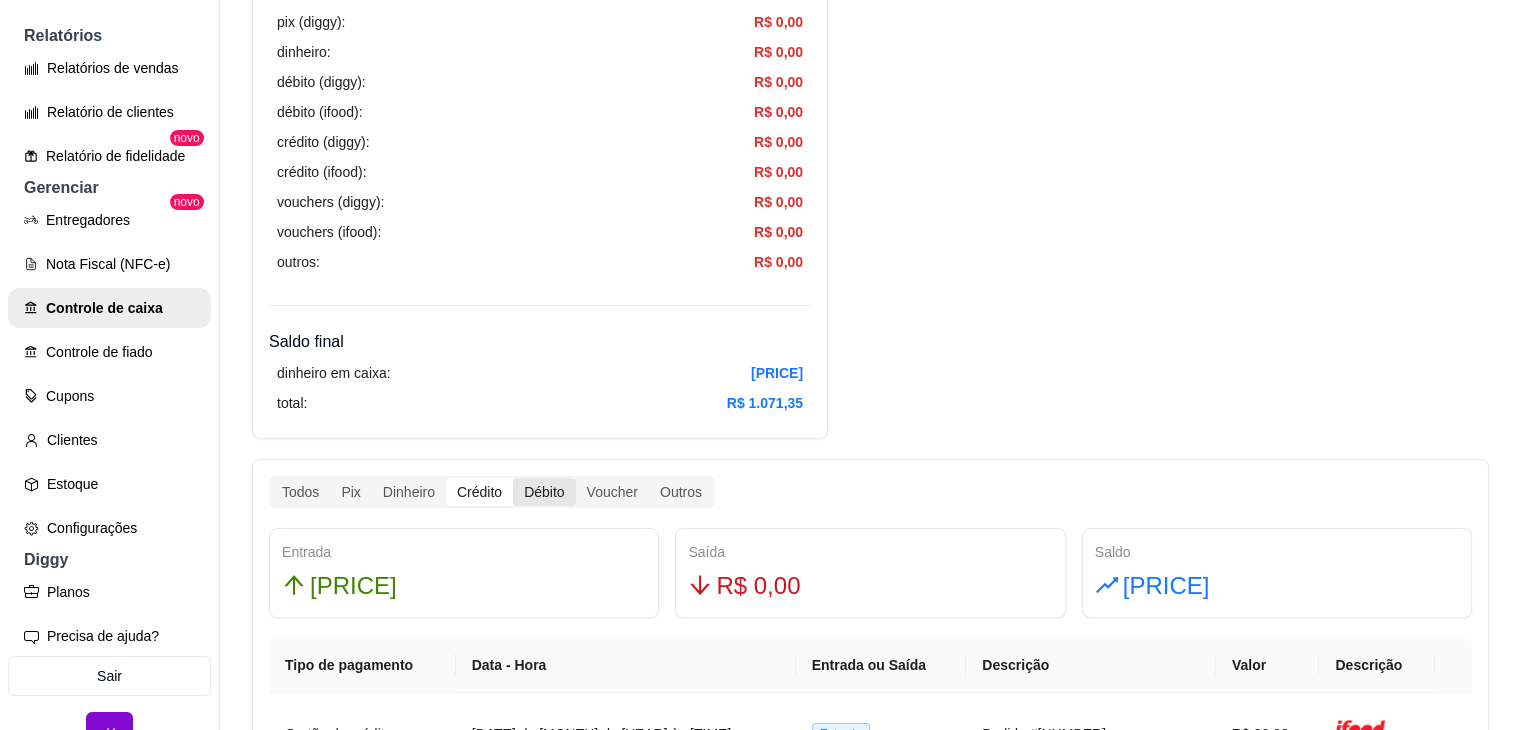 click on "Débito" at bounding box center [544, 492] 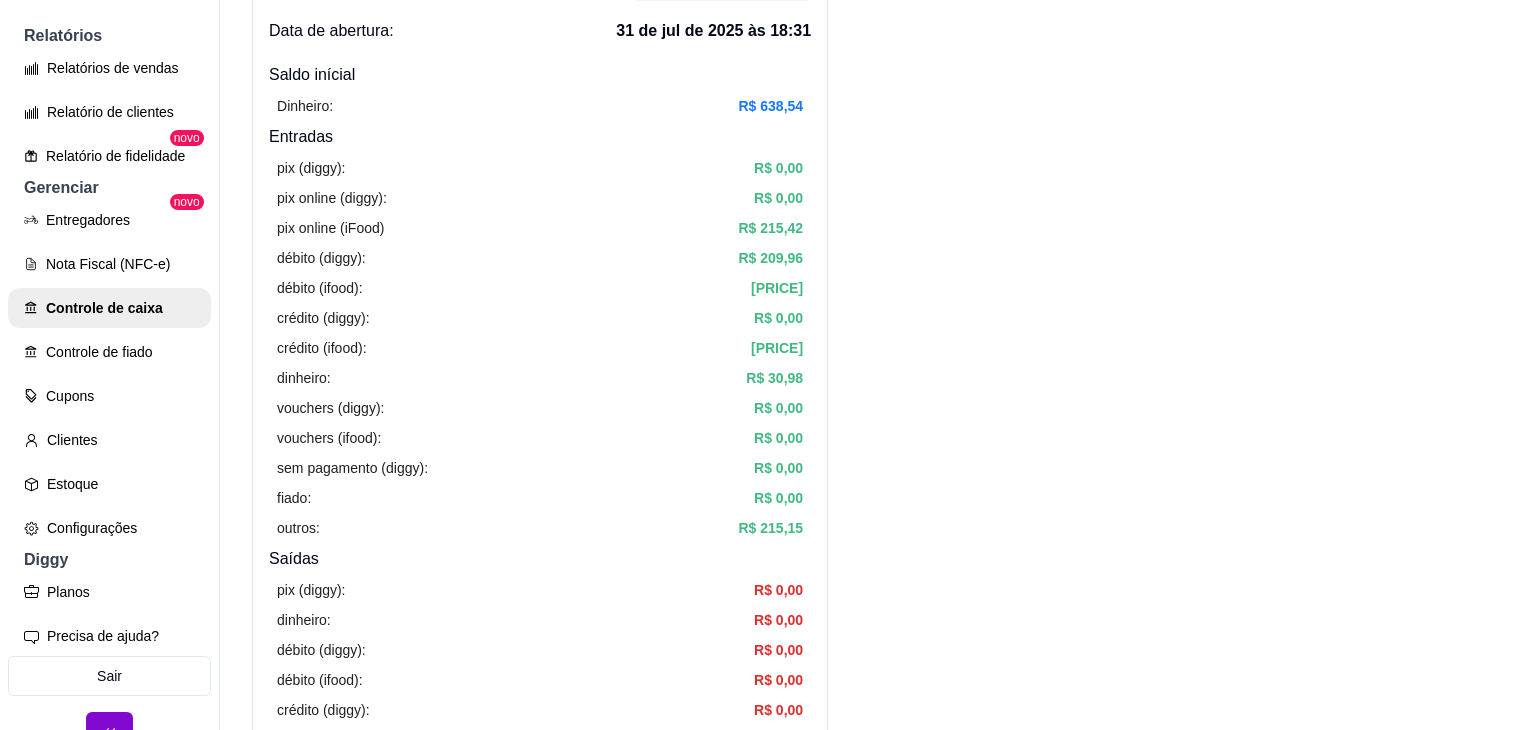 scroll, scrollTop: 788, scrollLeft: 0, axis: vertical 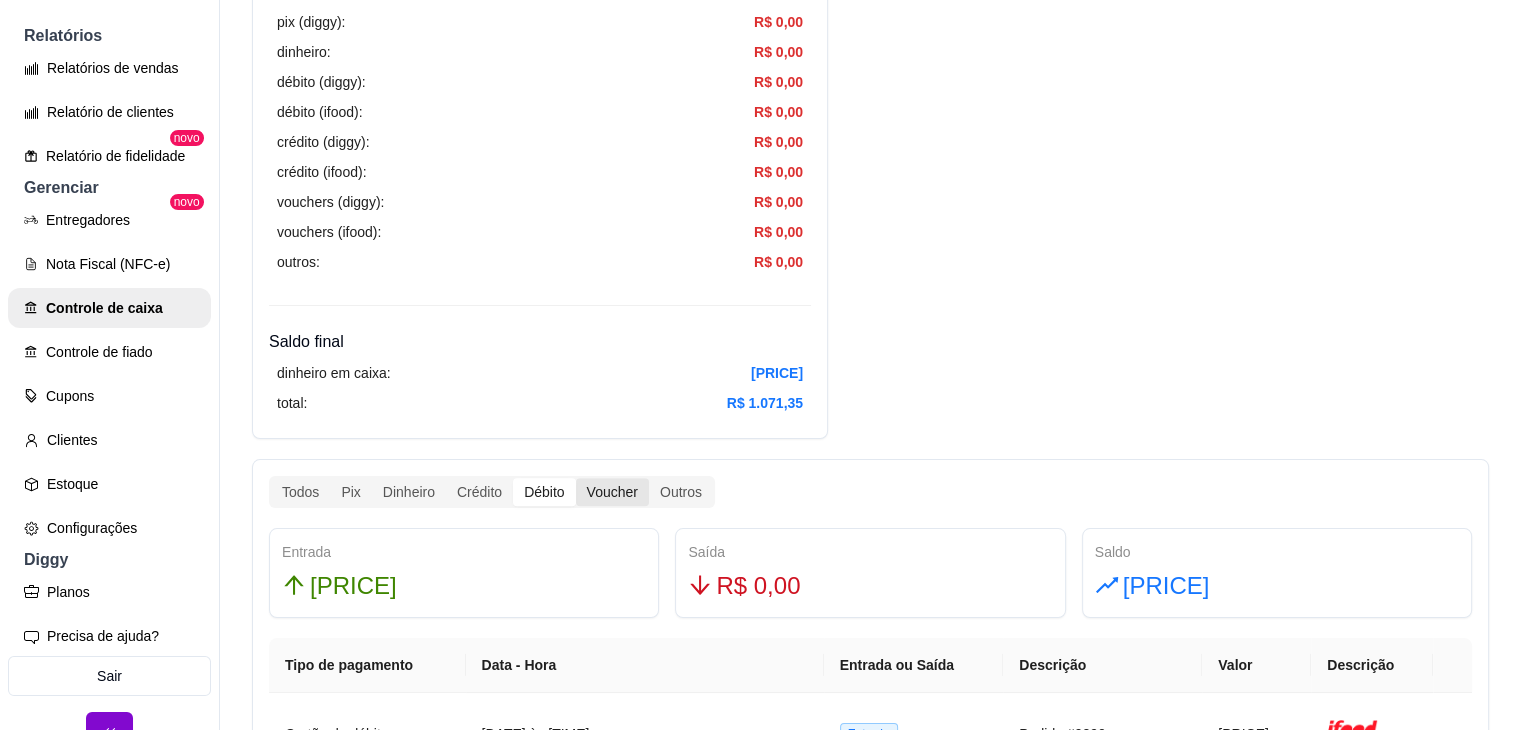 click on "Voucher" at bounding box center (612, 492) 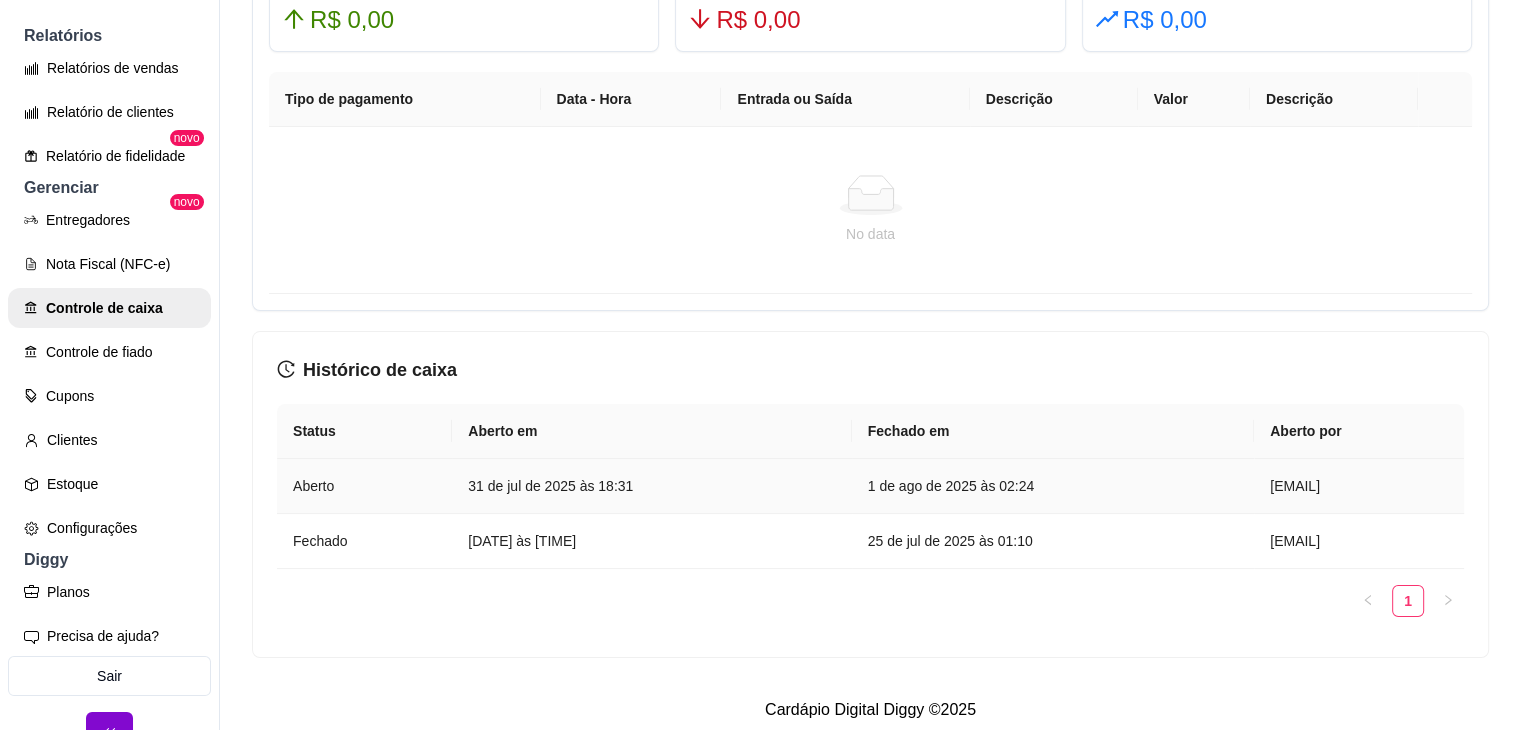 scroll, scrollTop: 788, scrollLeft: 0, axis: vertical 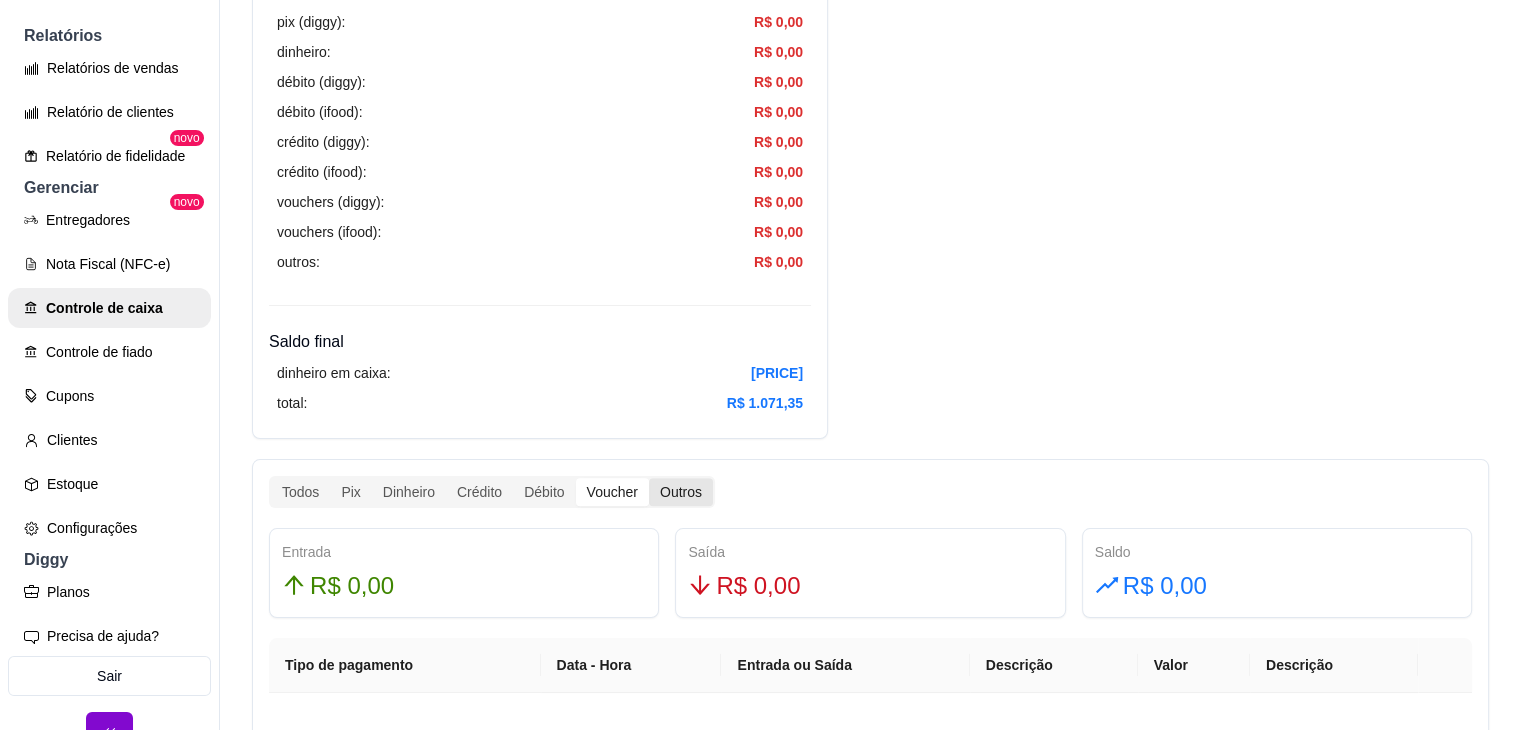 click on "Outros" at bounding box center [681, 492] 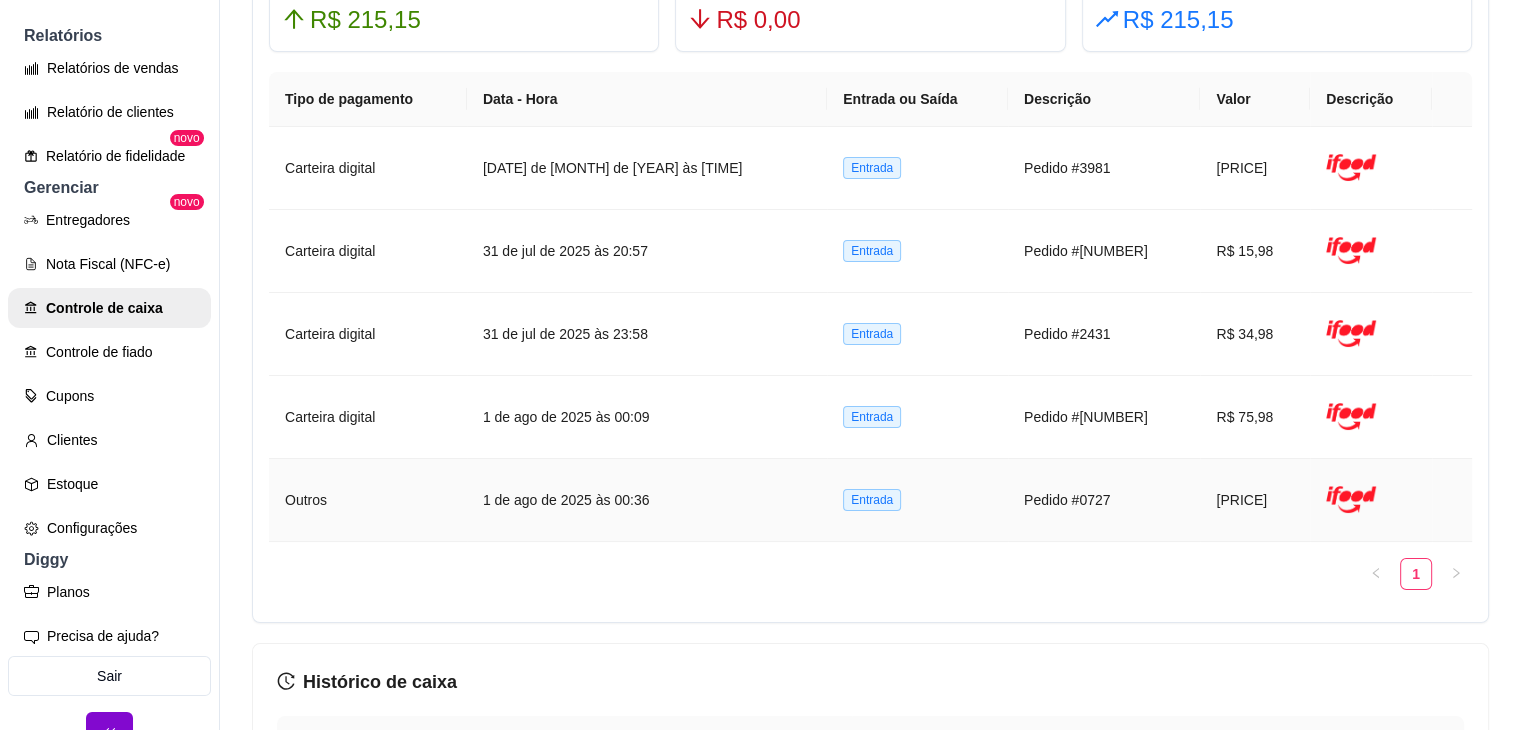 scroll, scrollTop: 788, scrollLeft: 0, axis: vertical 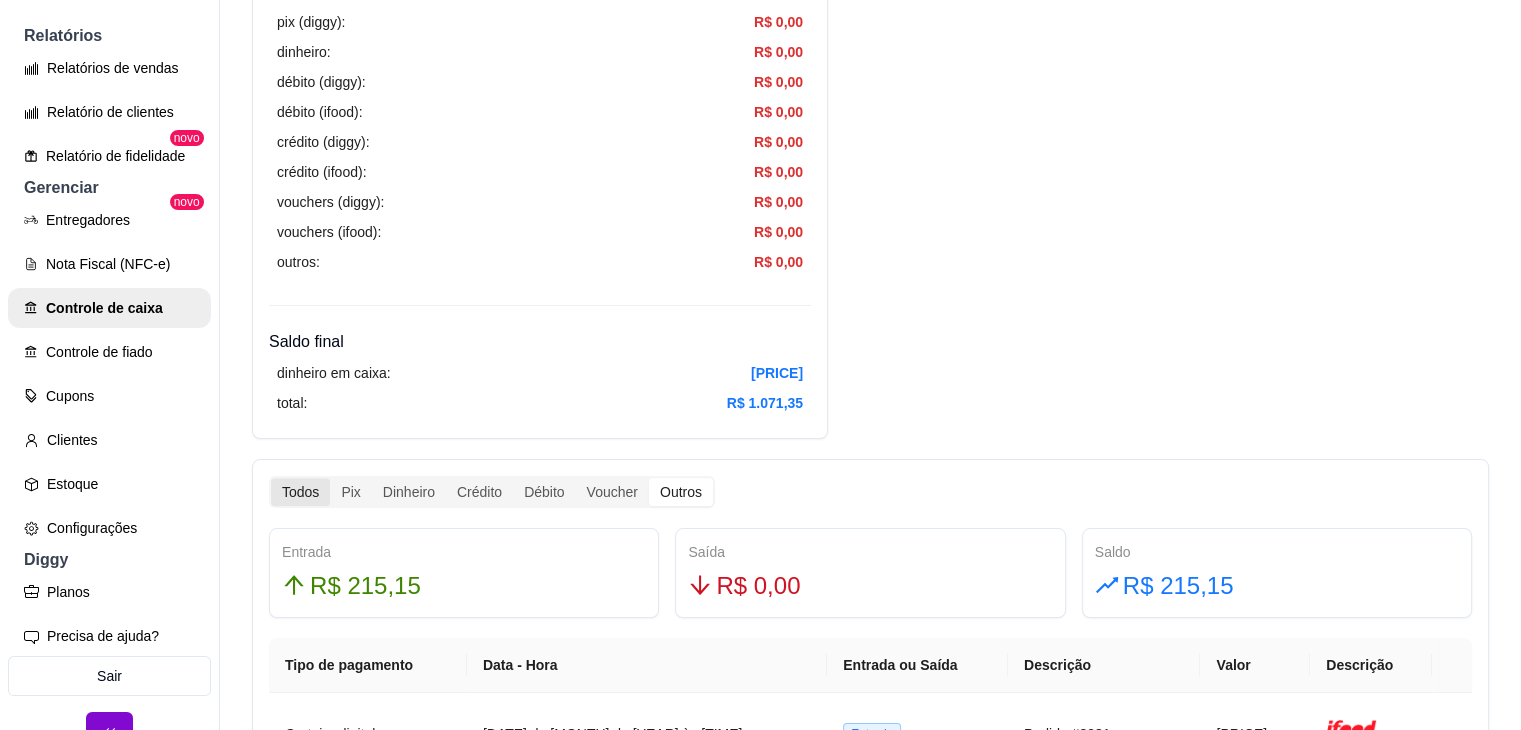 click on "Todos" at bounding box center (300, 492) 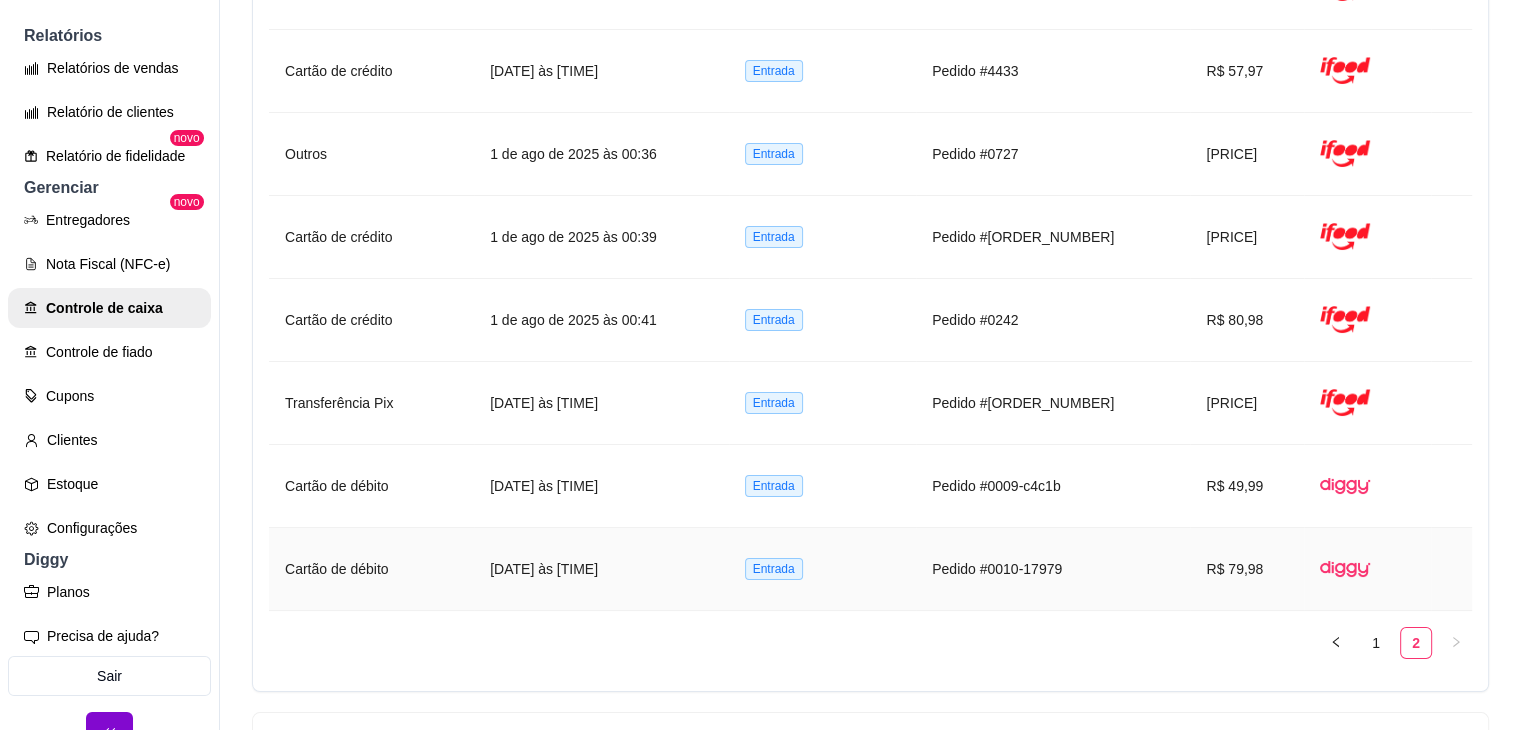 scroll, scrollTop: 1133, scrollLeft: 0, axis: vertical 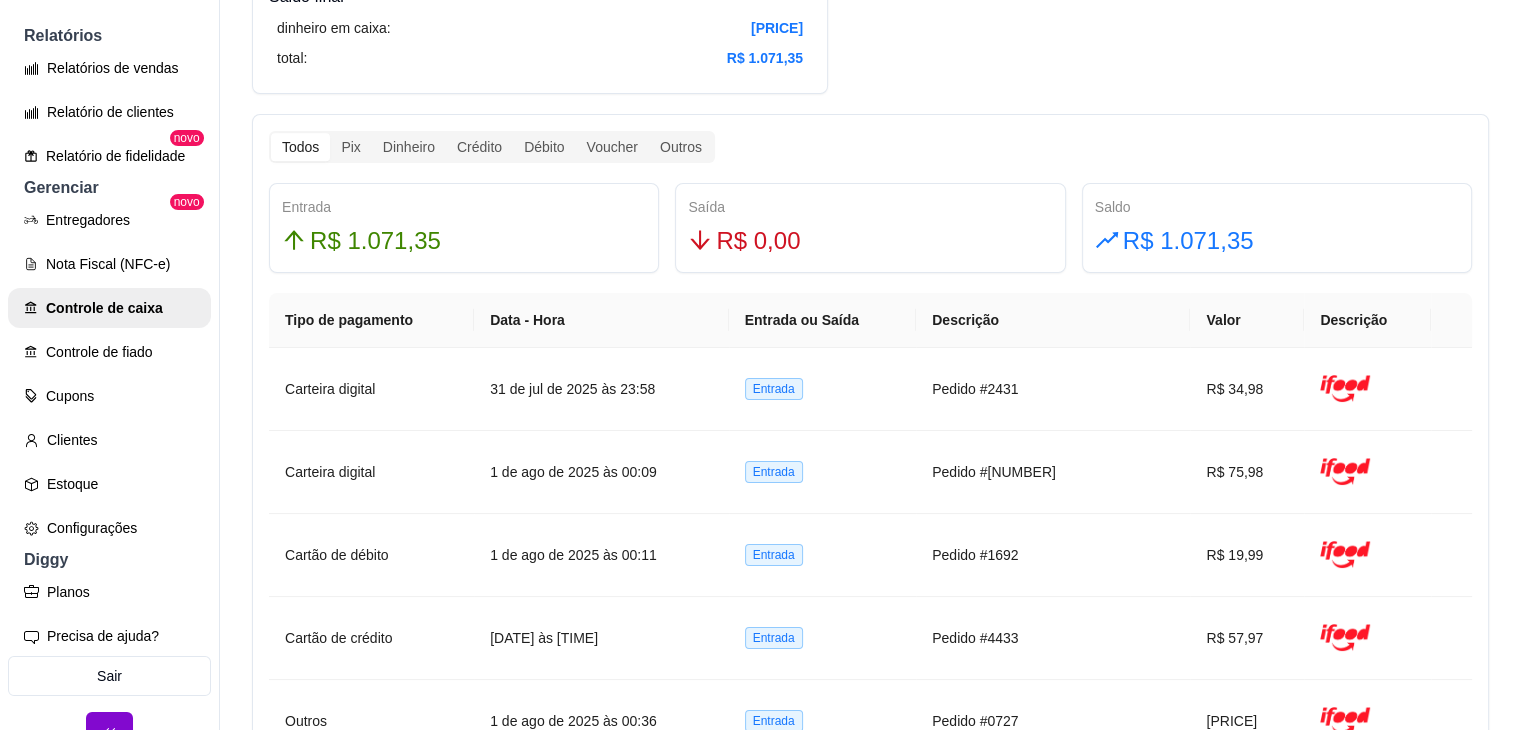 click on "Todos Pix Dinheiro Crédito Débito Voucher Outros Entrada [PRICE] Saída [PRICE] Saldo [PRICE] Tipo de pagamento Data - Hora Entrada ou Saída Descrição Valor Descrição Carteira digital [DATE] às [TIME] Entrada Pedido #[NUMBER] [PRICE] Carteira digital [DATE] às [TIME] Entrada Pedido #[NUMBER] [PRICE] Cartão de débito [DATE] às [TIME] Entrada Pedido #[NUMBER] [PRICE] Cartão de crédito [DATE] às [TIME] Entrada Pedido #[NUMBER] [PRICE] Outros [DATE] às [TIME] Entrada Pedido #[NUMBER] [PRICE] Cartão de crédito [DATE] às [TIME] Entrada Pedido #[NUMBER] [PRICE] Cartão de crédito [DATE] às [TIME] Entrada Pedido #[NUMBER] [PRICE] Transferência Pix [DATE] às [TIME] Entrada Pedido #[NUMBER] [PRICE] Cartão de débito [DATE] às [TIME] Entrada Pedido #[NUMBER] [PRICE] Cartão de débito [DATE] às [TIME] Entrada Pedido #[NUMBER] [PRICE] [NUMBER]" at bounding box center [870, 686] 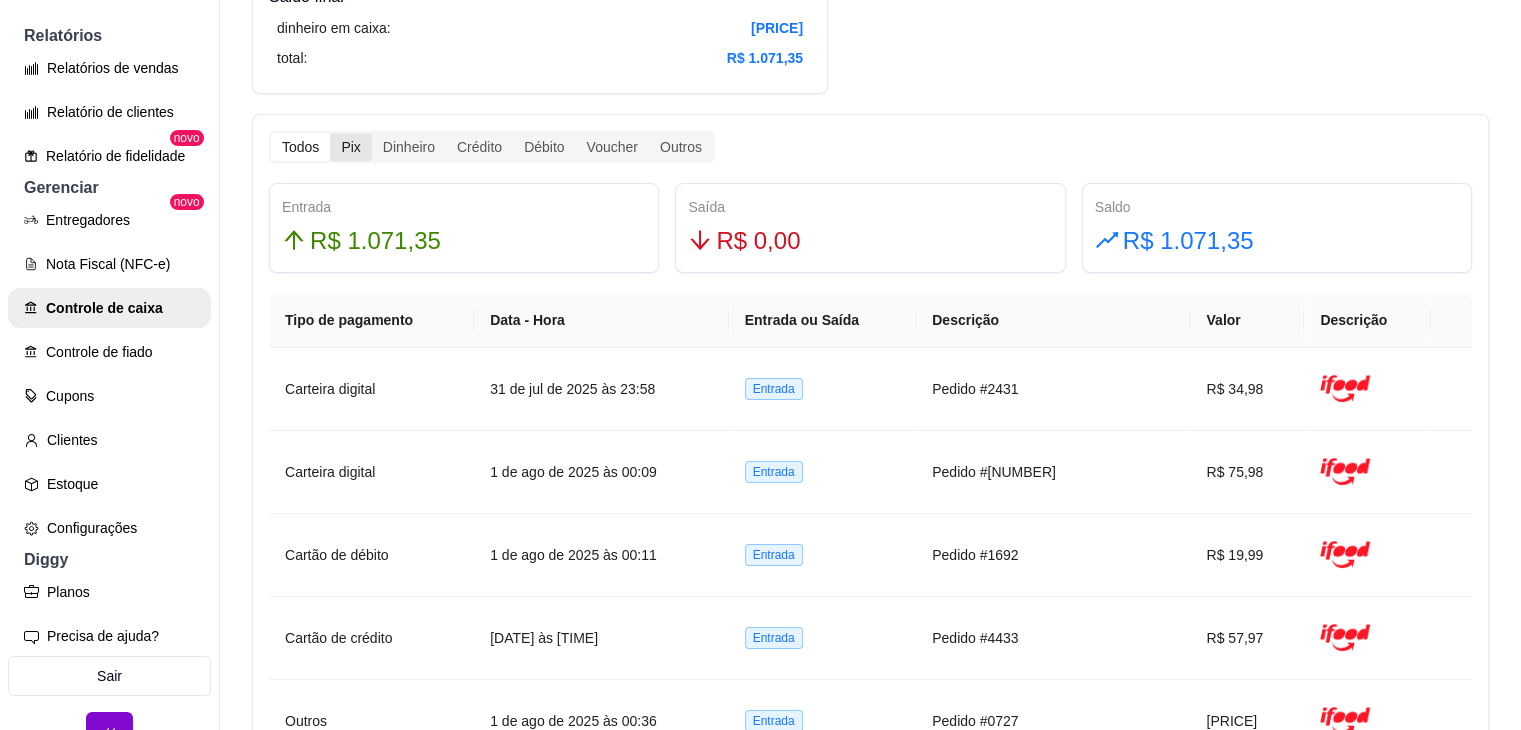 click on "Pix" at bounding box center (350, 147) 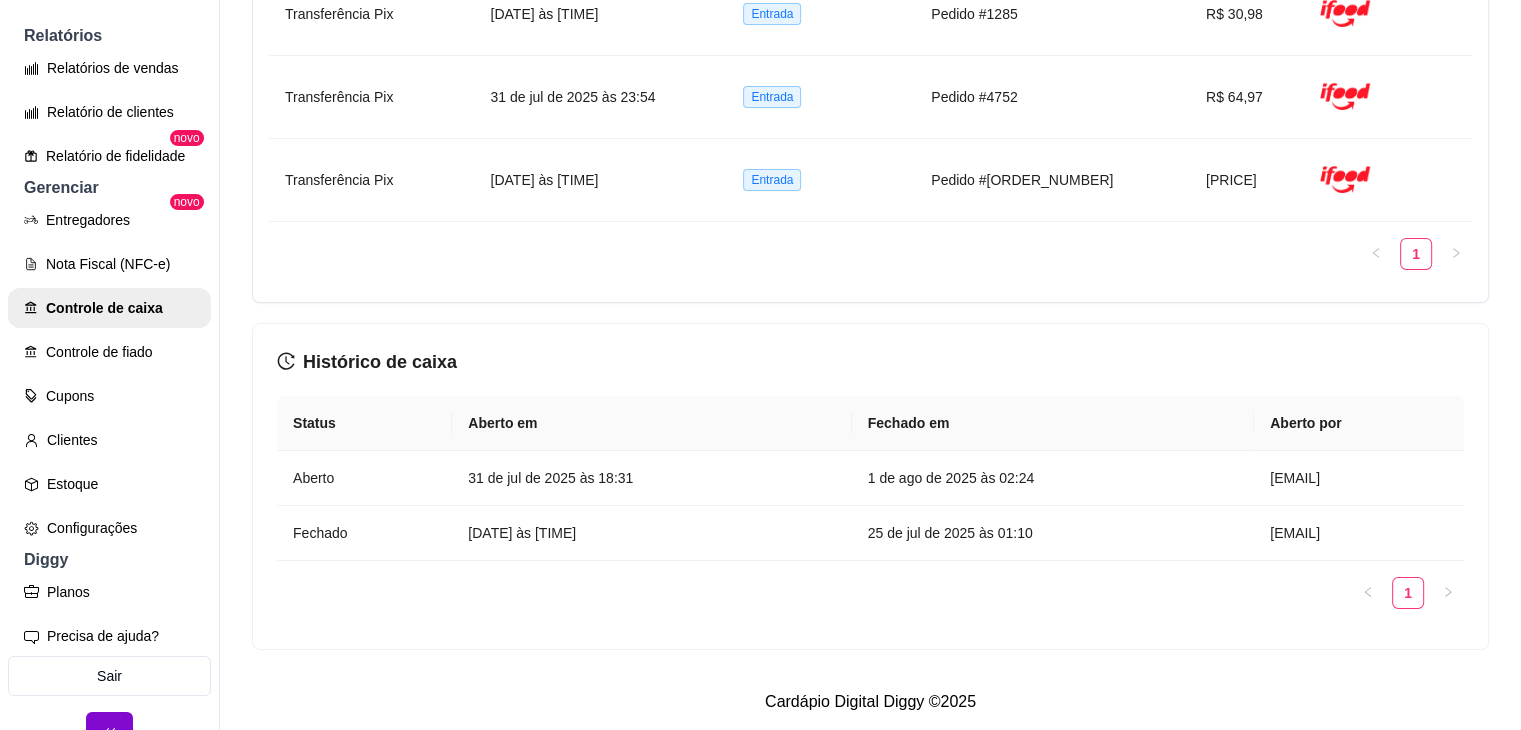 scroll, scrollTop: 1036, scrollLeft: 0, axis: vertical 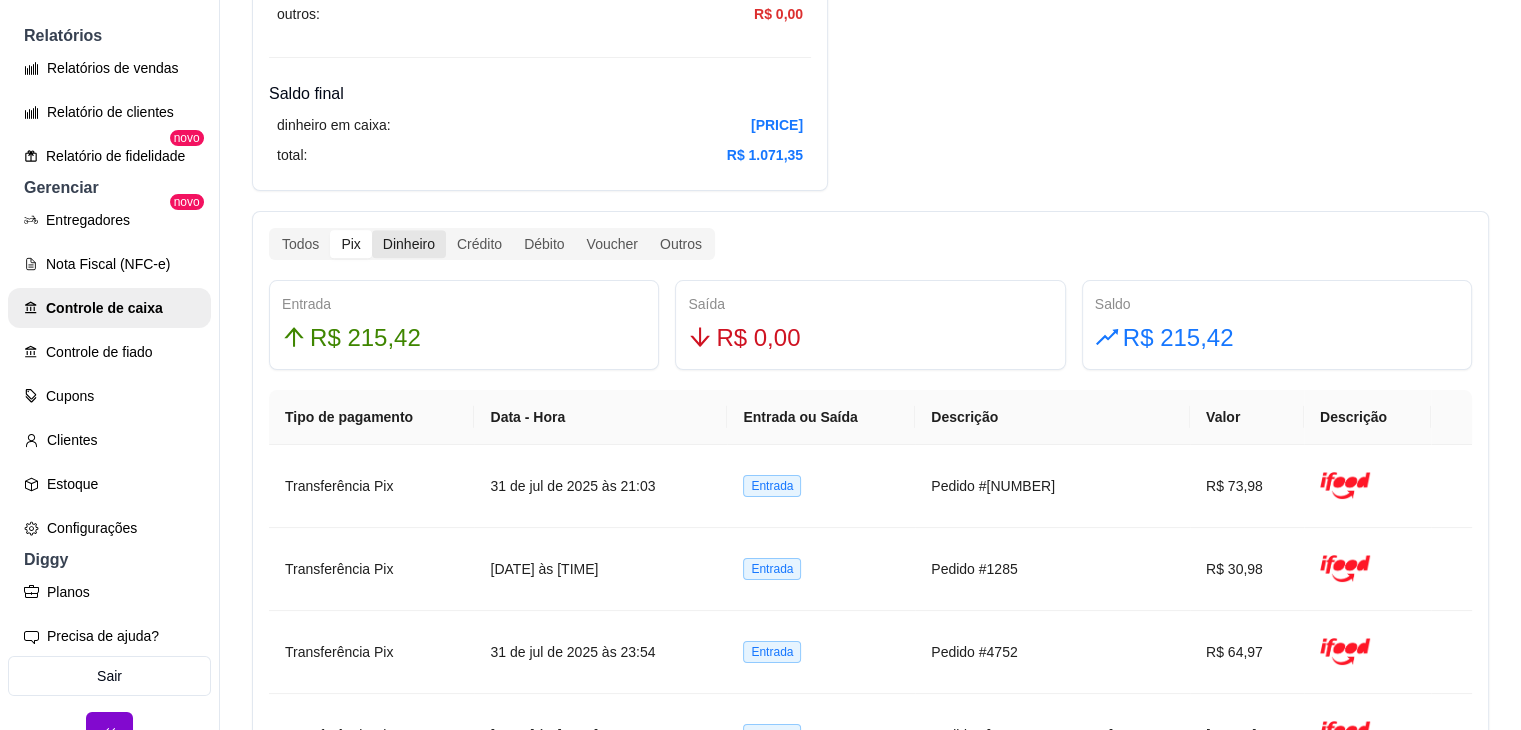 click on "Dinheiro" at bounding box center (409, 244) 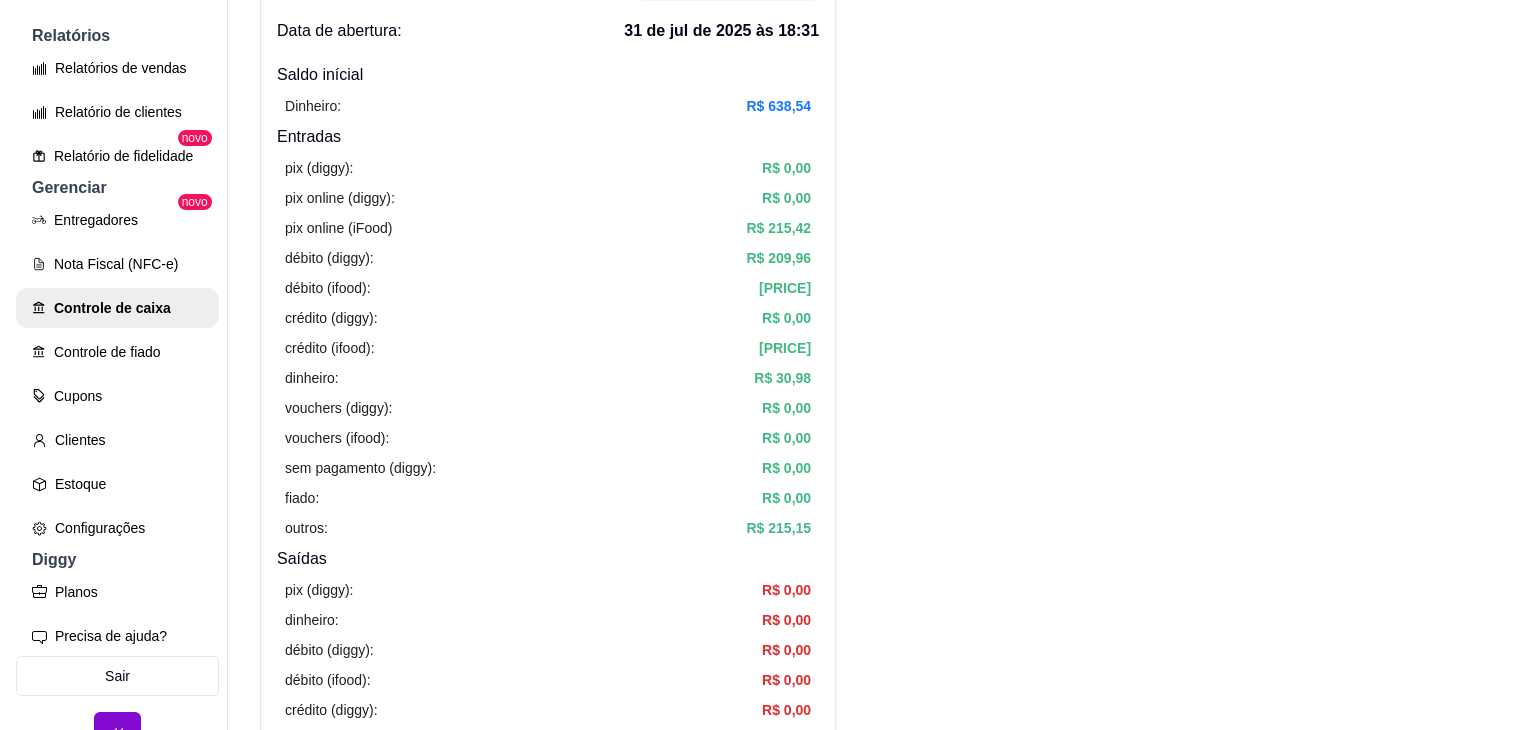 scroll, scrollTop: 0, scrollLeft: 0, axis: both 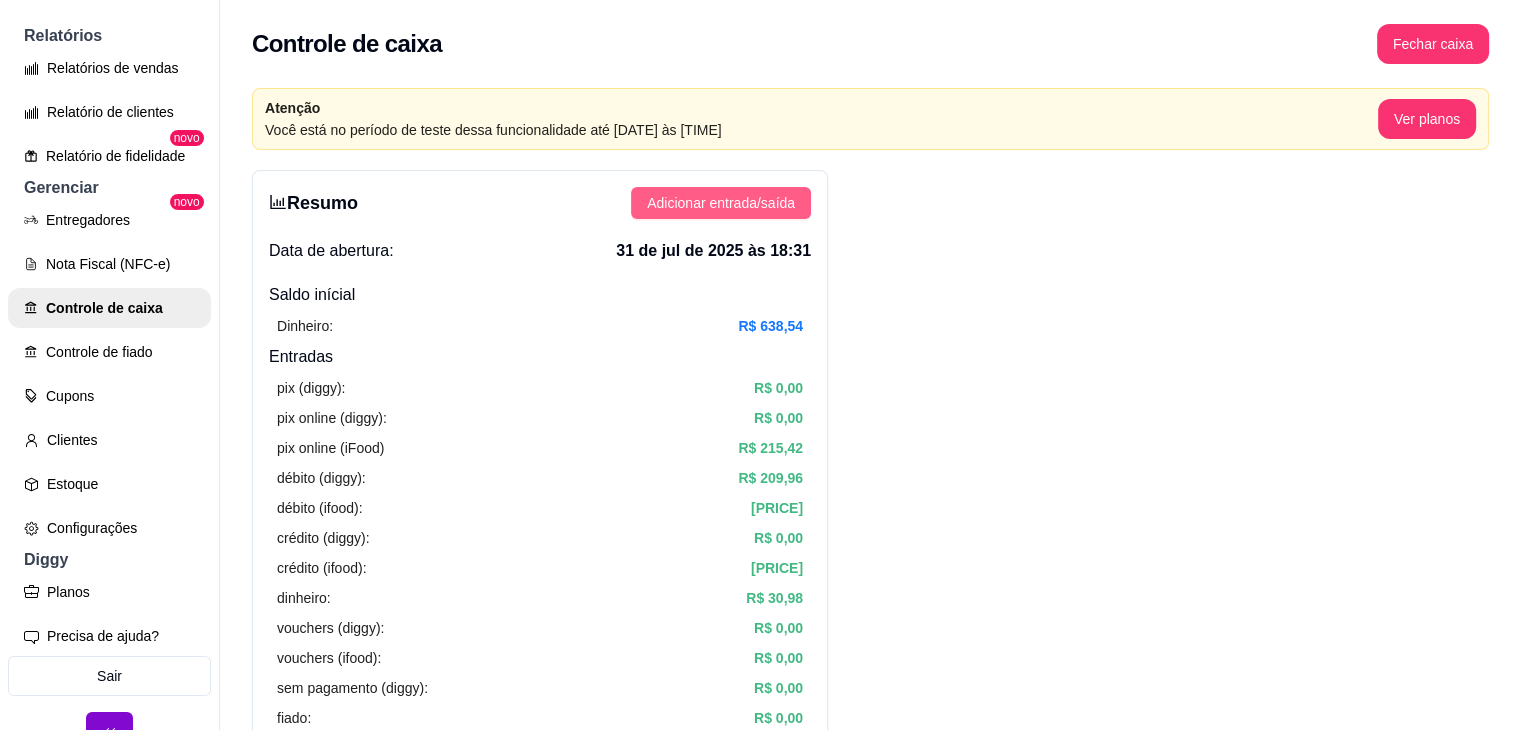 click on "Adicionar entrada/saída" at bounding box center [721, 203] 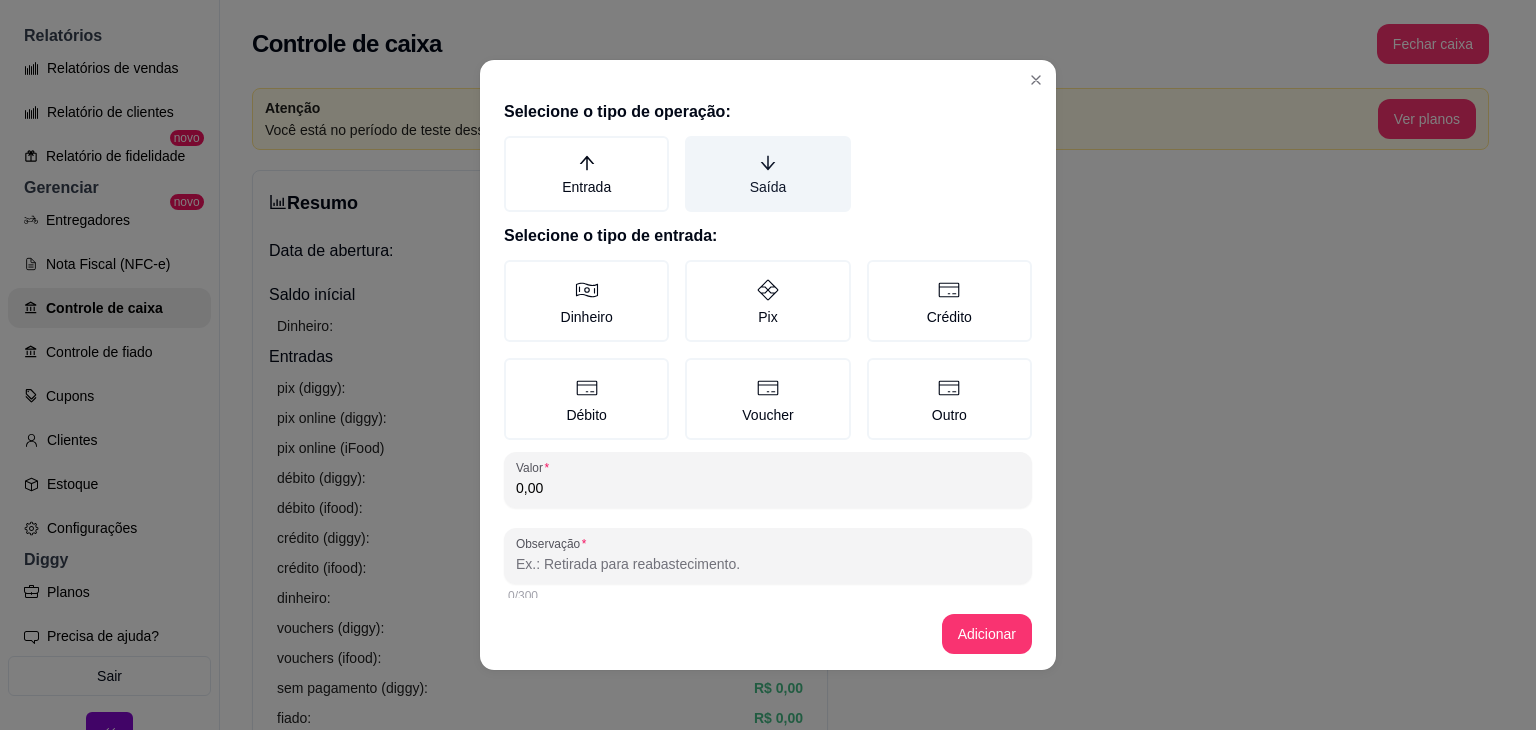 click on "Saída" at bounding box center [767, 174] 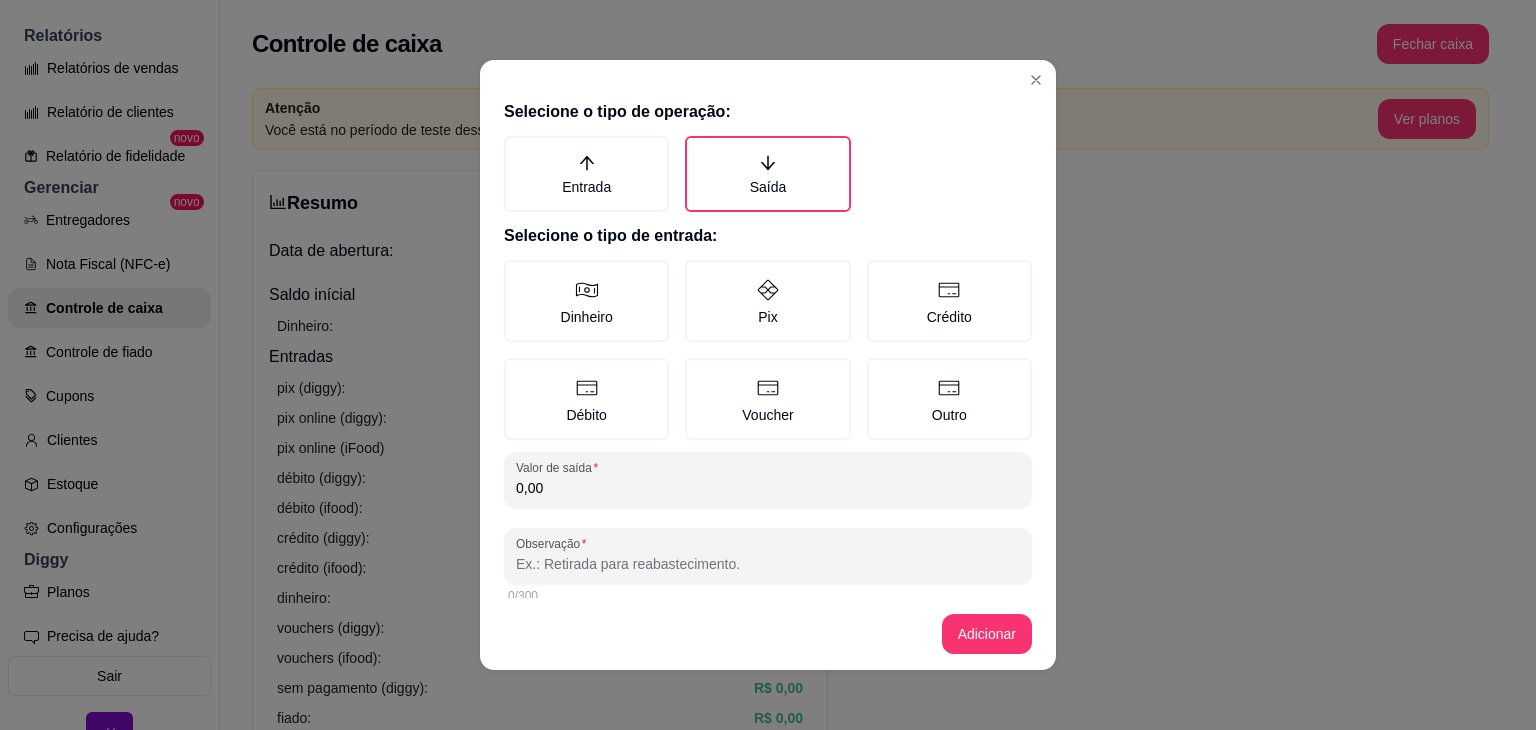 click on "0,00" at bounding box center (768, 488) 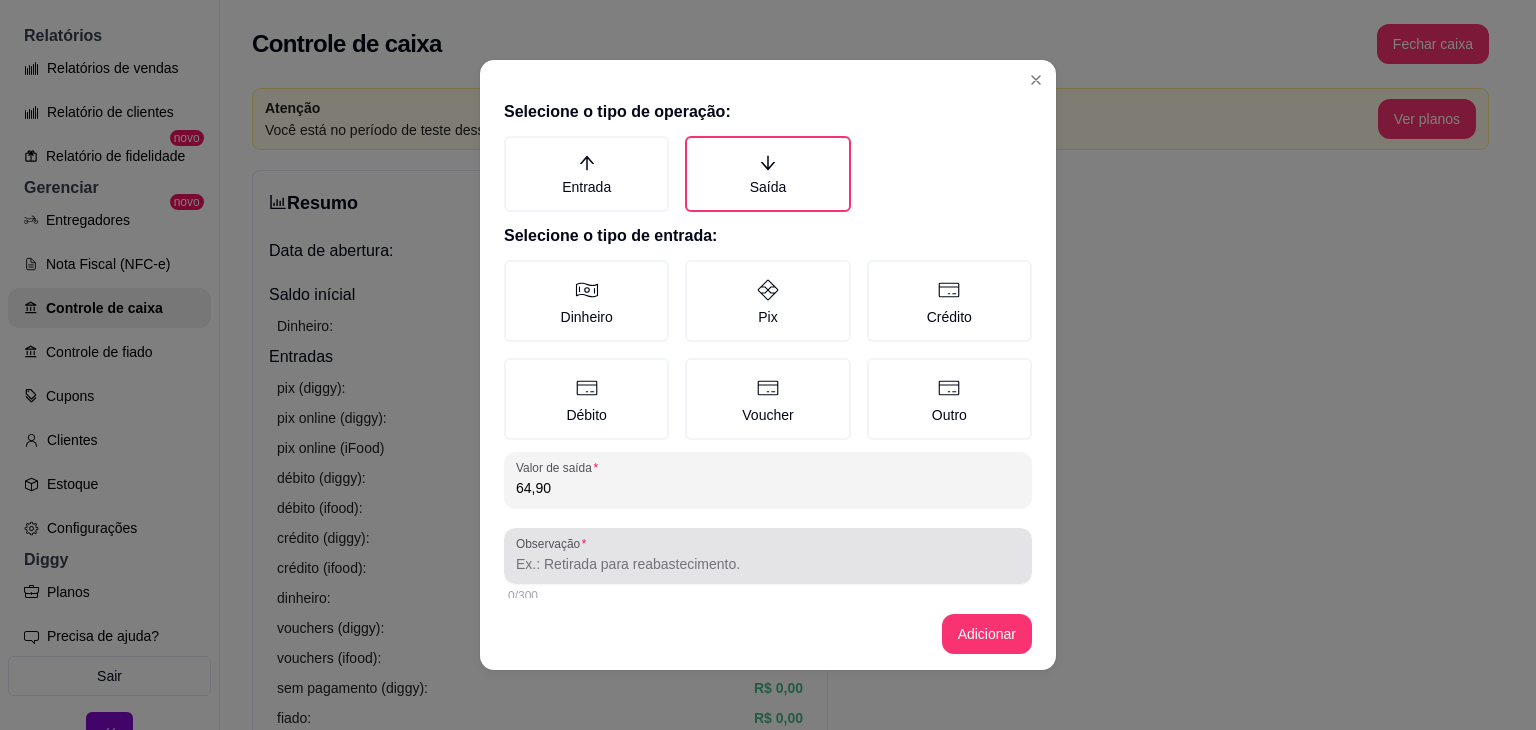 type on "64,90" 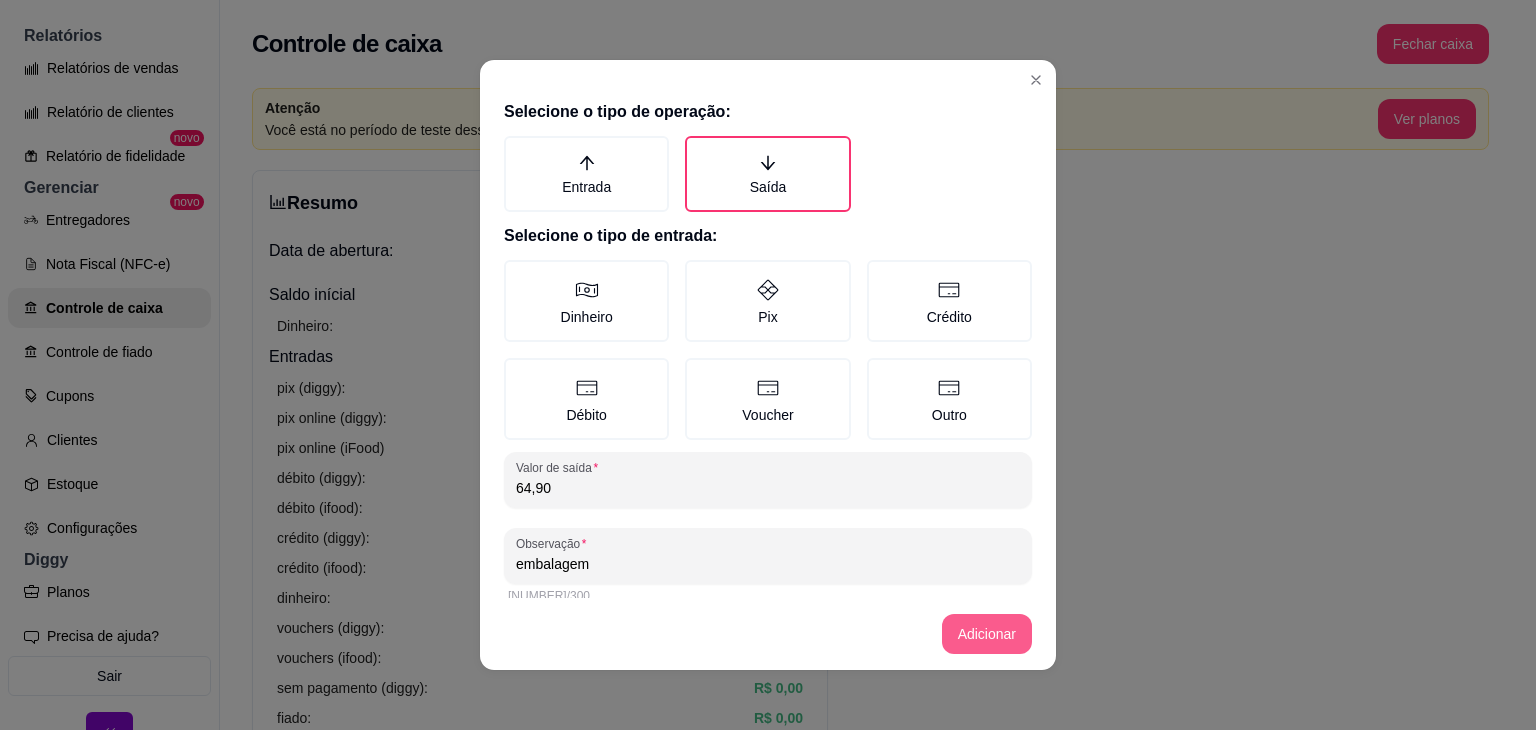 type on "embalagem" 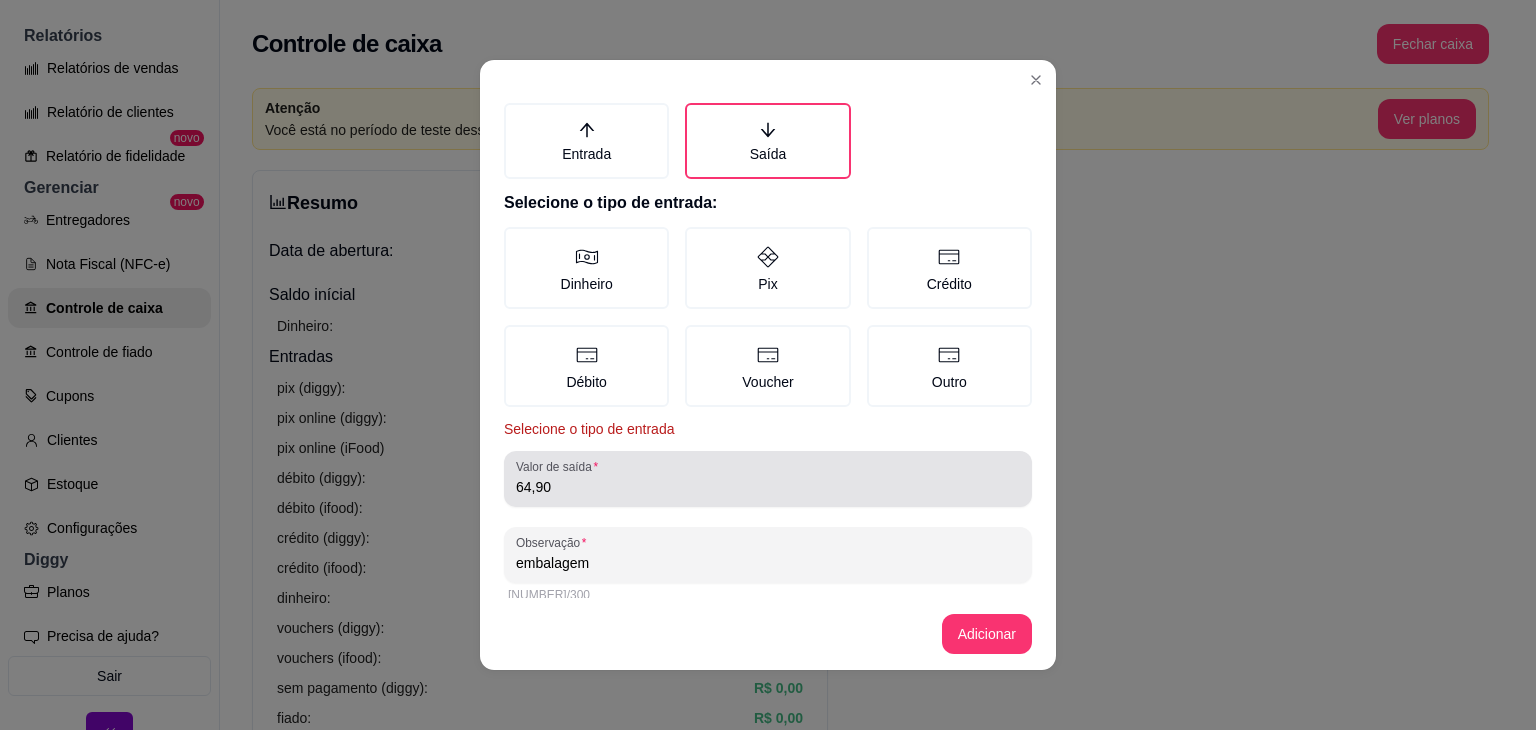 scroll, scrollTop: 48, scrollLeft: 0, axis: vertical 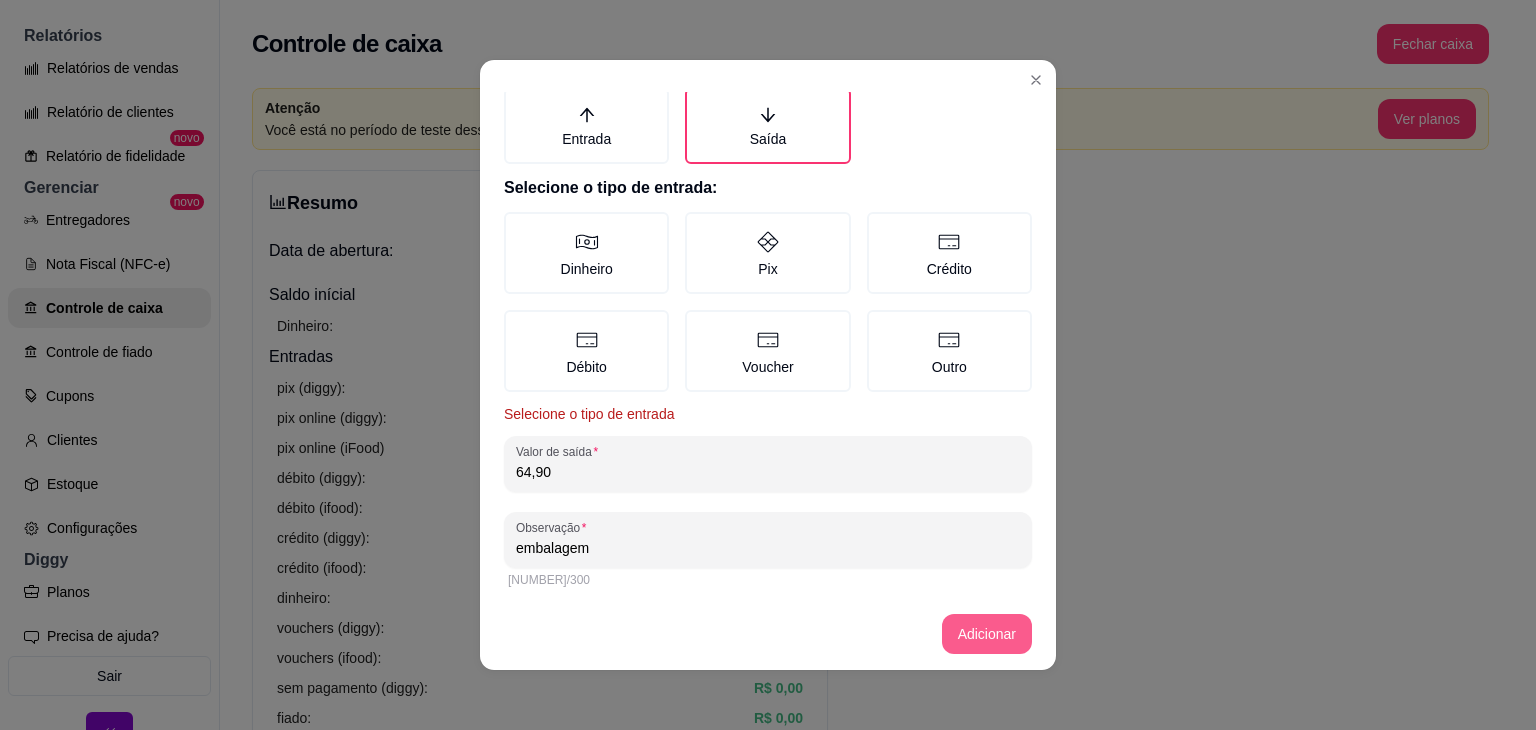 click on "Adicionar" at bounding box center (987, 634) 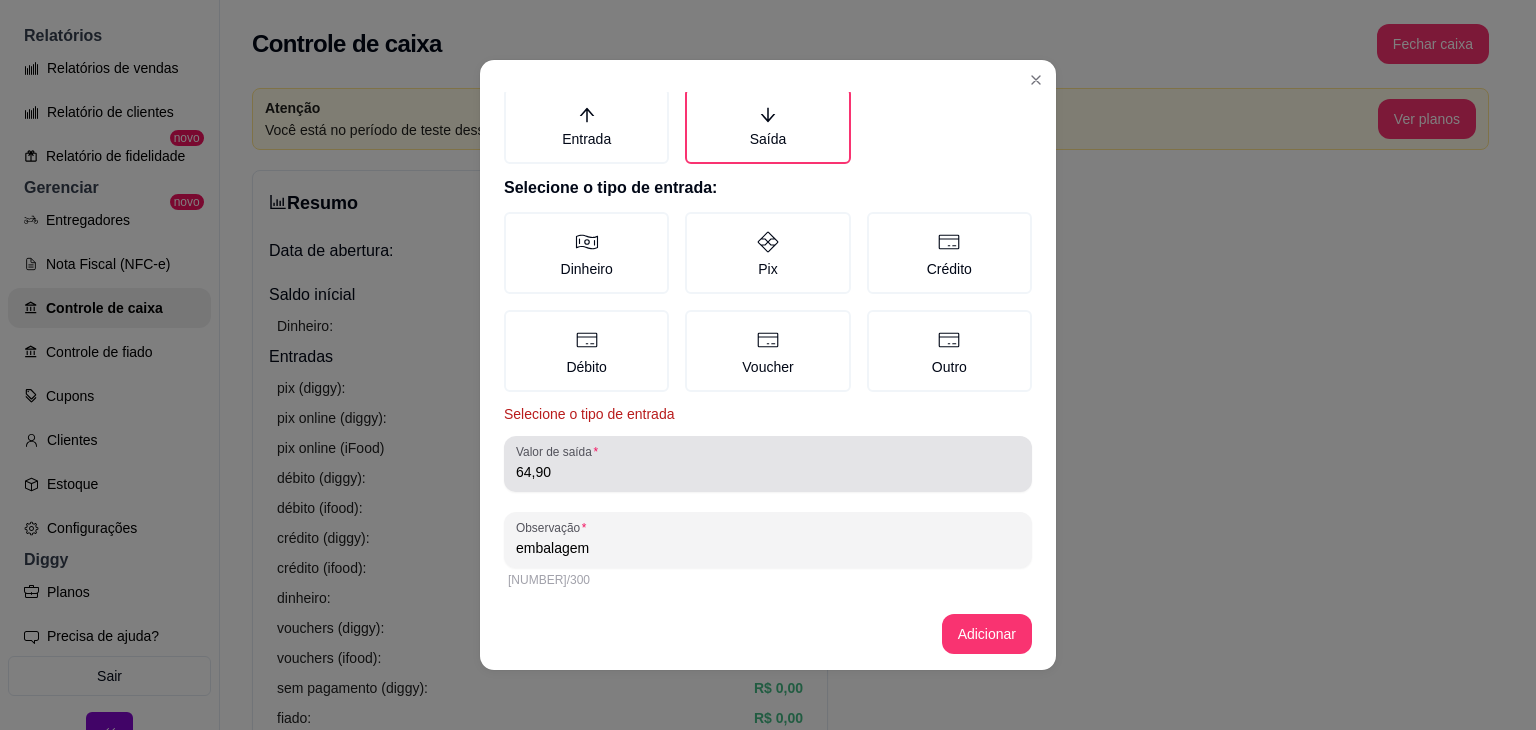 scroll, scrollTop: 4, scrollLeft: 0, axis: vertical 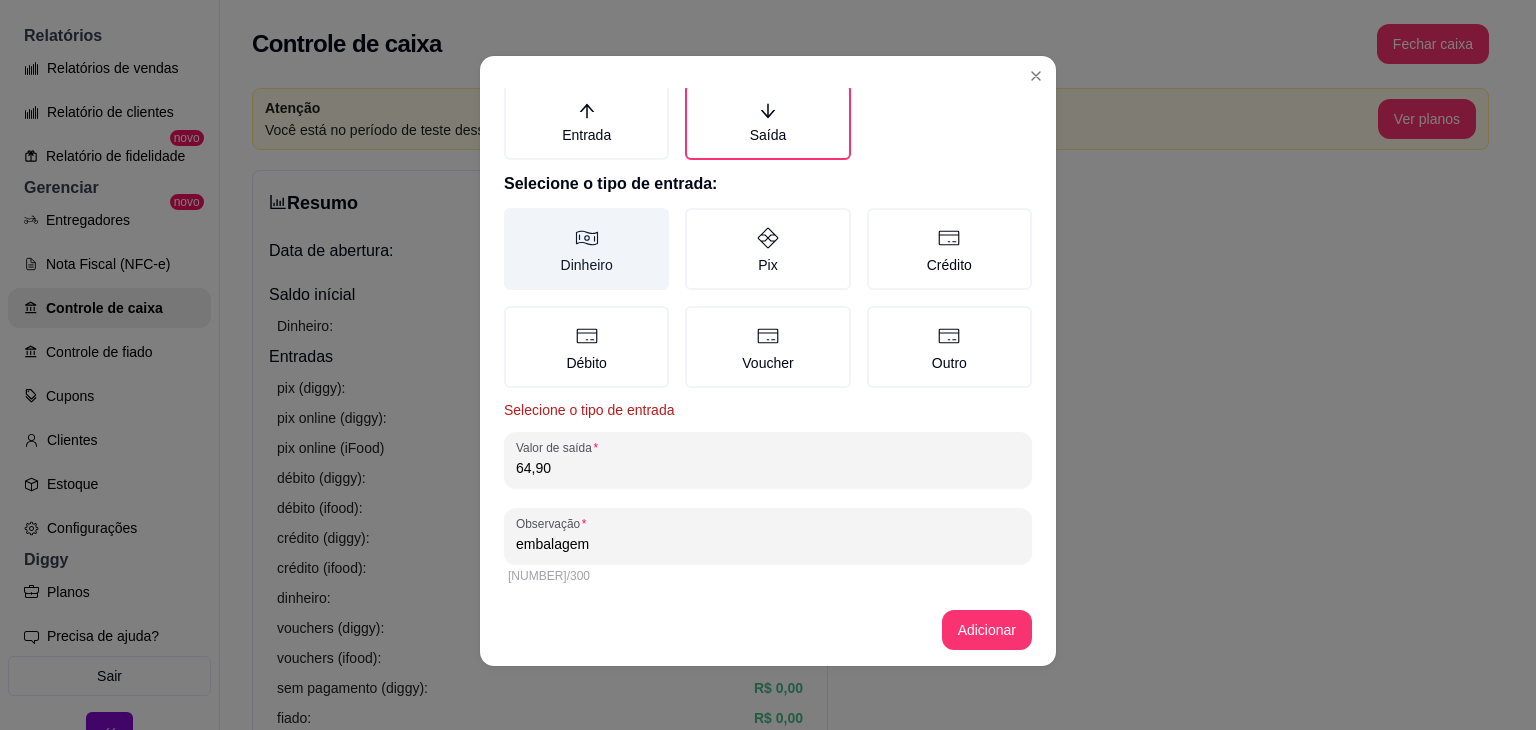 click on "Dinheiro" at bounding box center (586, 249) 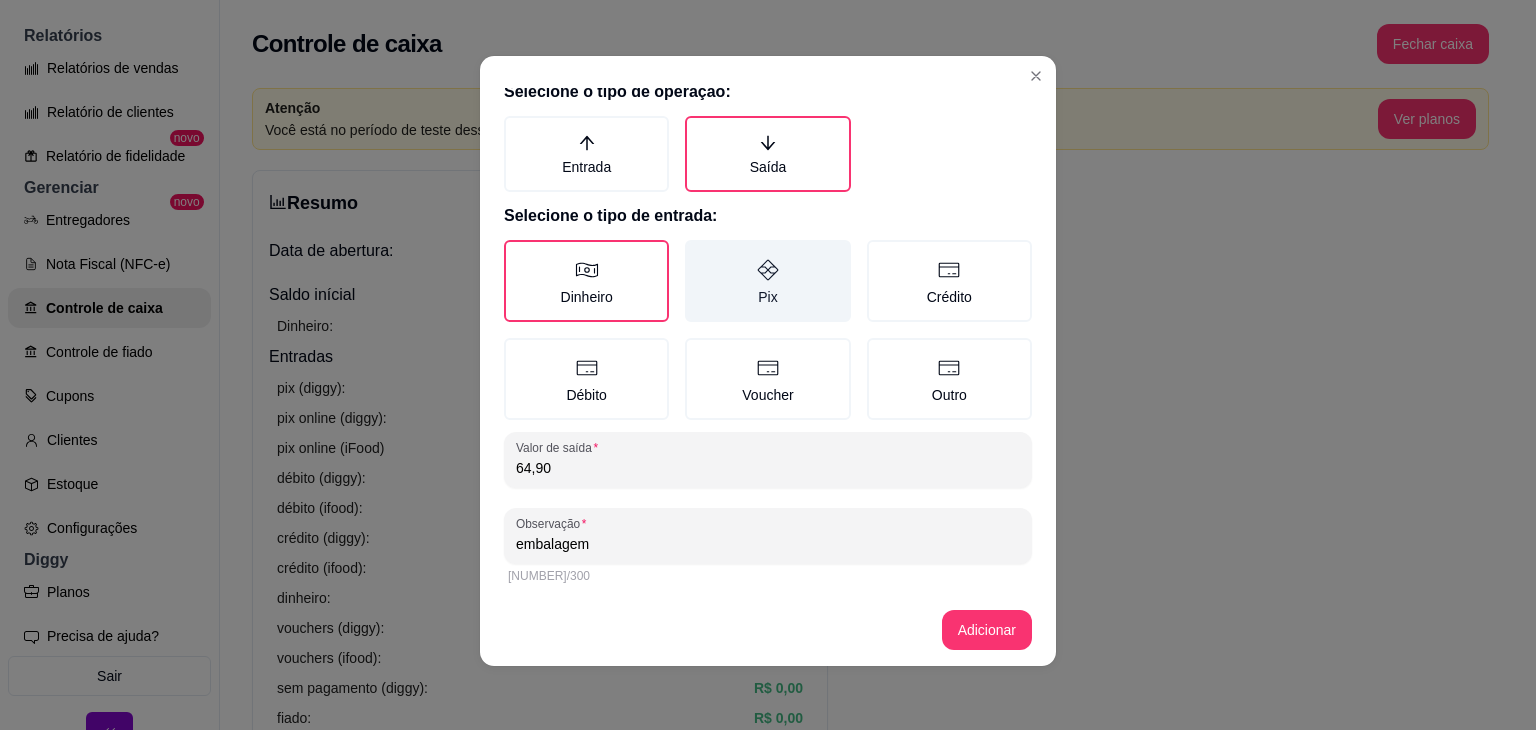 click on "Pix" at bounding box center (767, 281) 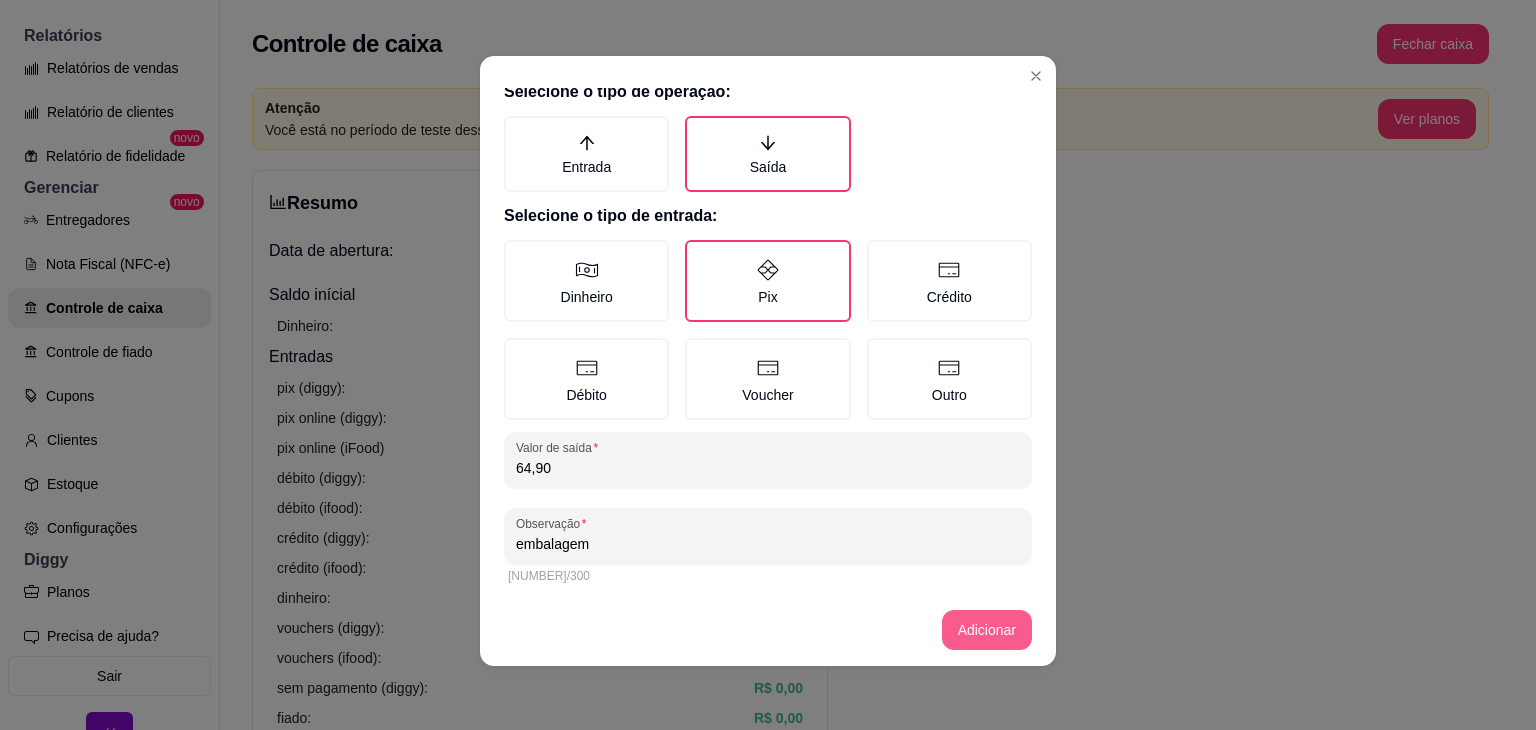 click on "Adicionar" at bounding box center [768, 630] 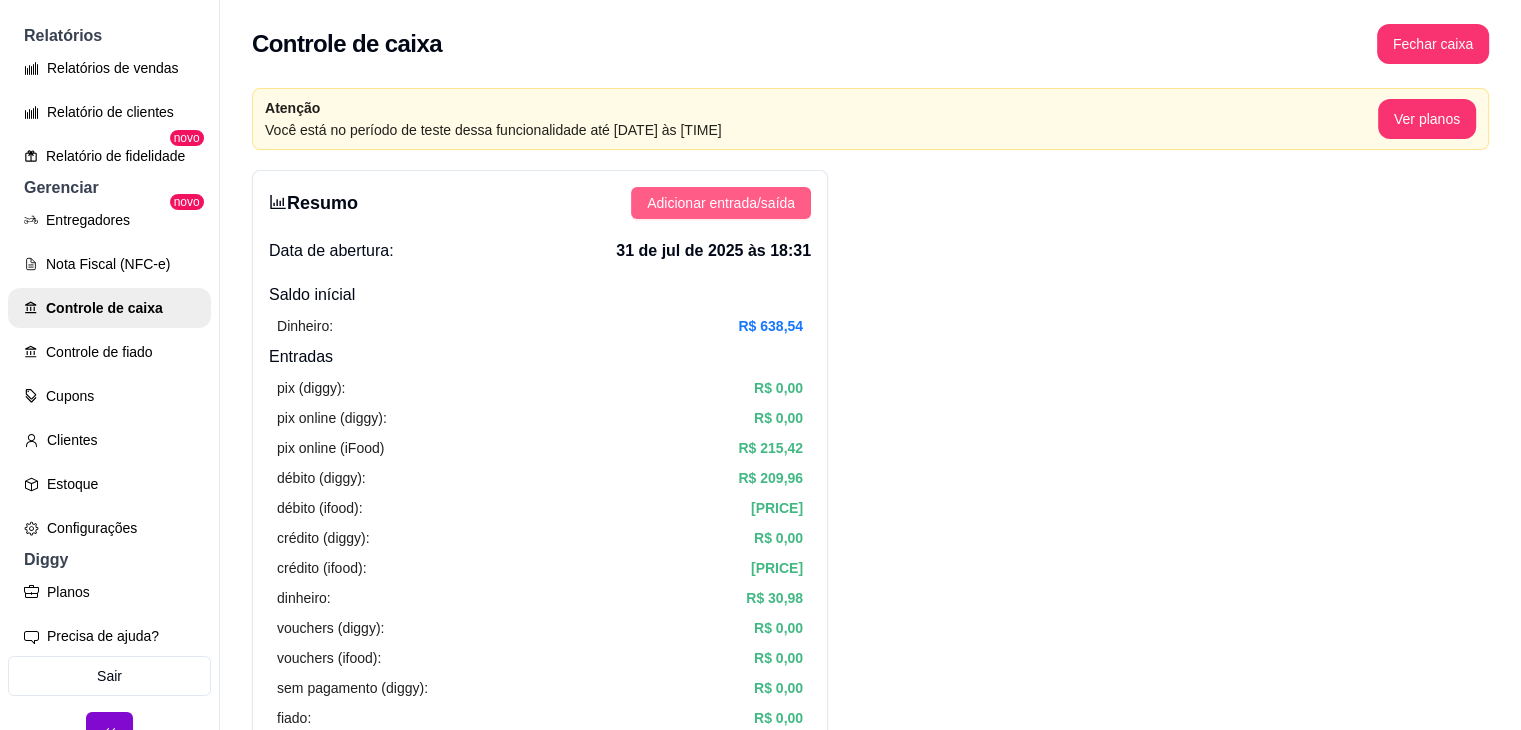 click on "Adicionar entrada/saída" at bounding box center (721, 203) 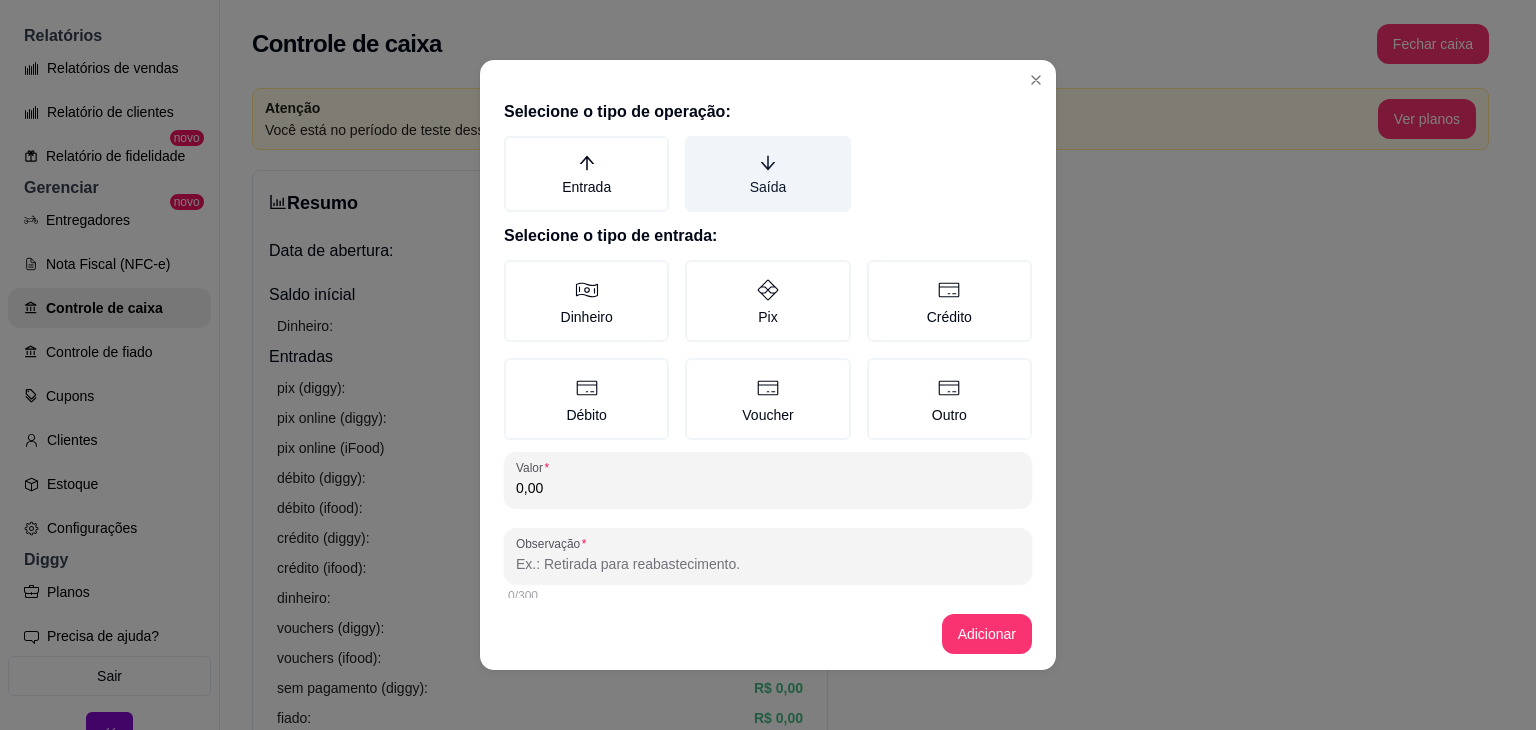 click on "Saída" at bounding box center (767, 174) 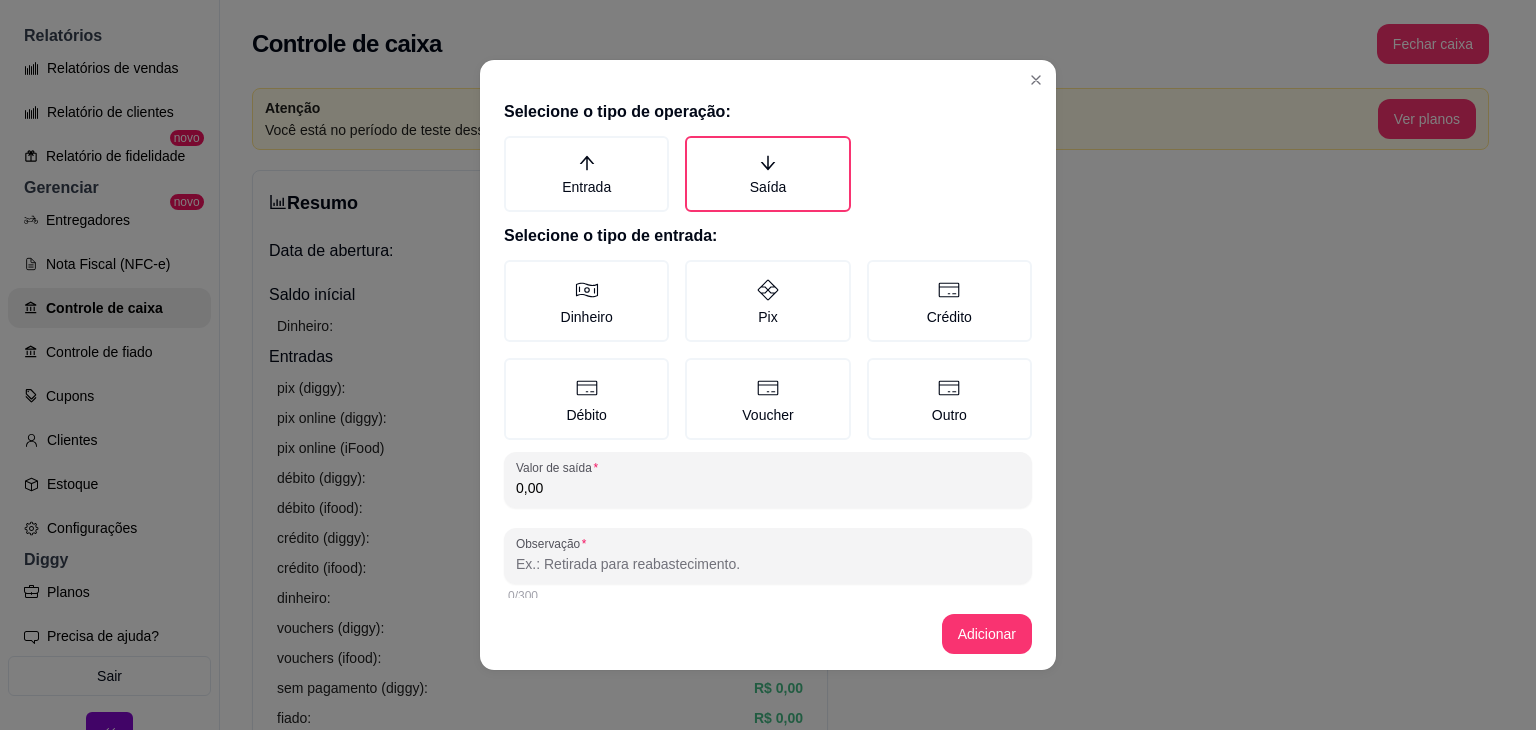 click on "0,00" at bounding box center [768, 488] 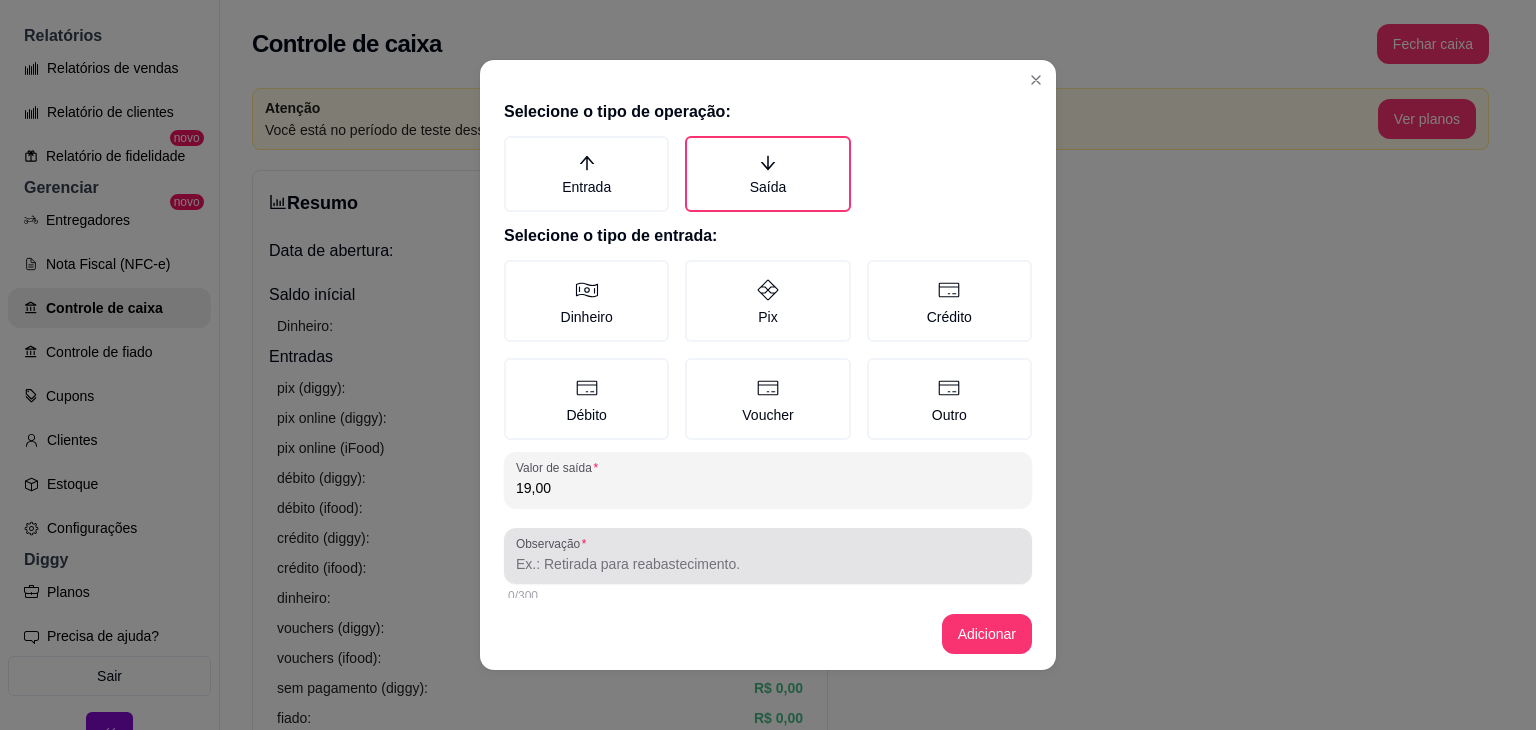 type on "19,00" 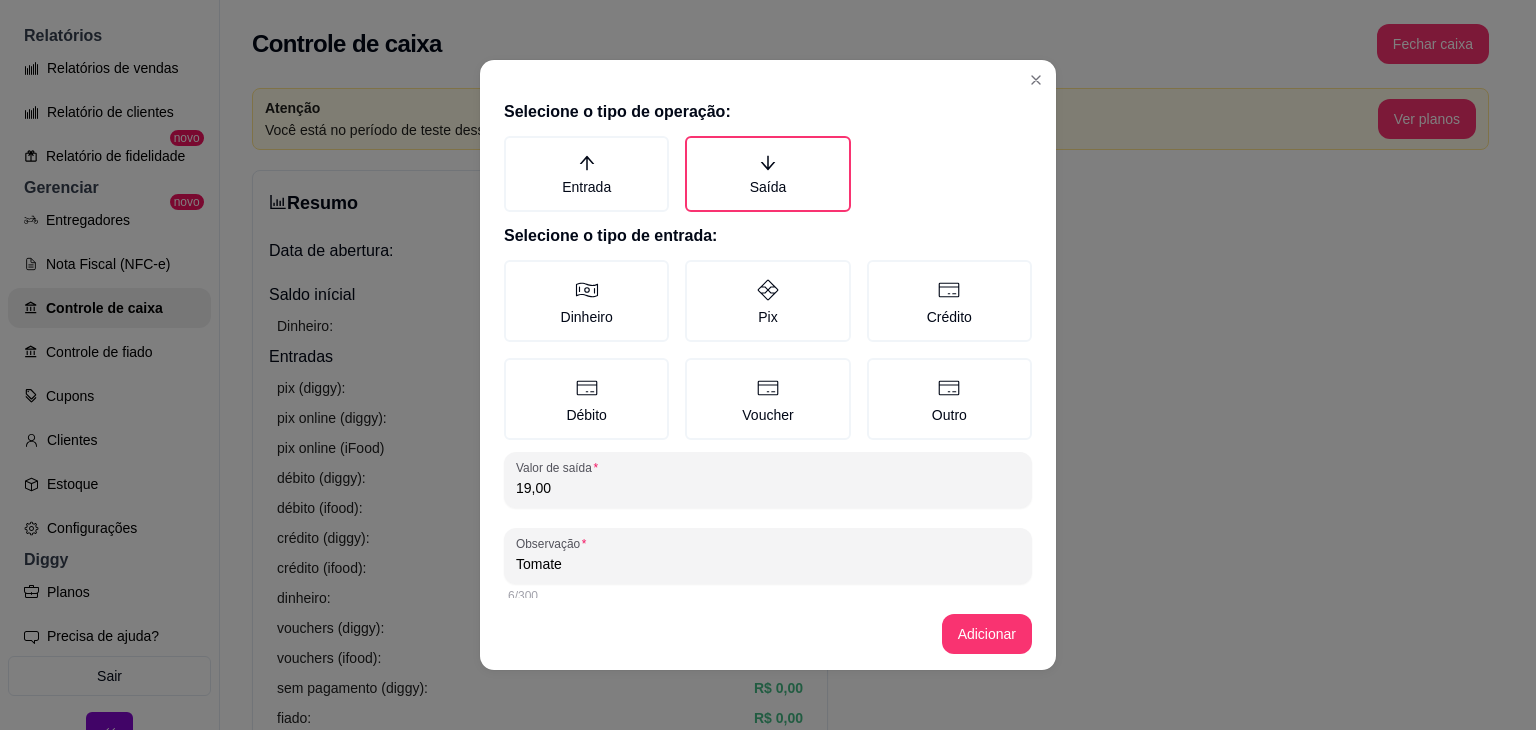 scroll, scrollTop: 16, scrollLeft: 0, axis: vertical 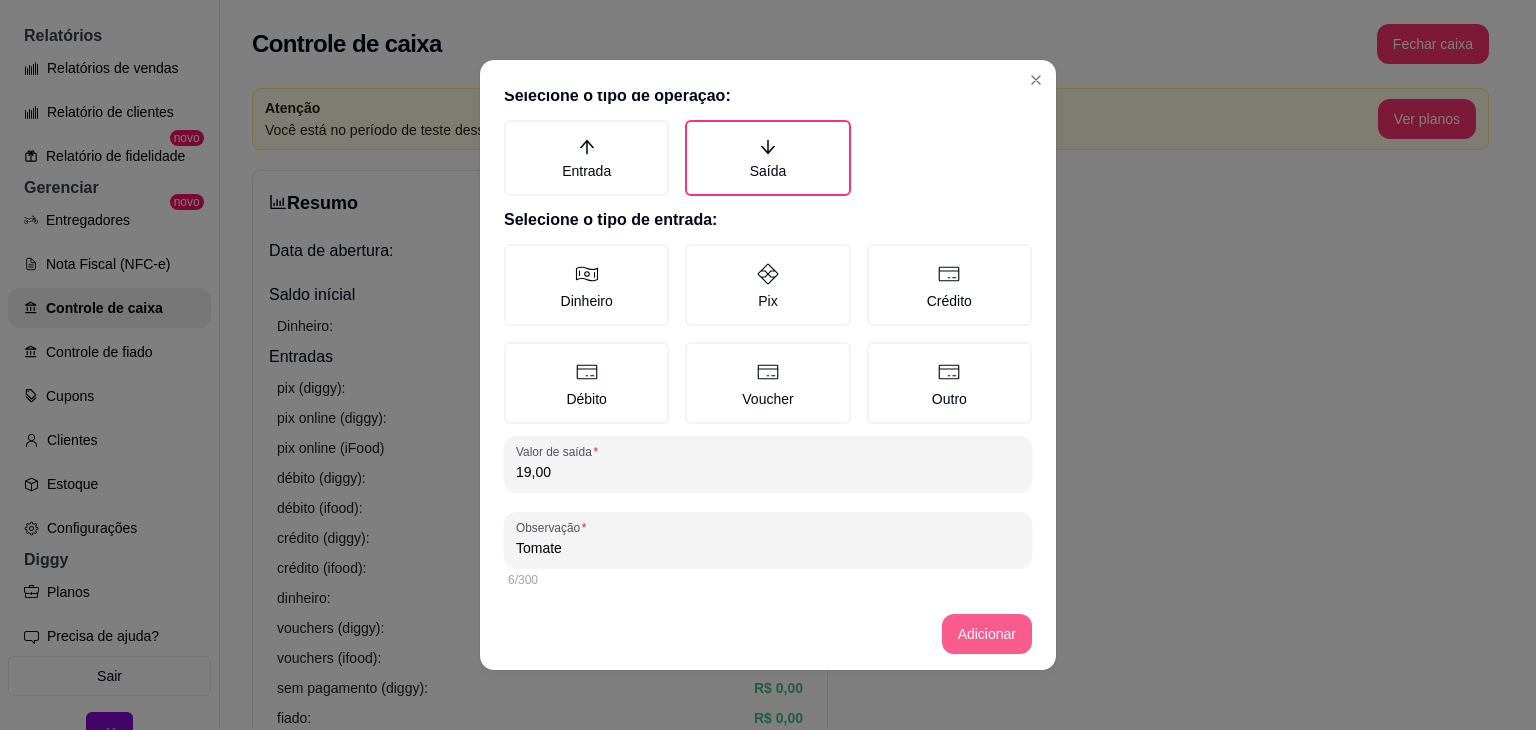 type on "Tomate" 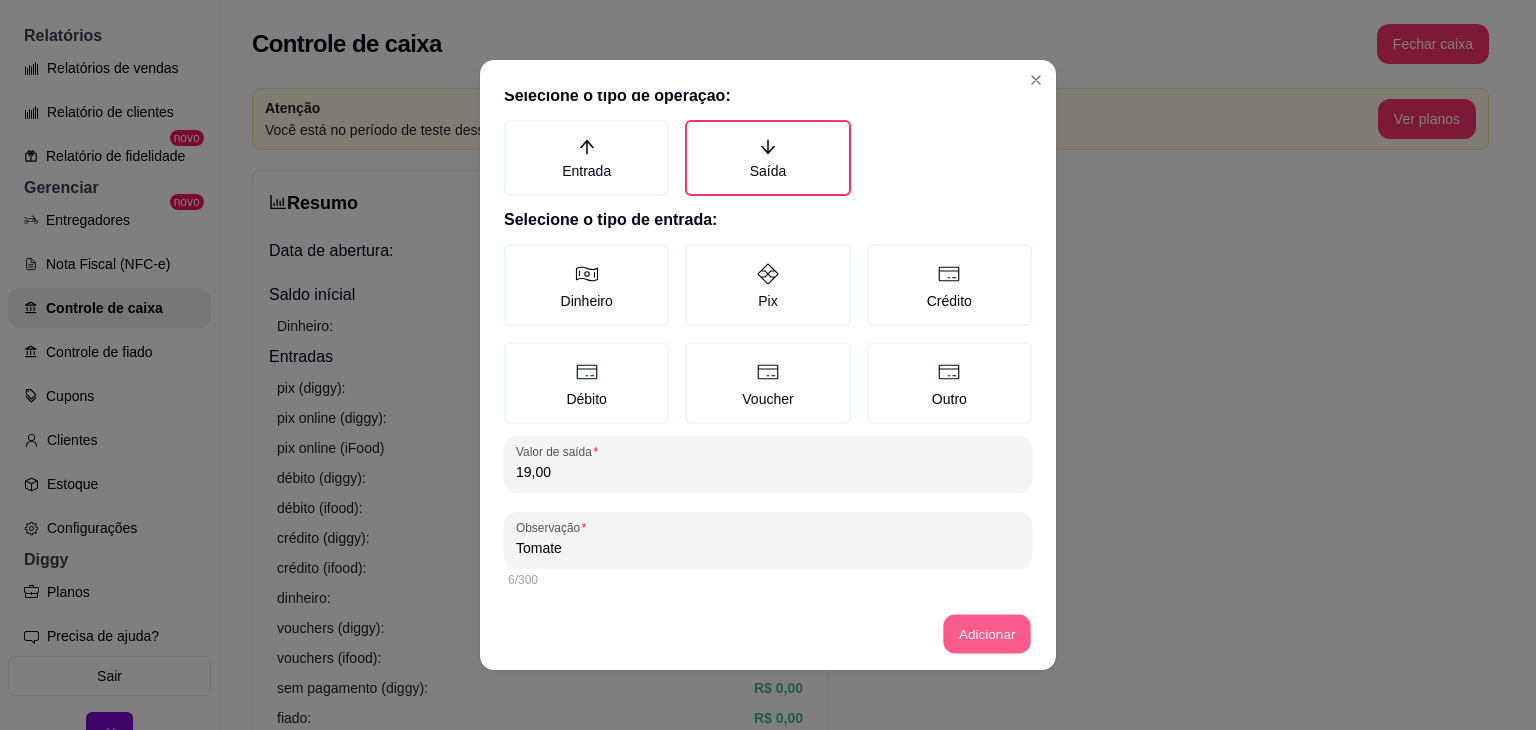 click on "Adicionar" at bounding box center [987, 634] 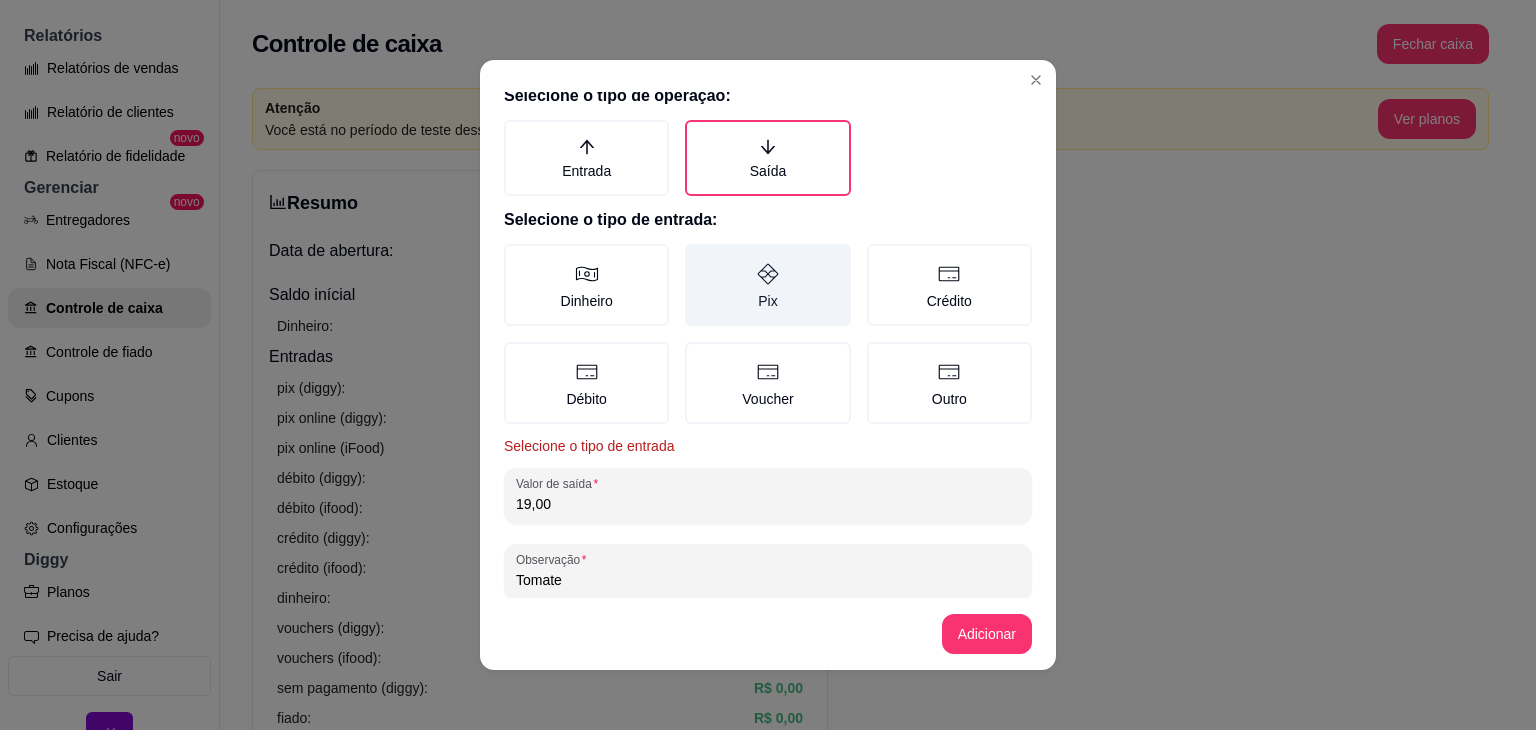 click 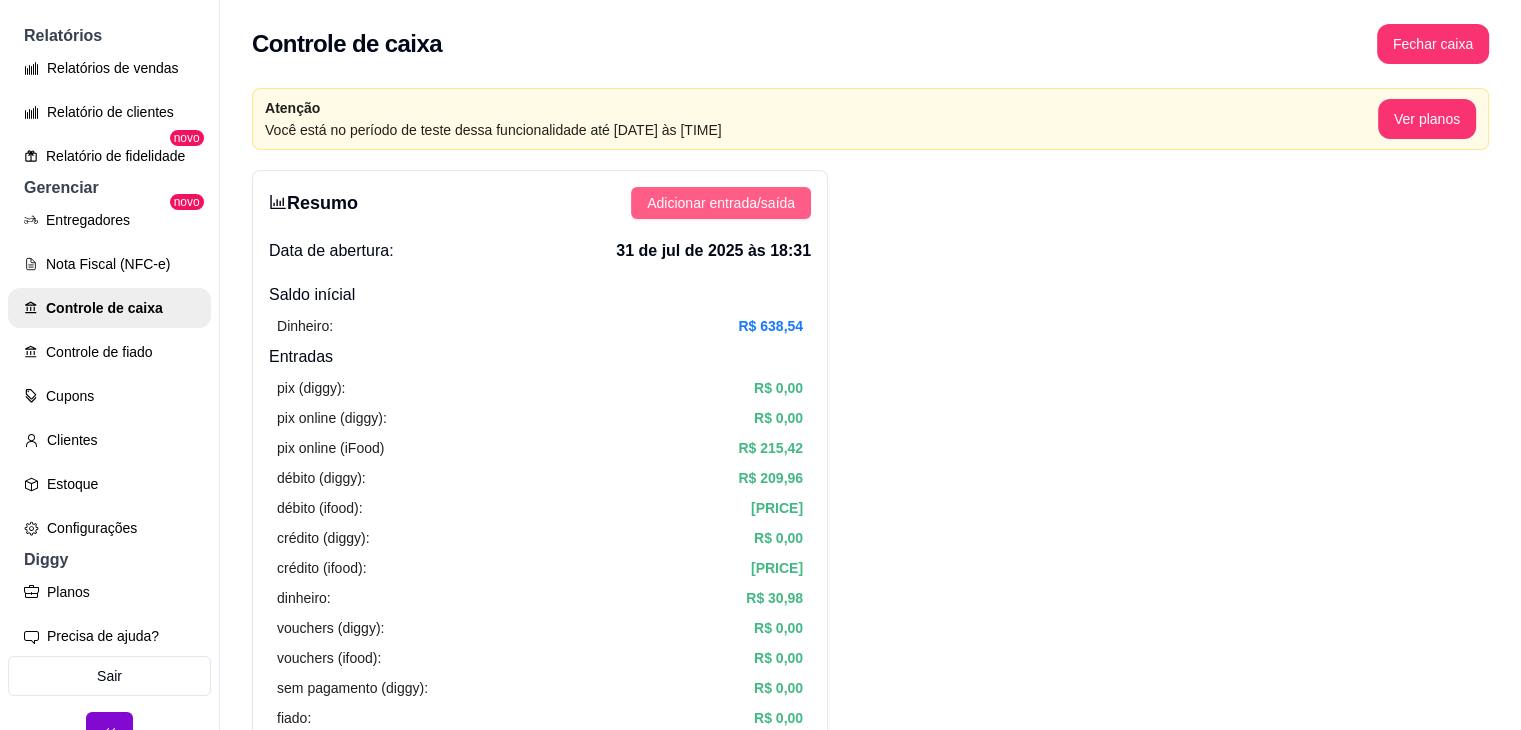 click on "Adicionar entrada/saída" at bounding box center [721, 203] 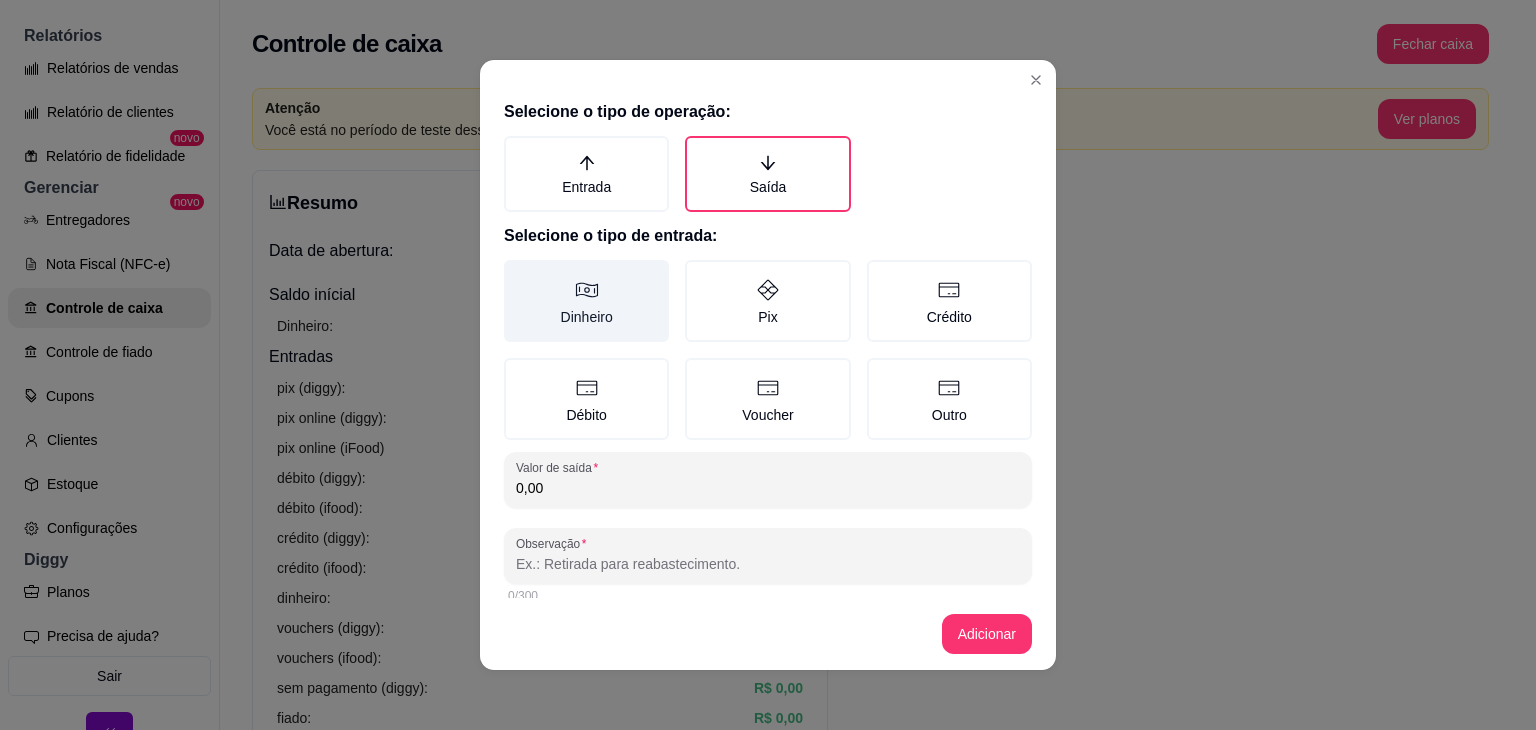 click on "Dinheiro" at bounding box center (586, 301) 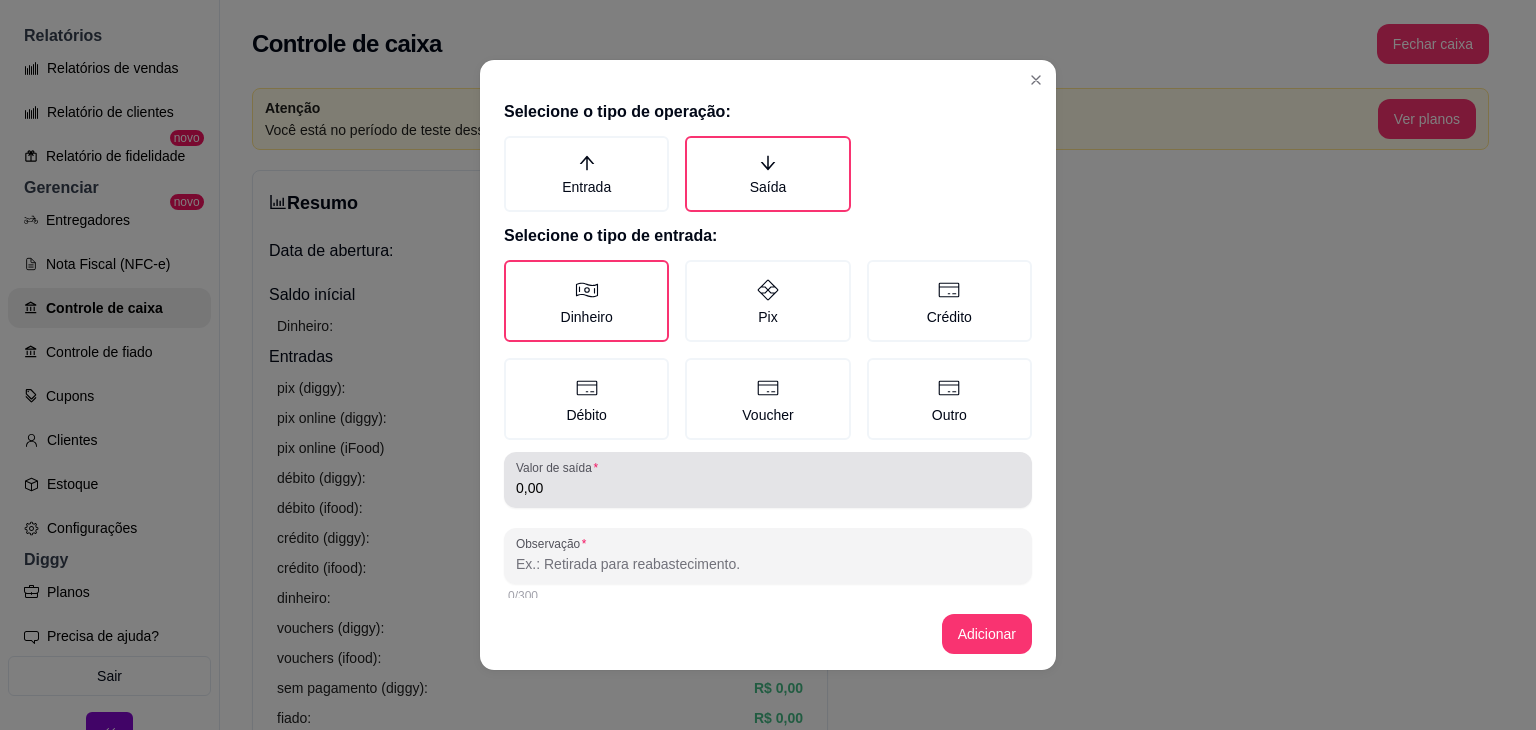 click on "0,00" at bounding box center (768, 488) 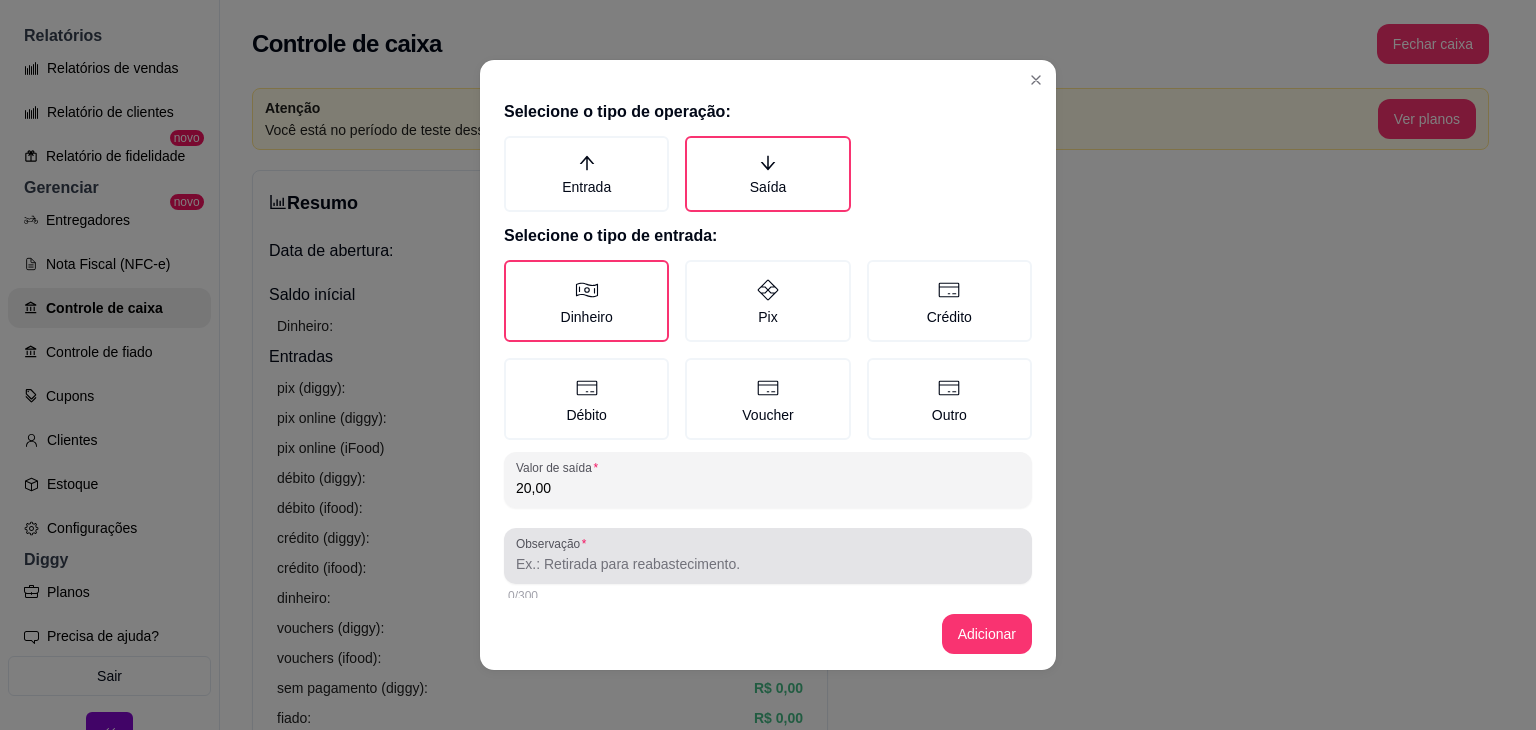 type on "20,00" 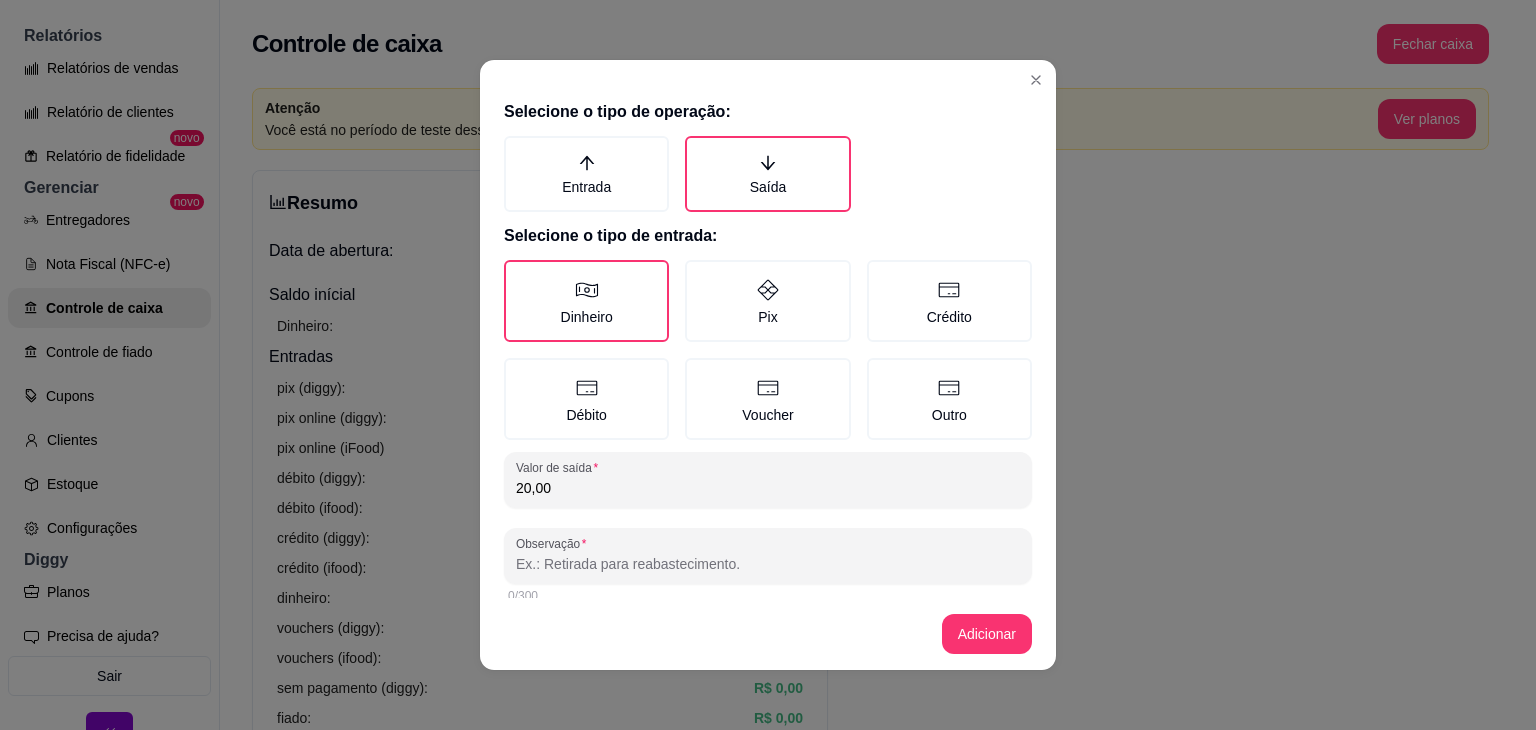 click on "Observação" at bounding box center [768, 564] 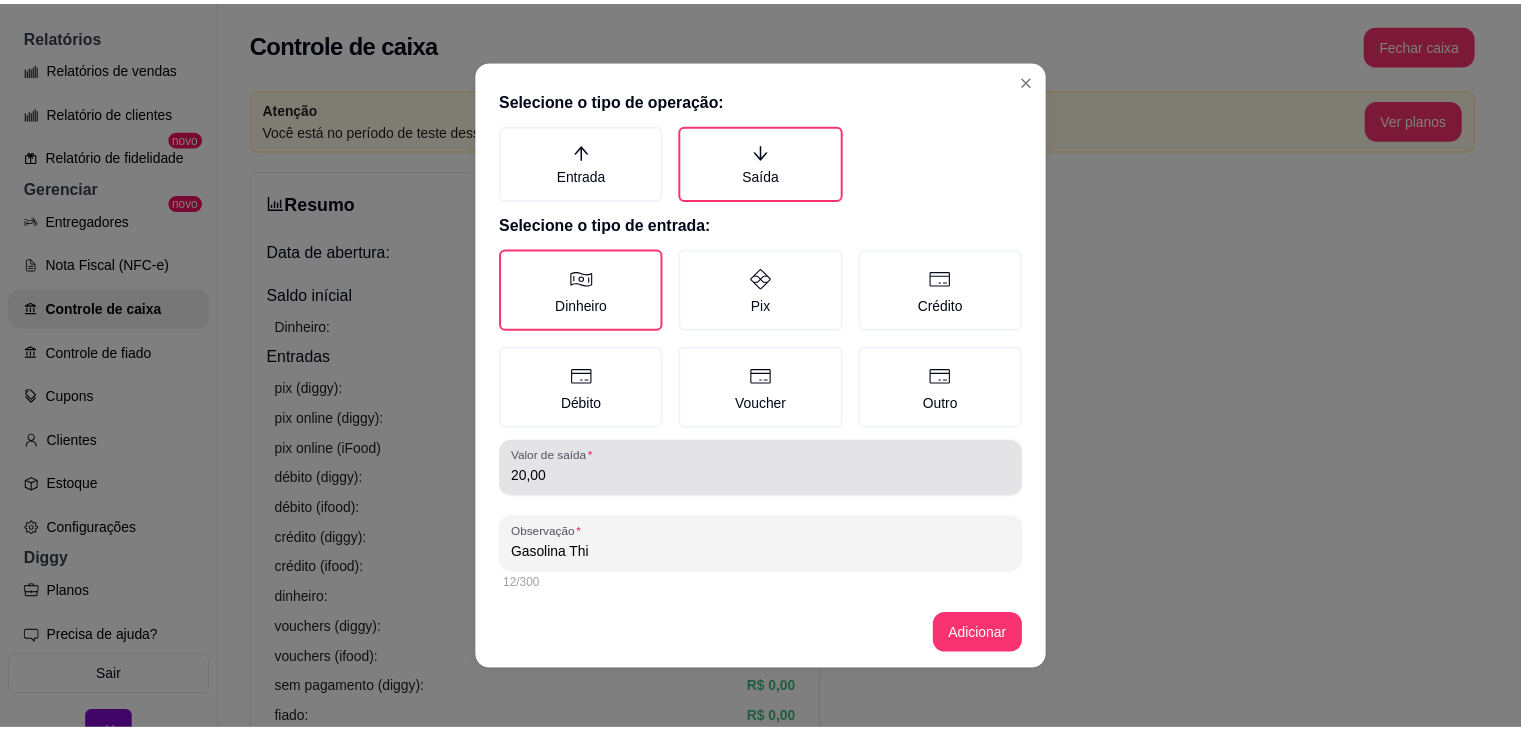 scroll, scrollTop: 16, scrollLeft: 0, axis: vertical 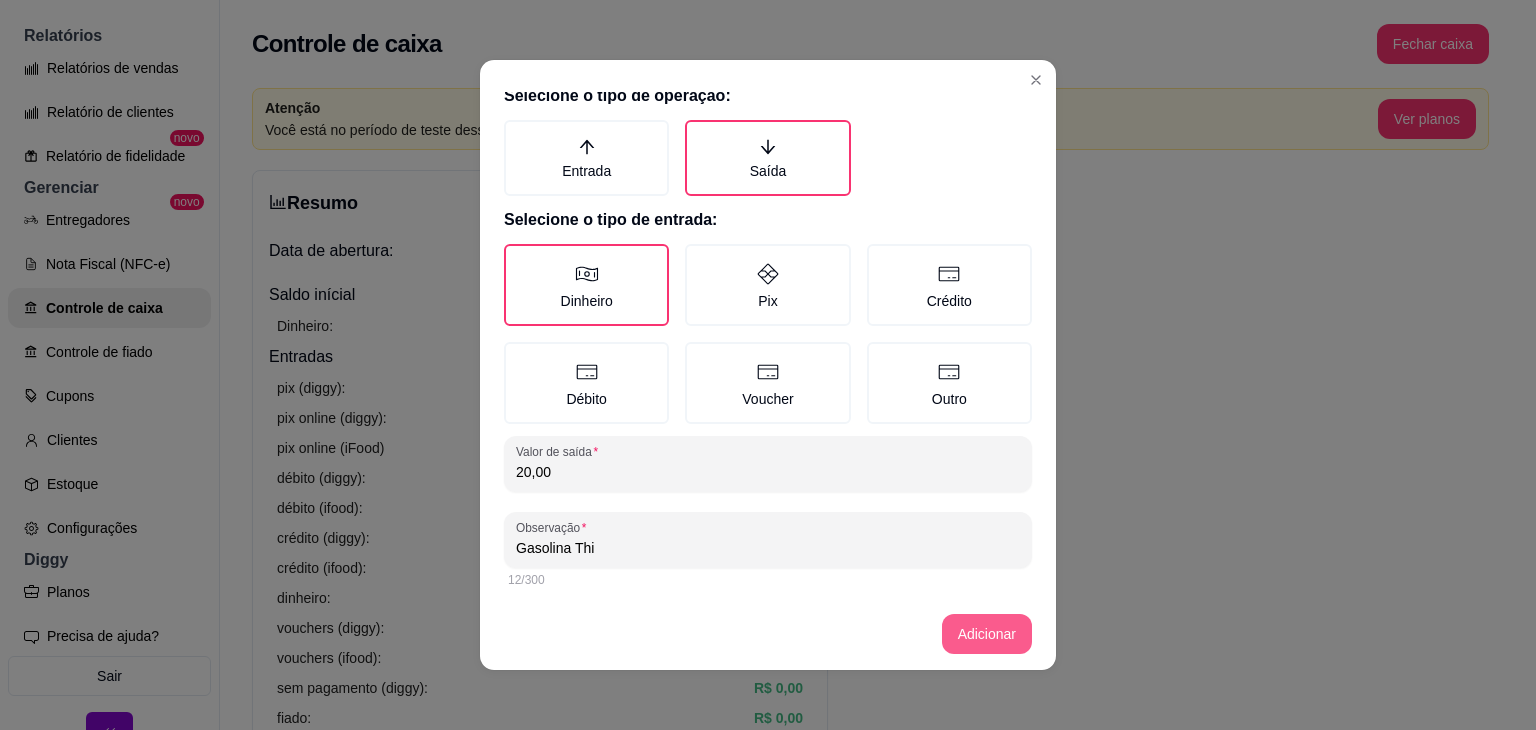 type on "Gasolina Thi" 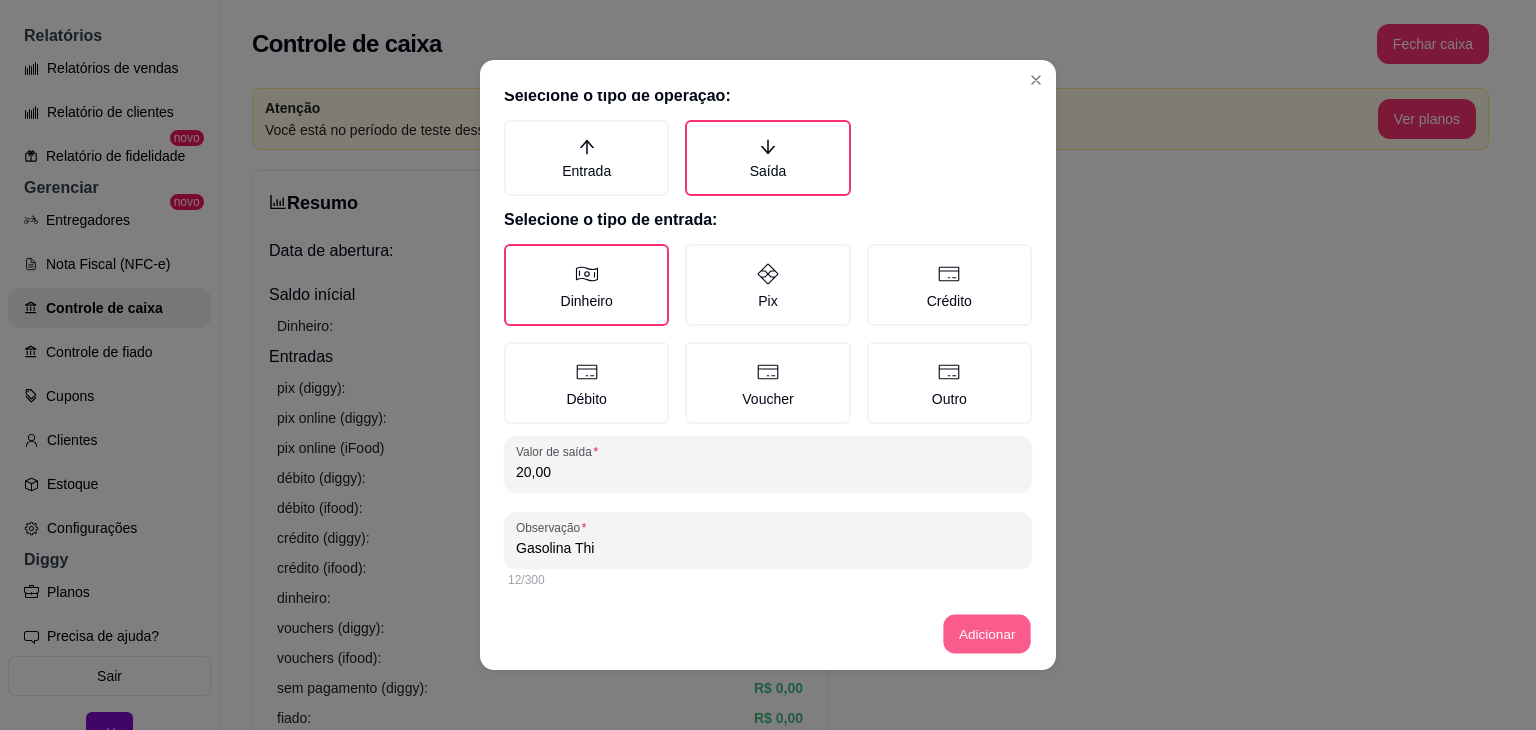 click on "Adicionar" at bounding box center [768, 634] 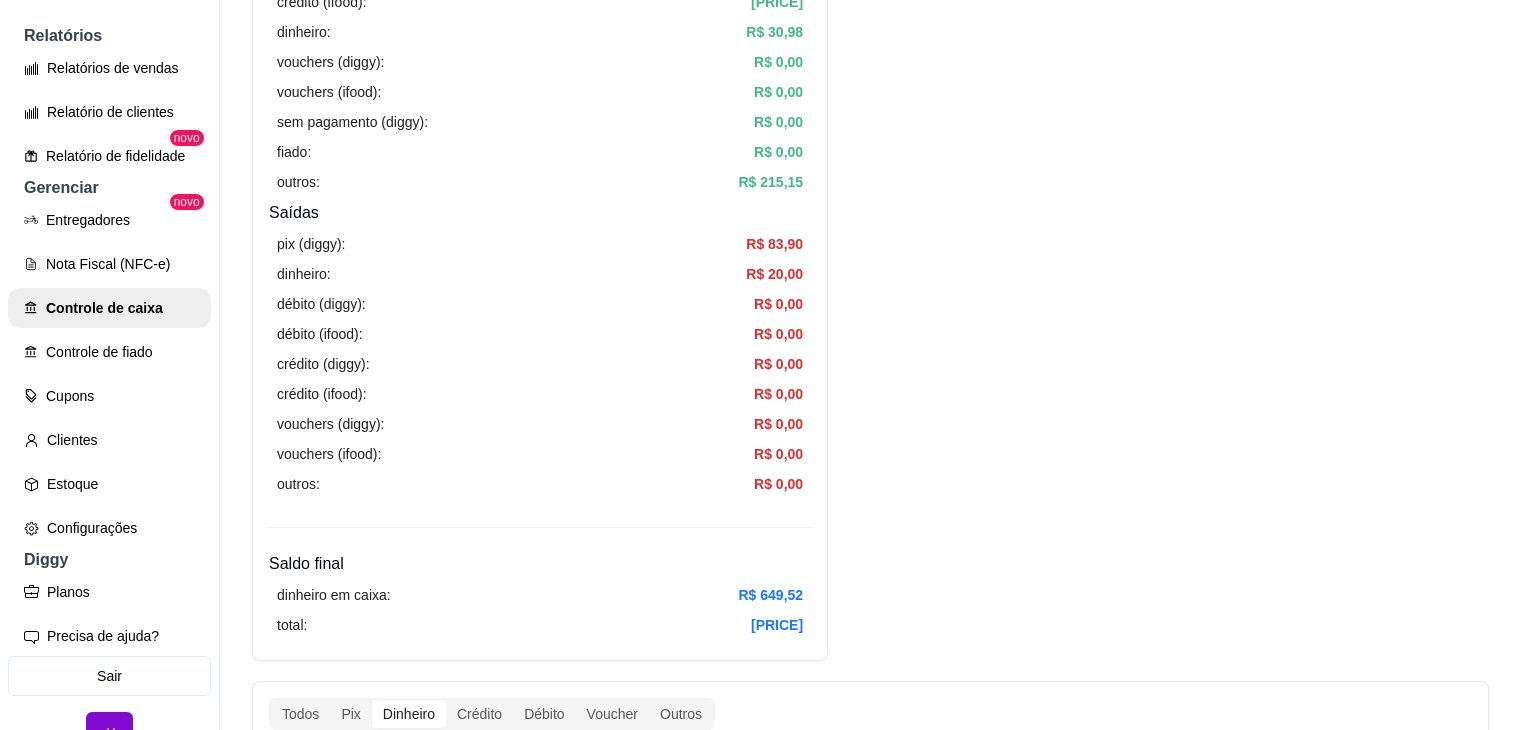 scroll, scrollTop: 0, scrollLeft: 0, axis: both 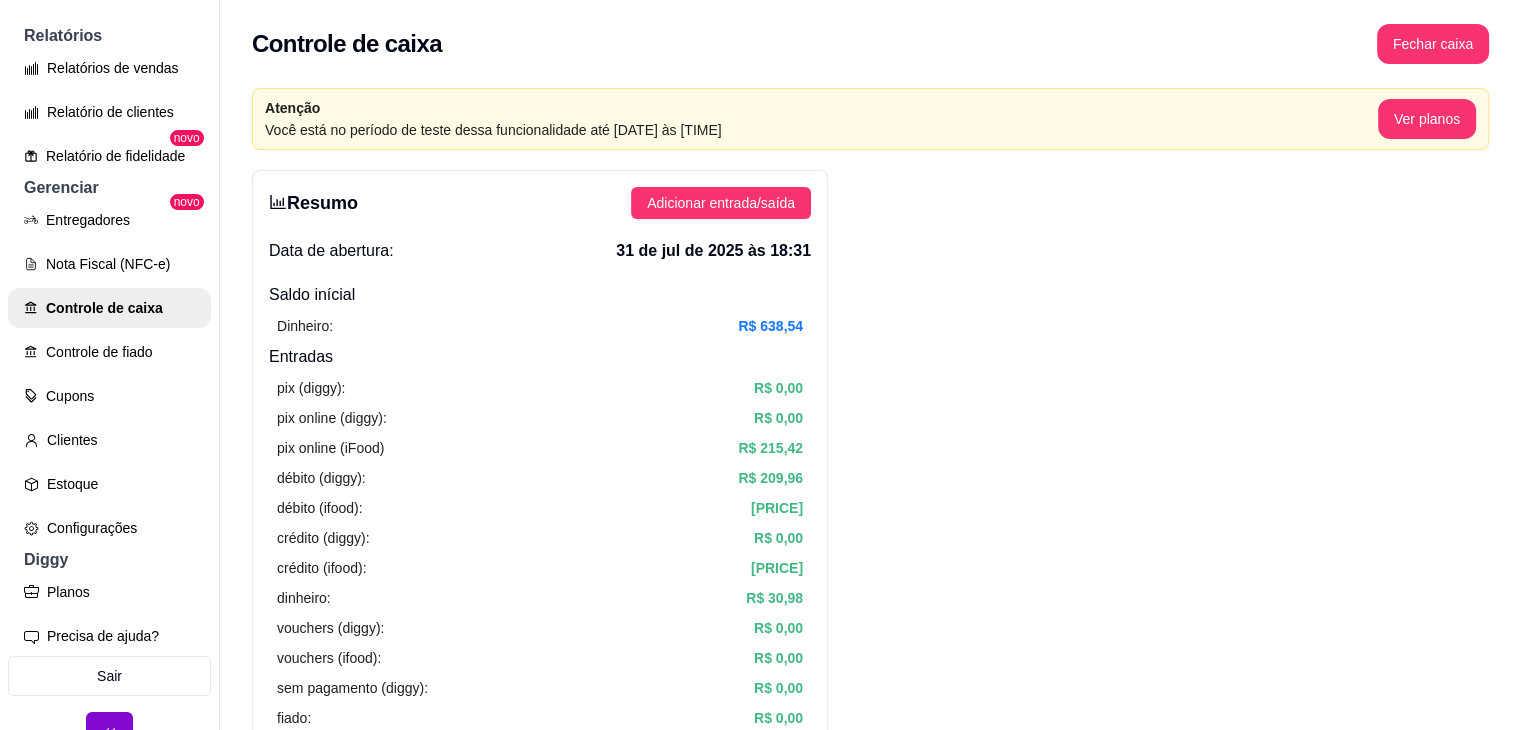 click on "Resumo Adicionar entrada/saída Data de abertura: [DATE] às [TIME] Saldo inícial Dinheiro: [PRICE] Entradas pix (diggy): [PRICE] pix online (diggy): [PRICE] pix online (iFood) [PRICE] débito (diggy): [PRICE] débito (ifood): [PRICE] crédito (diggy): [PRICE] crédito (ifood): [PRICE] dinheiro: [PRICE] vouchers (diggy): [PRICE] vouchers (ifood): [PRICE] sem pagamento (diggy): [PRICE] fiado: [PRICE] outros: [PRICE] Saídas pix (diggy): [PRICE] dinheiro: [PRICE] débito (diggy): [PRICE] débito (ifood): [PRICE] crédito (diggy): [PRICE] crédito (ifood): [PRICE] vouchers (diggy): [PRICE] vouchers (ifood): [PRICE] outros: [PRICE] Saldo final dinheiro em caixa: [PRICE] total: [PRICE] Todos Pix Dinheiro Crédito Débito Voucher Outros Entrada [PRICE] Saída [PRICE] Saldo [PRICE] Tipo de pagamento Data - Hora Entrada ou Saída Descrição Valor Descrição Dinheiro [DATE] às [TIME] Saída Gasolina Thi [PRICE] Editar Dinheiro Entrada [NUMBER] Status" at bounding box center [870, 1122] 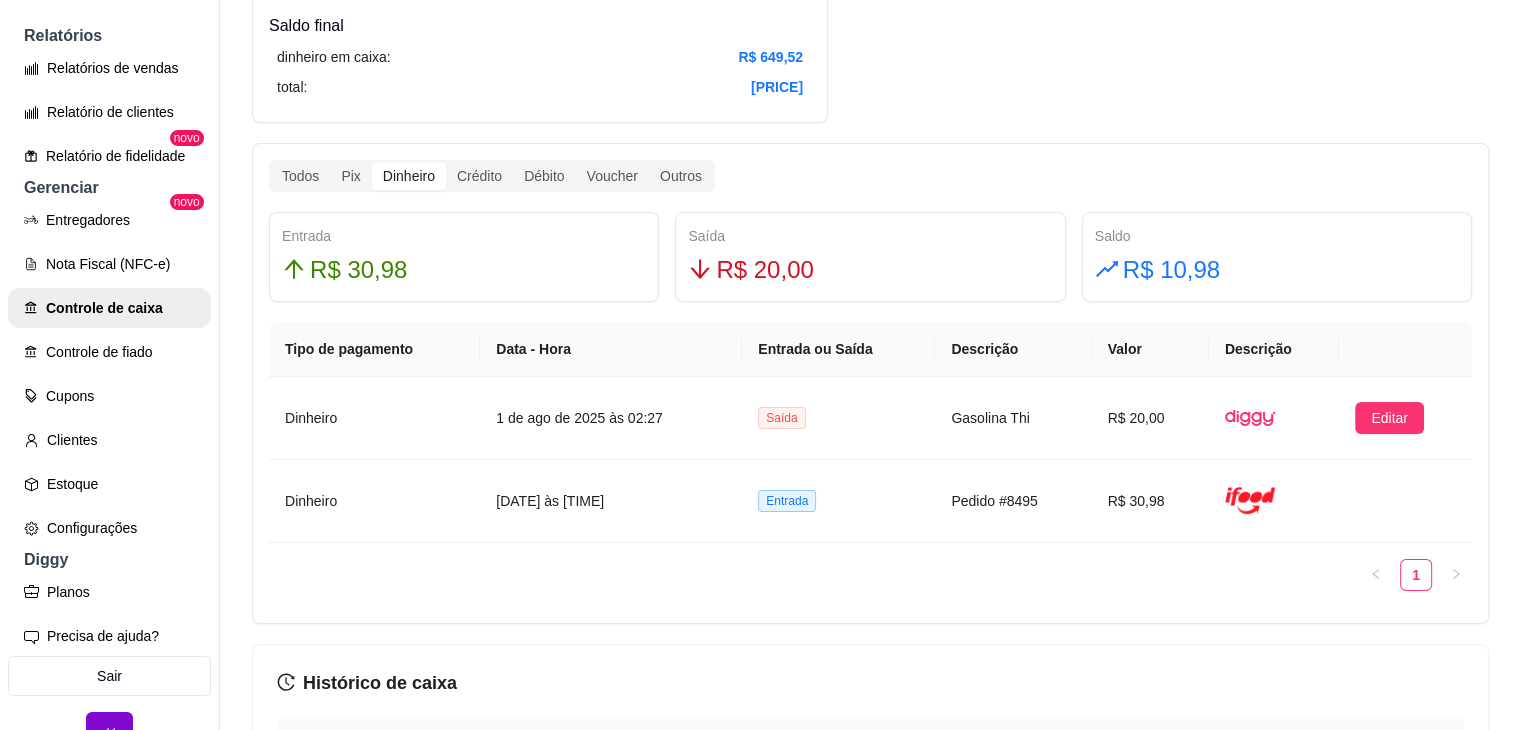 scroll, scrollTop: 1133, scrollLeft: 0, axis: vertical 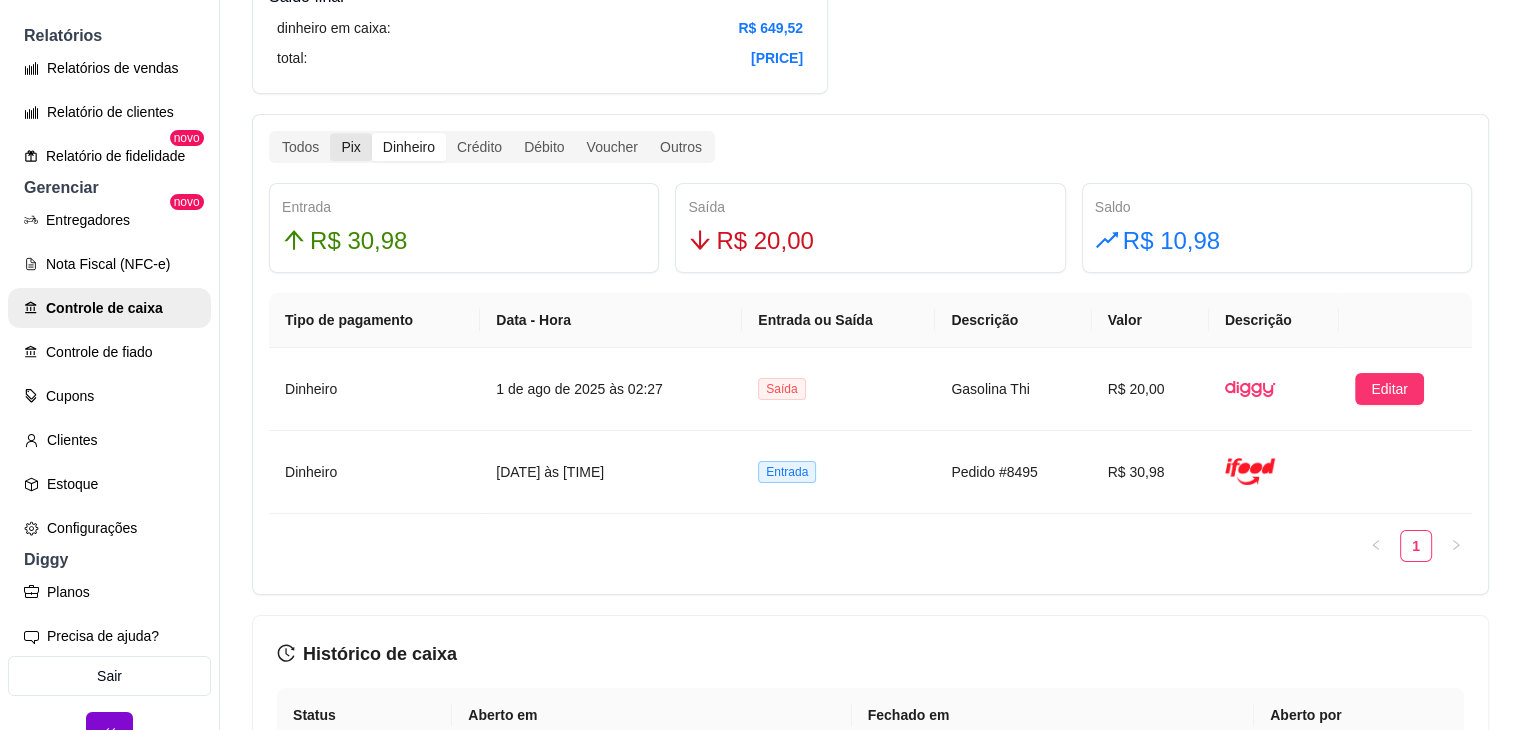 click on "Pix" at bounding box center (350, 147) 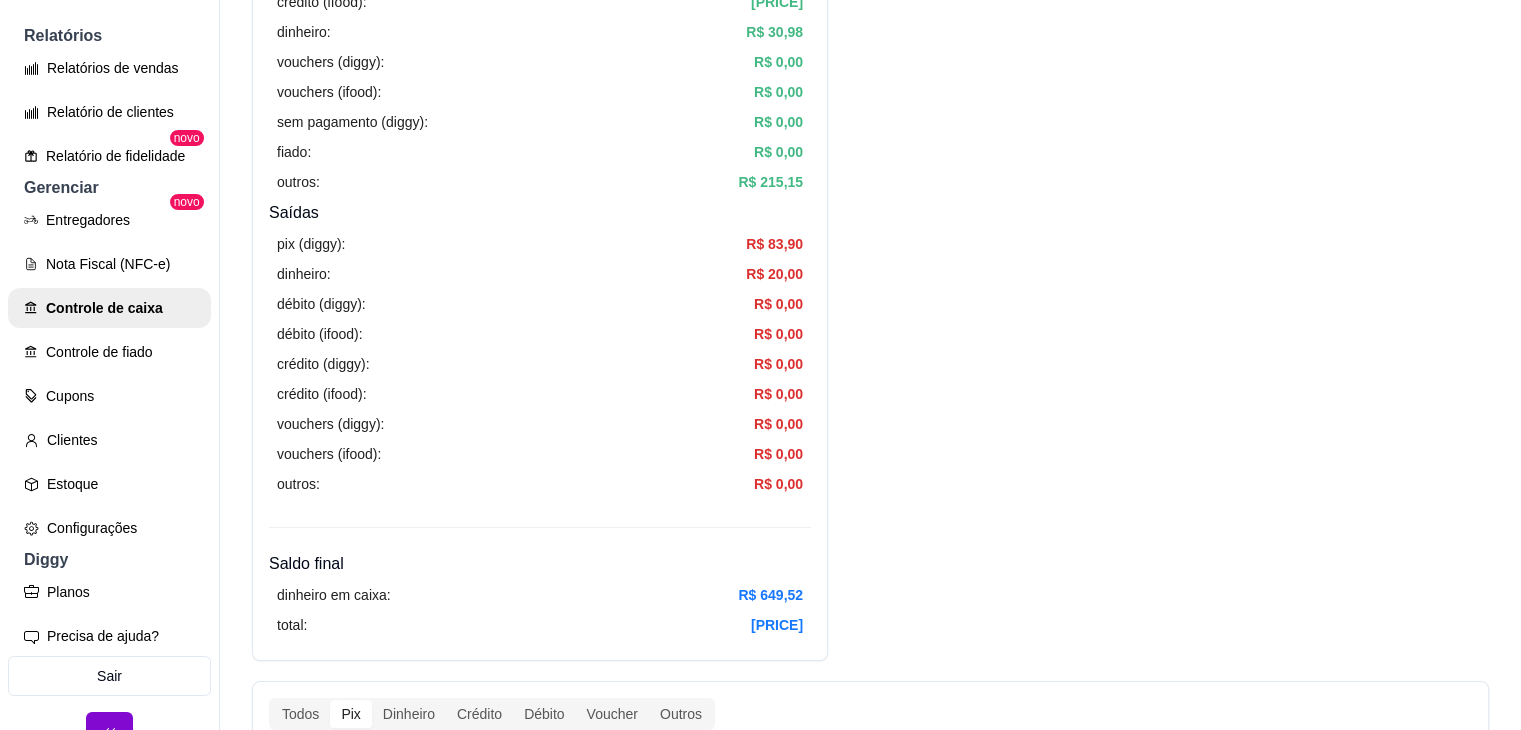 scroll, scrollTop: 0, scrollLeft: 0, axis: both 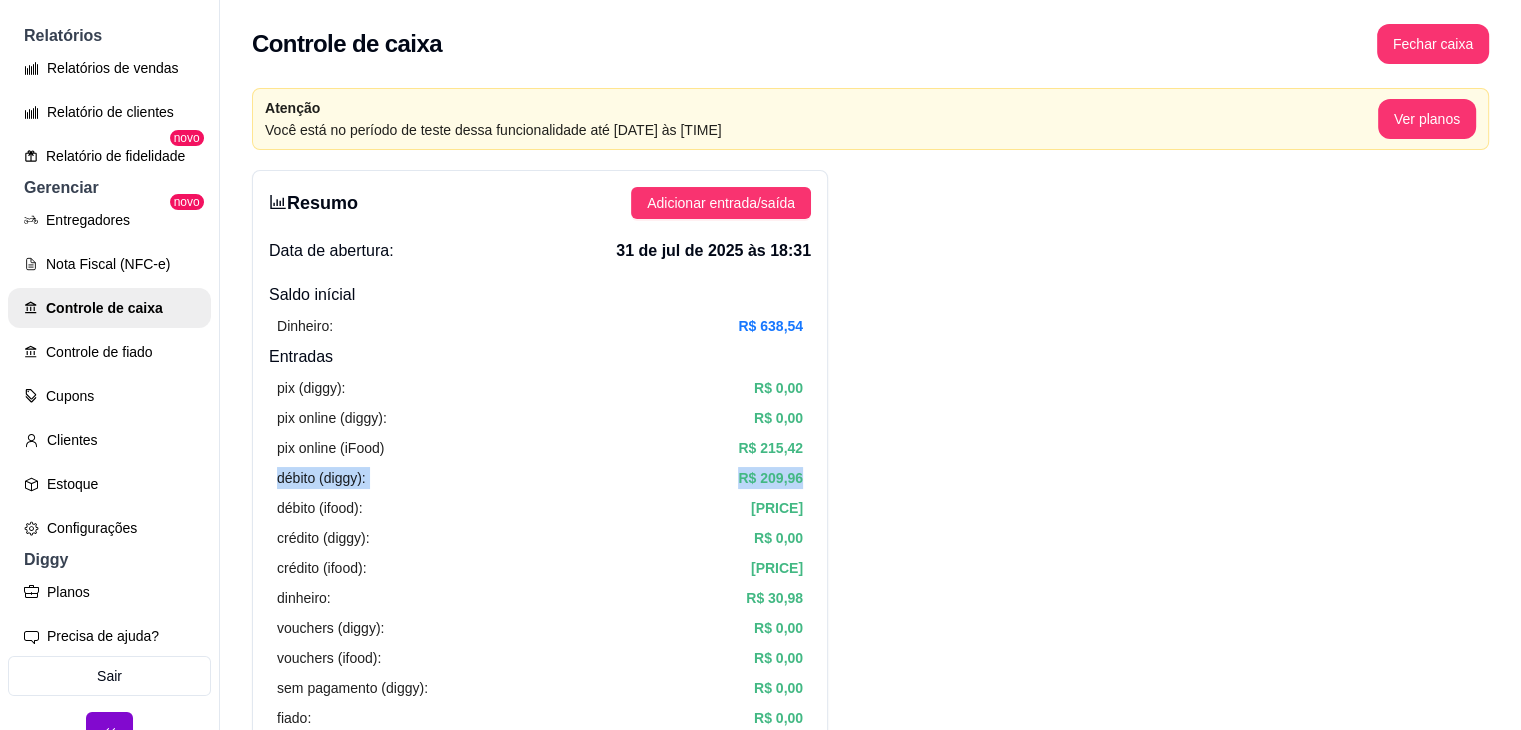 drag, startPoint x: 279, startPoint y: 475, endPoint x: 816, endPoint y: 473, distance: 537.0037 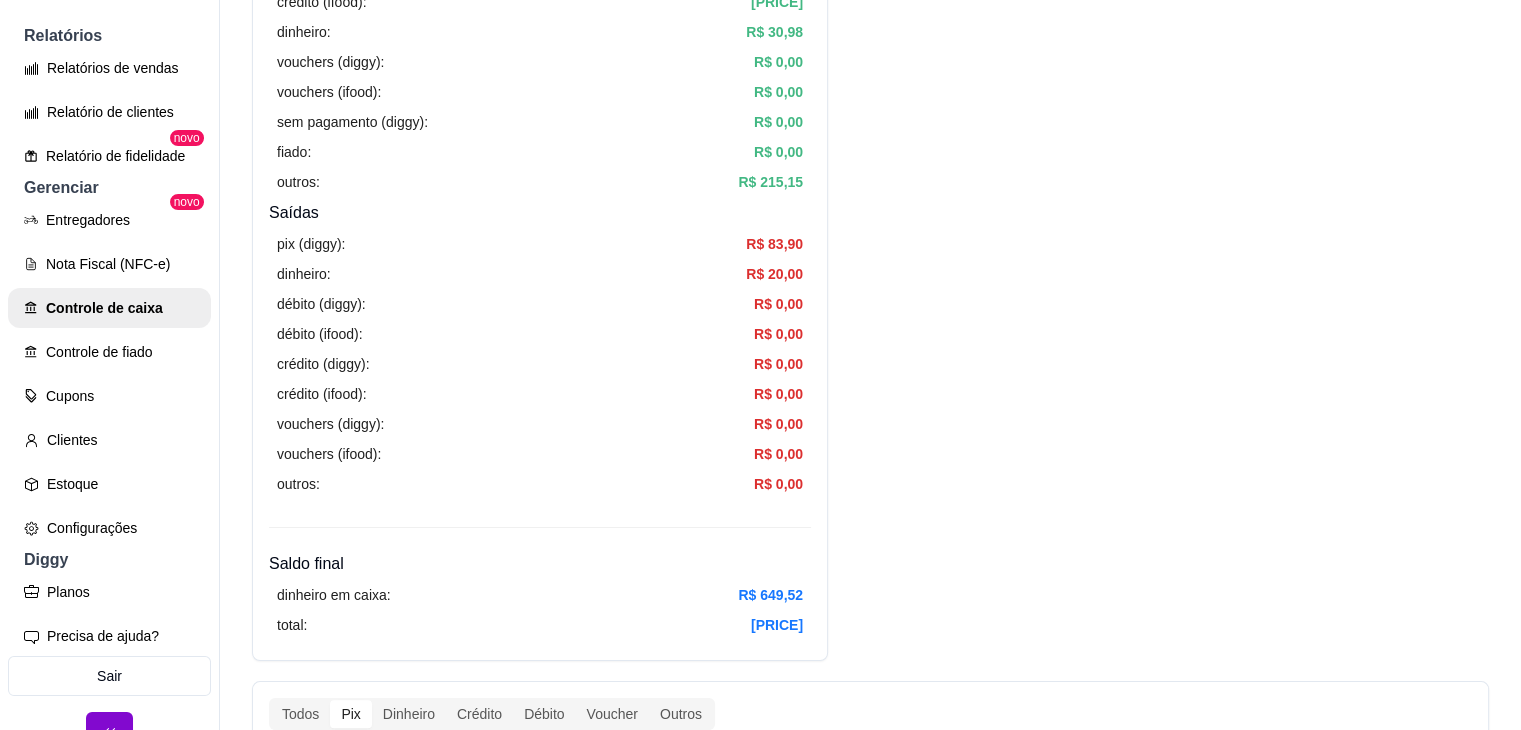 scroll, scrollTop: 0, scrollLeft: 0, axis: both 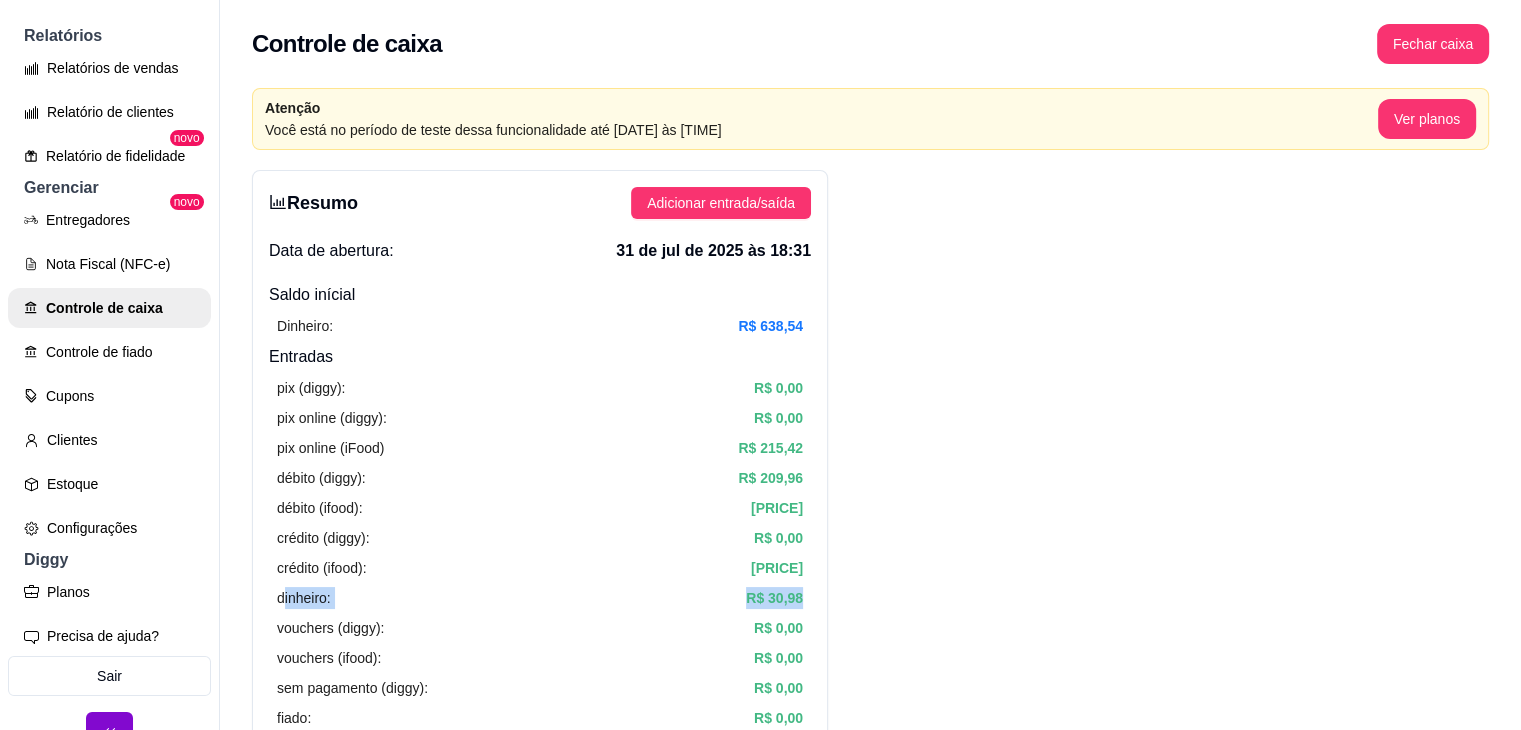 drag, startPoint x: 284, startPoint y: 599, endPoint x: 804, endPoint y: 606, distance: 520.0471 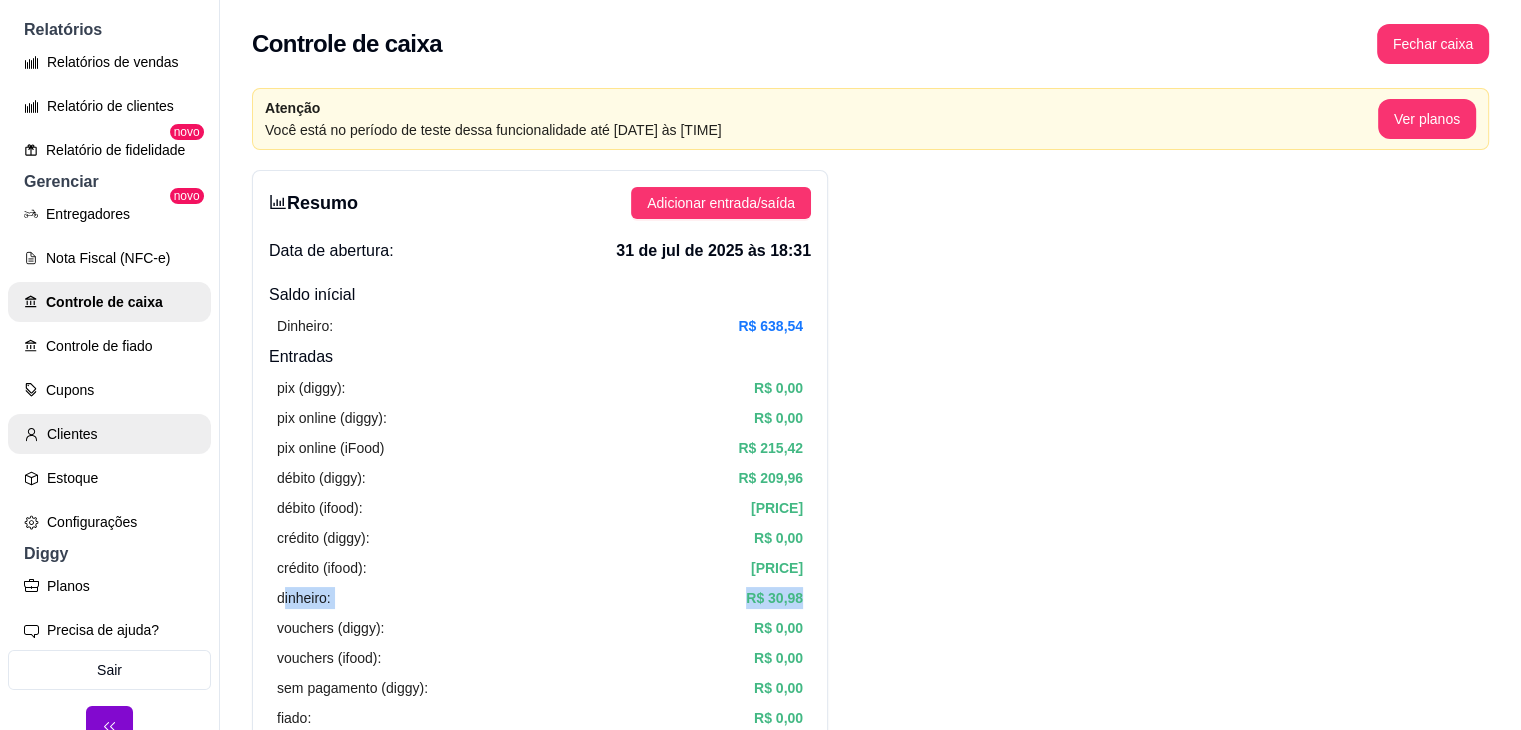 scroll, scrollTop: 596, scrollLeft: 0, axis: vertical 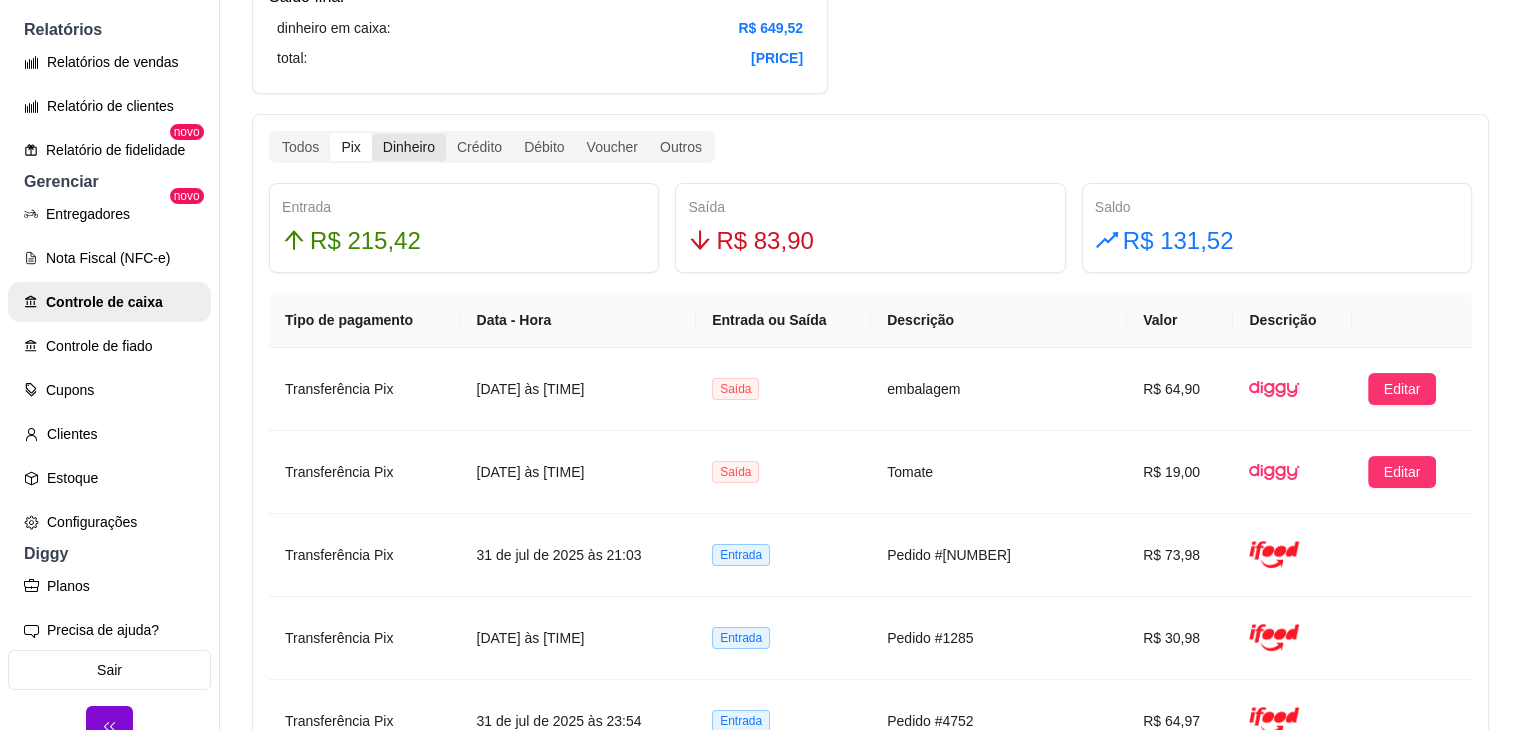 click on "Dinheiro" at bounding box center (409, 147) 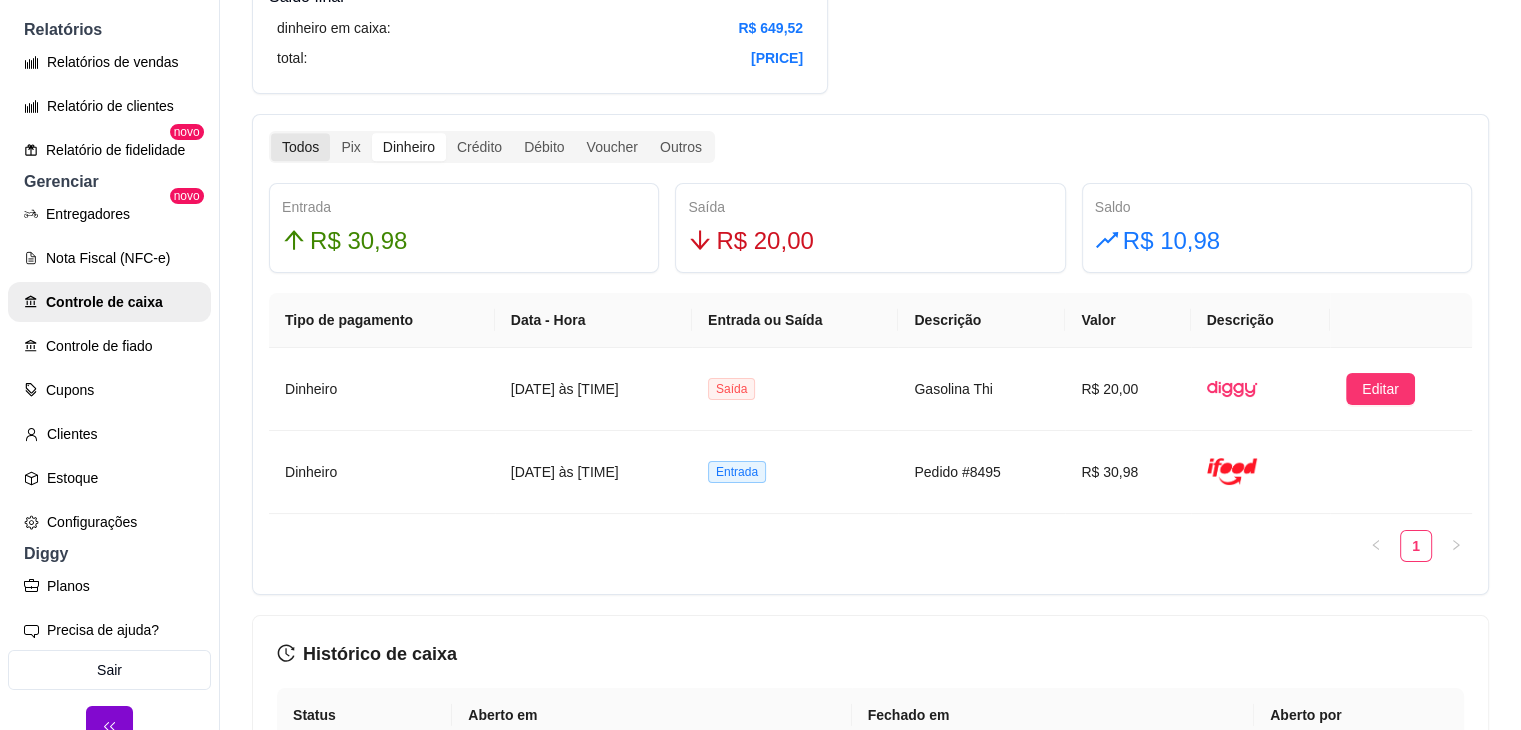 click on "Todos" at bounding box center (300, 147) 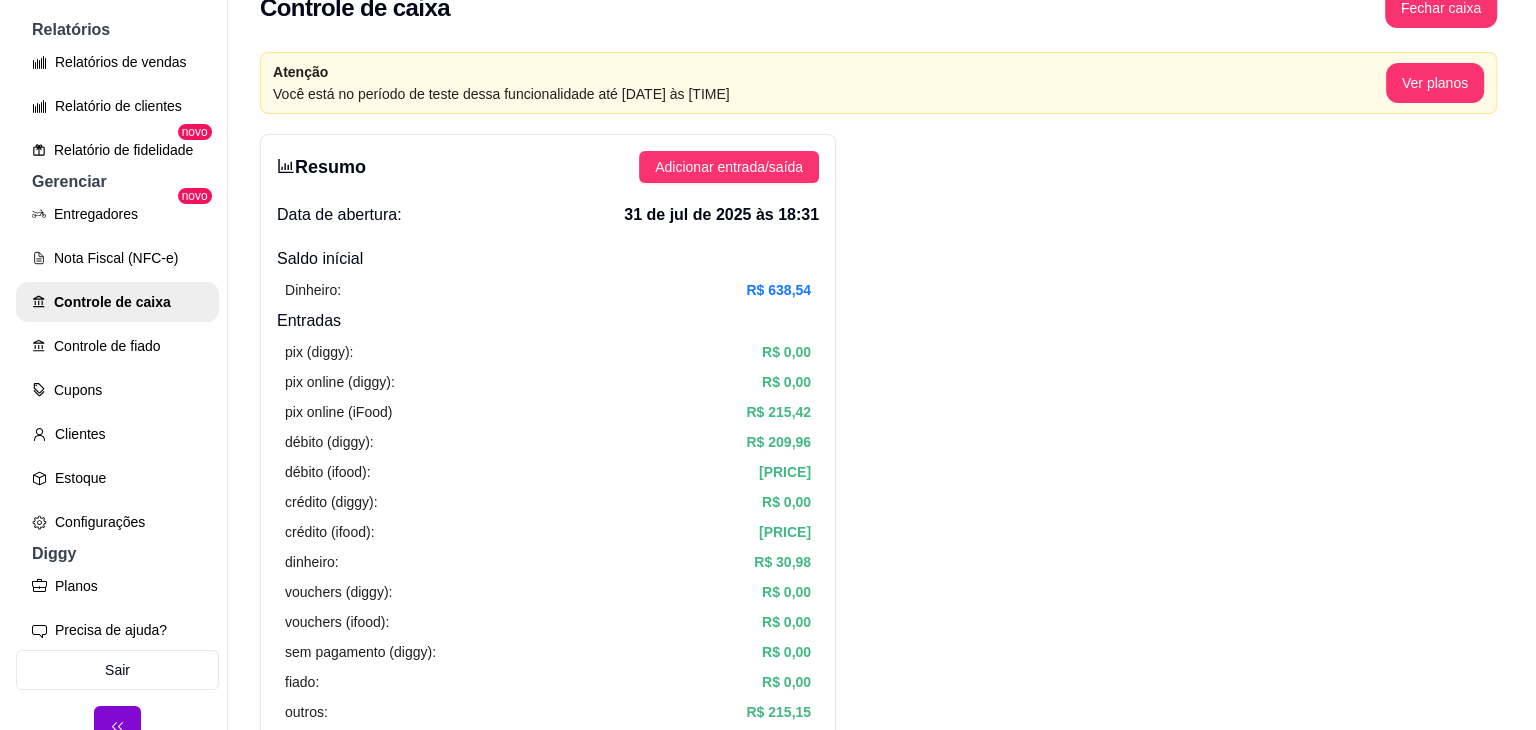 scroll, scrollTop: 0, scrollLeft: 0, axis: both 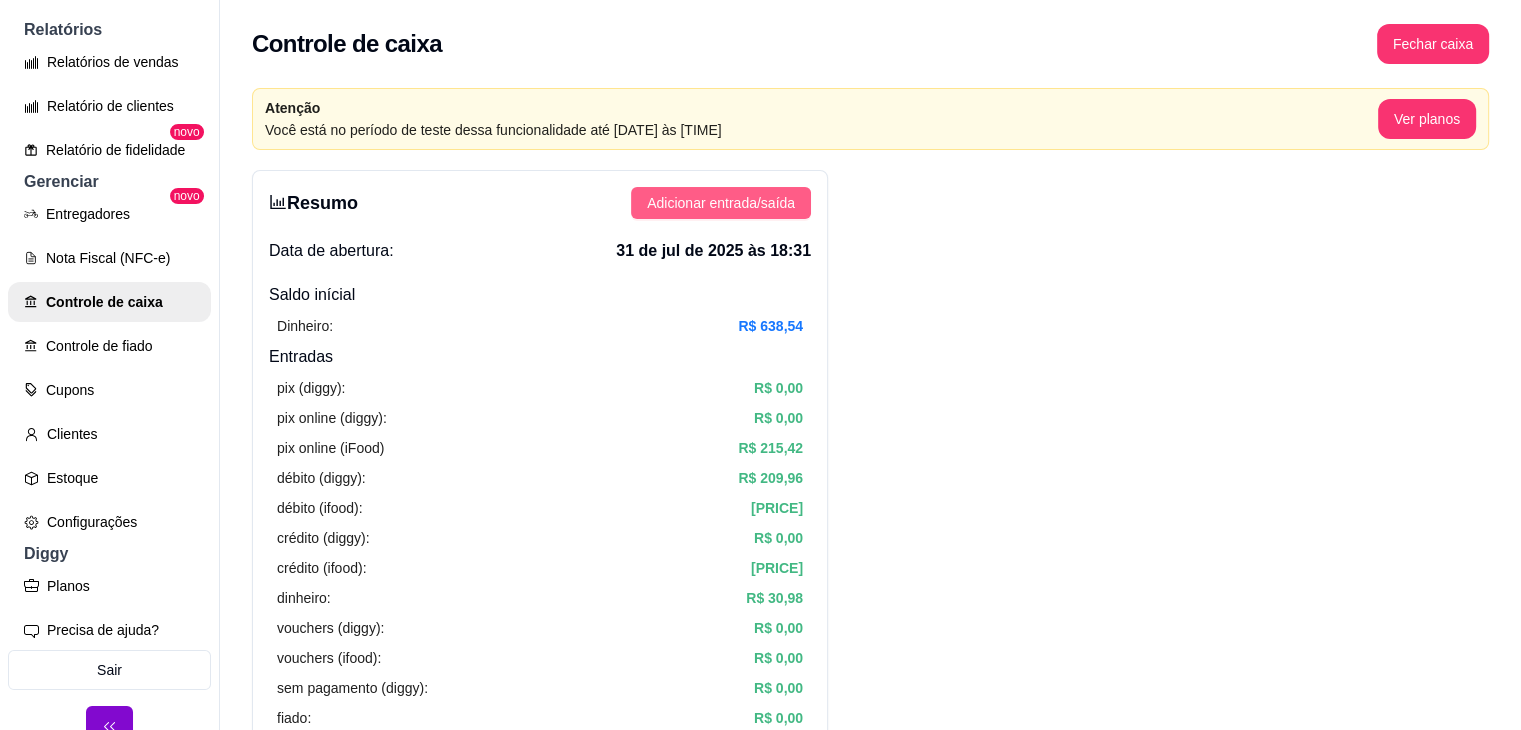 click on "Adicionar entrada/saída" at bounding box center (721, 203) 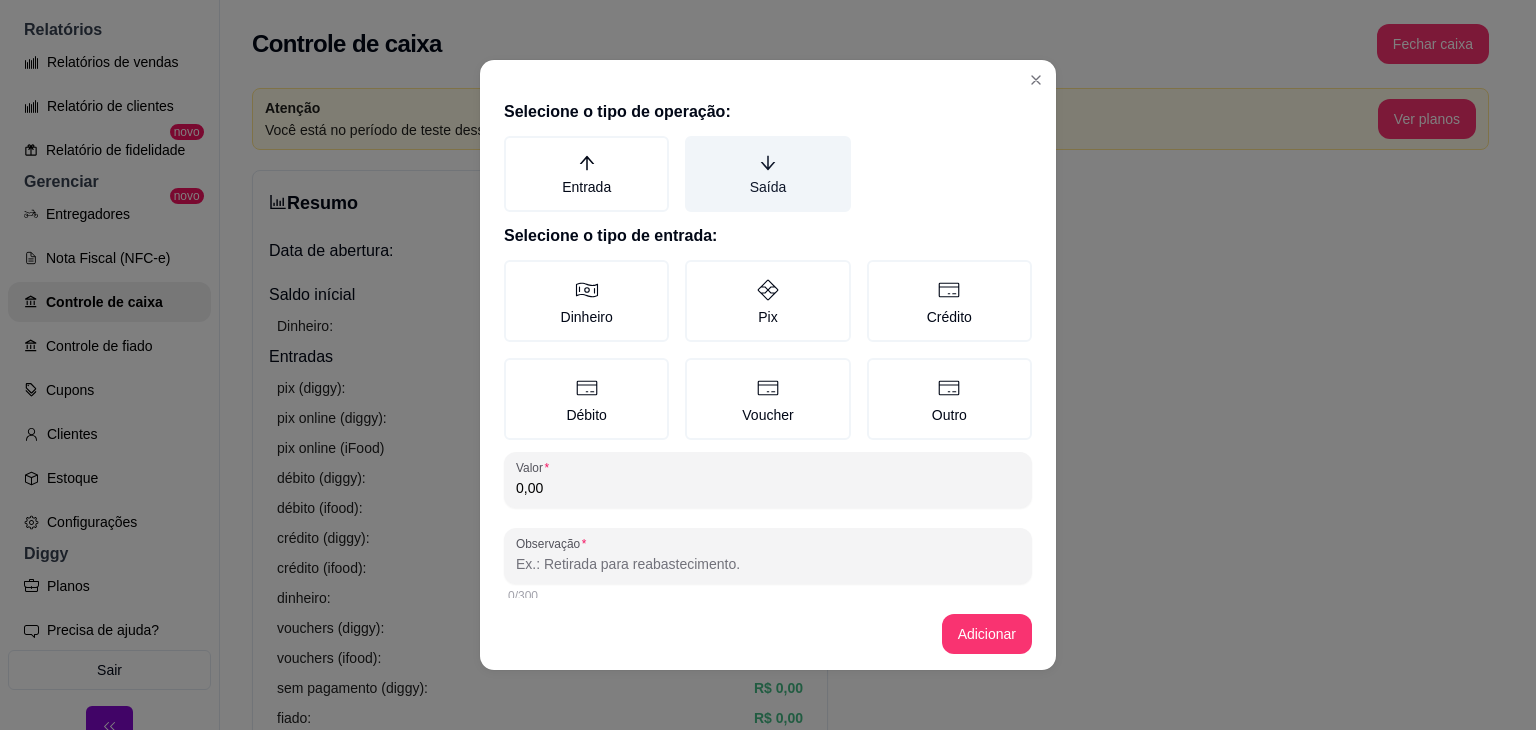 click on "Saída" at bounding box center [767, 174] 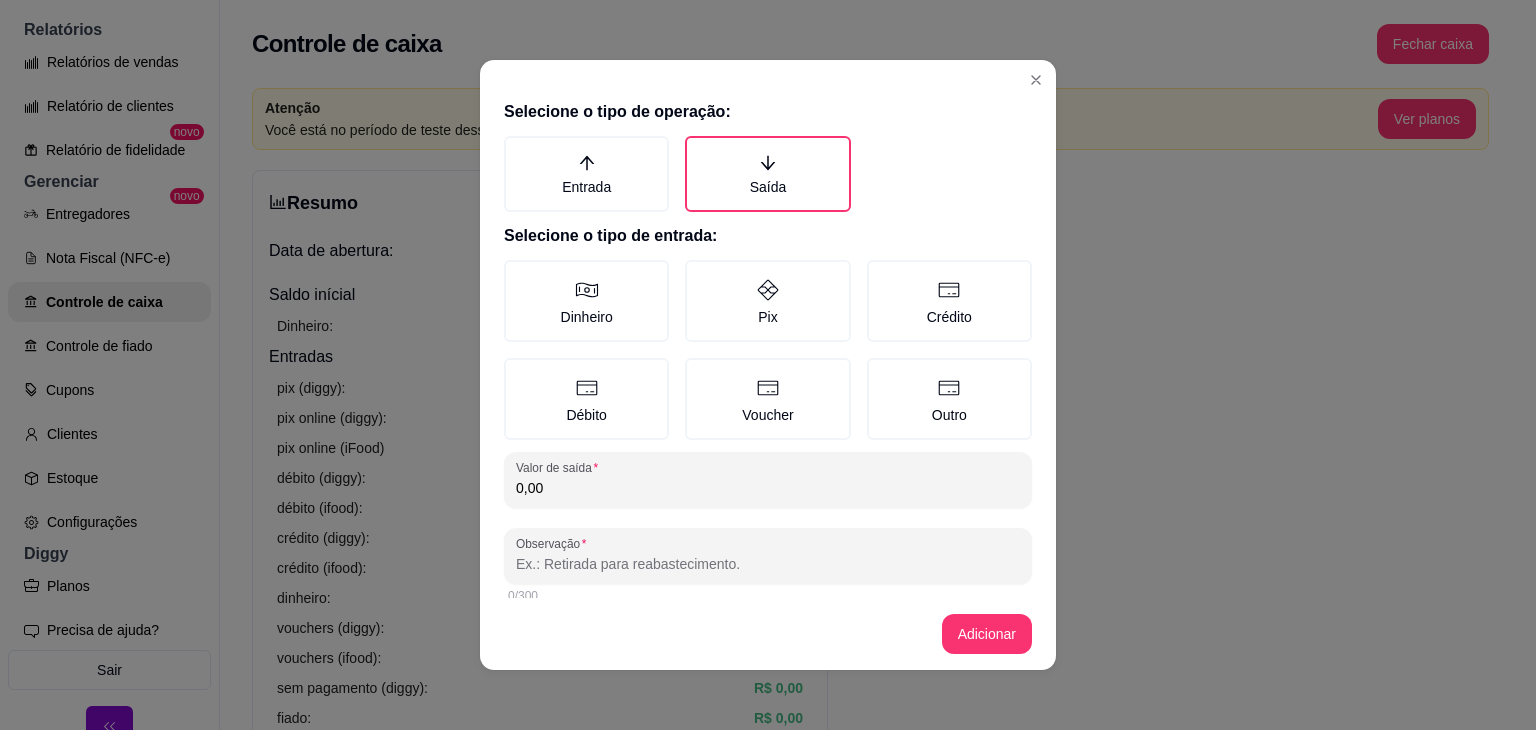click on "0,00" at bounding box center (768, 488) 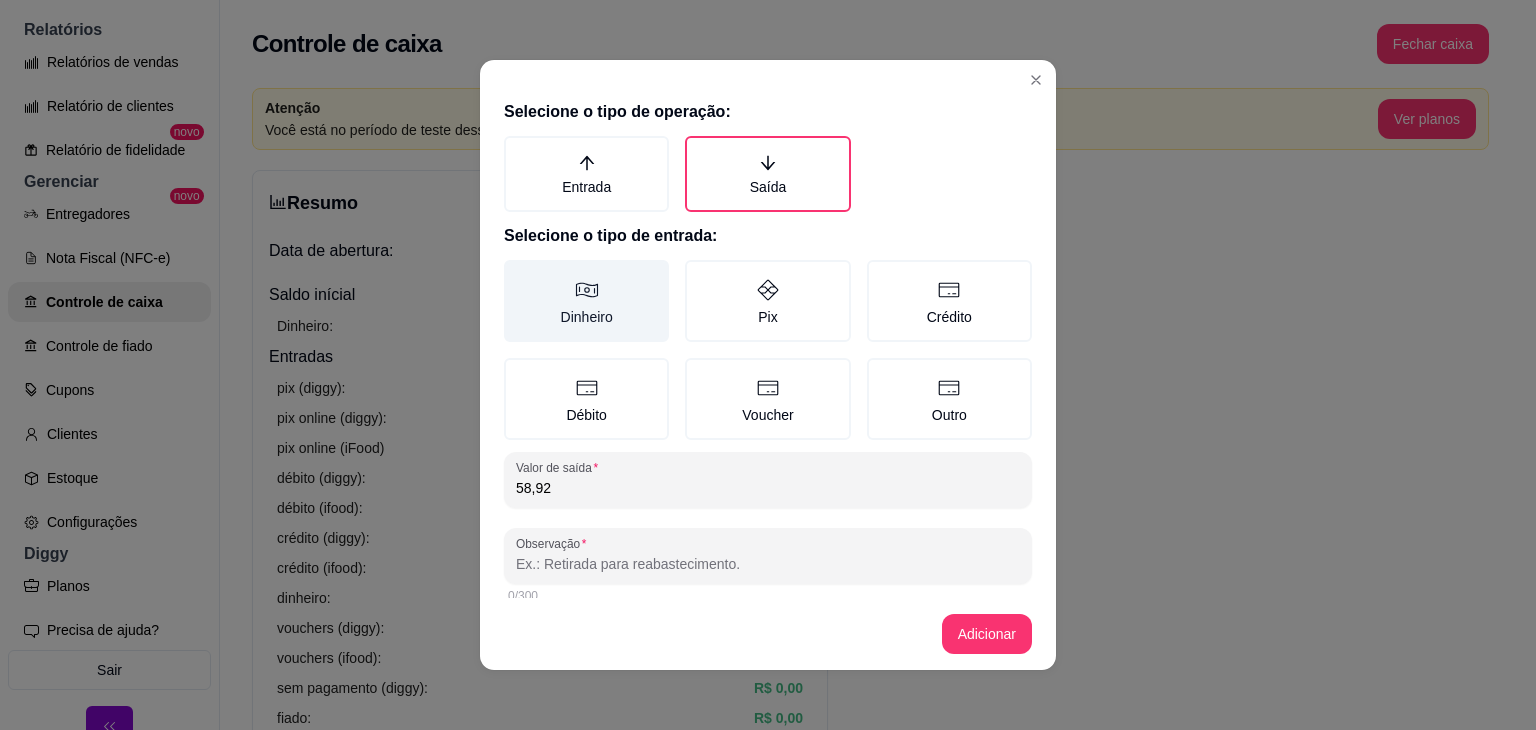 type on "58,92" 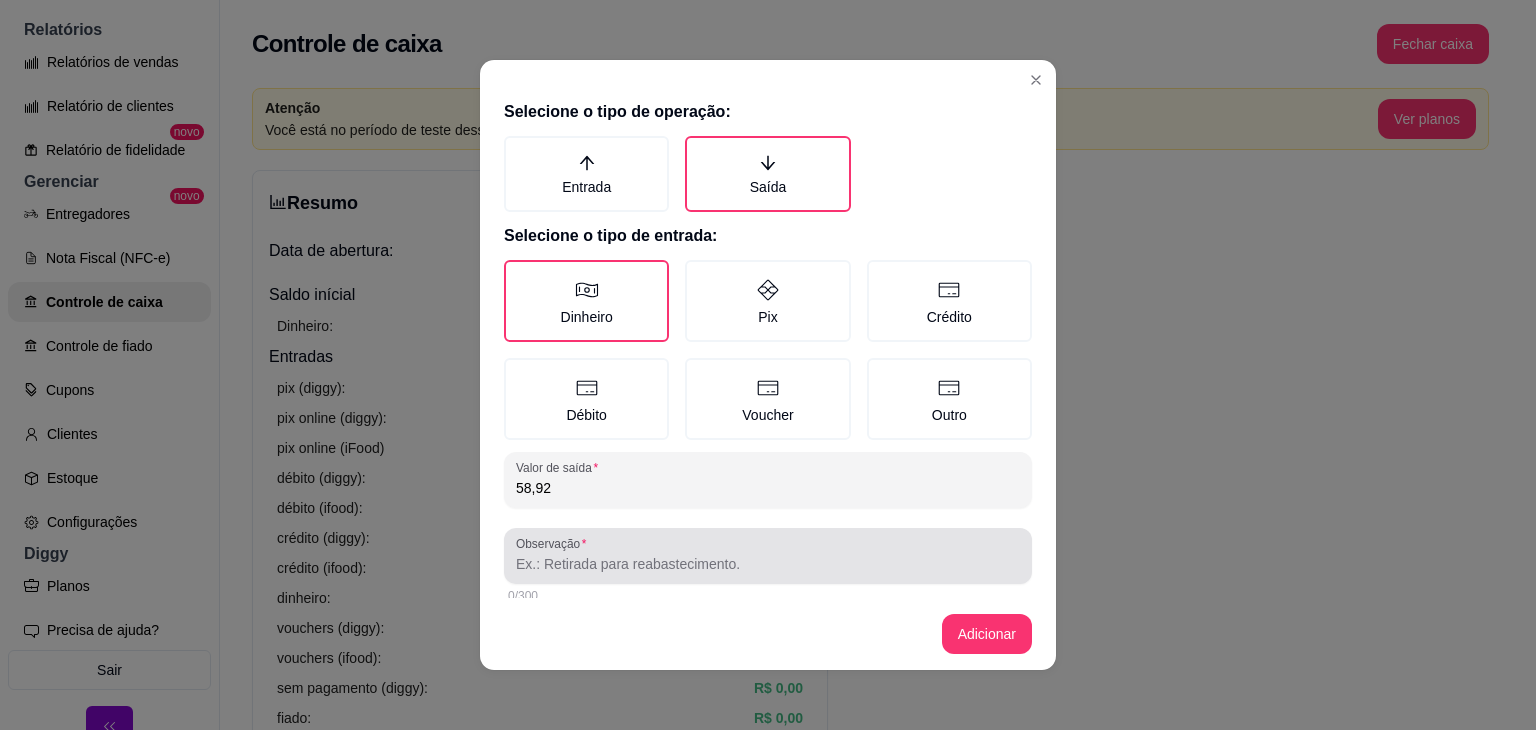 click on "Observação" at bounding box center [768, 564] 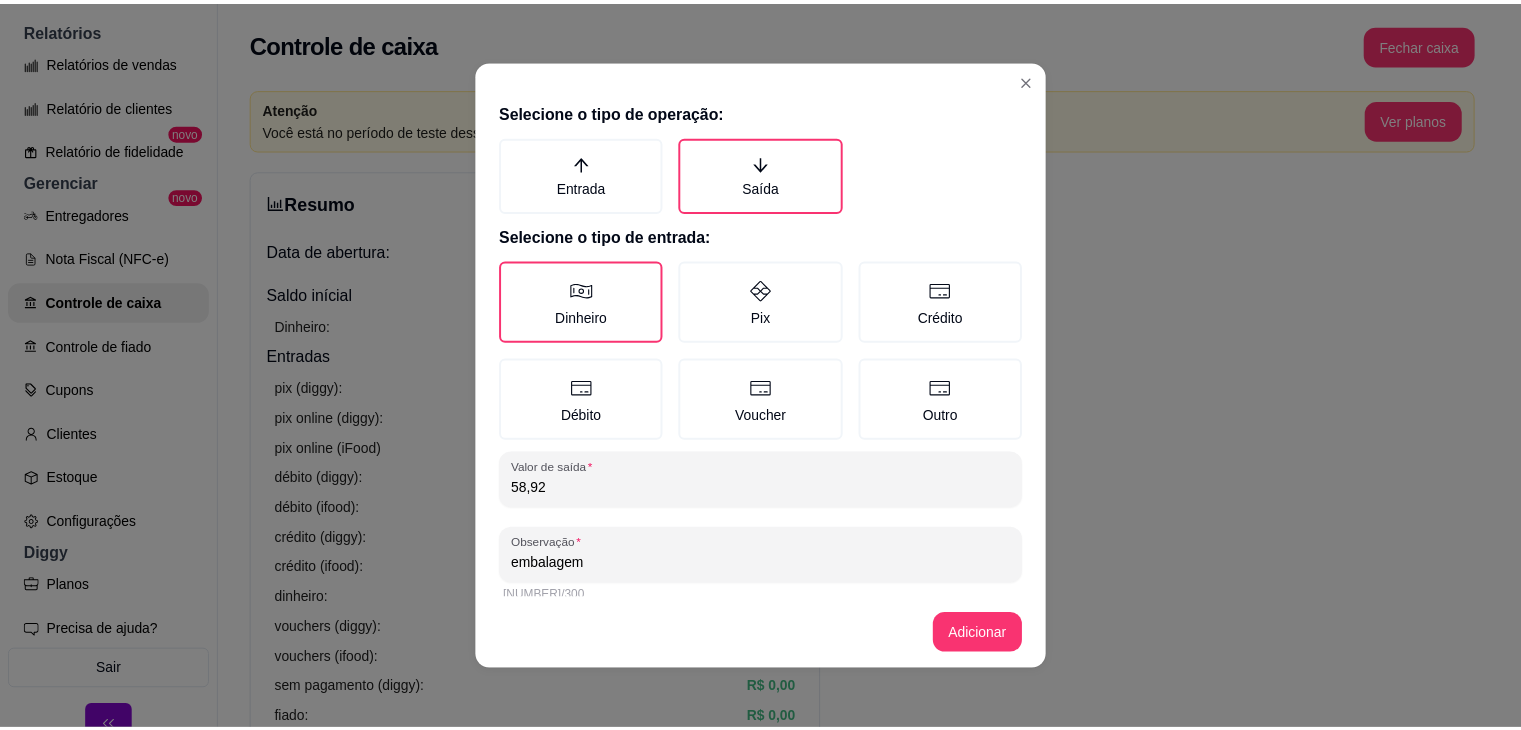 scroll, scrollTop: 16, scrollLeft: 0, axis: vertical 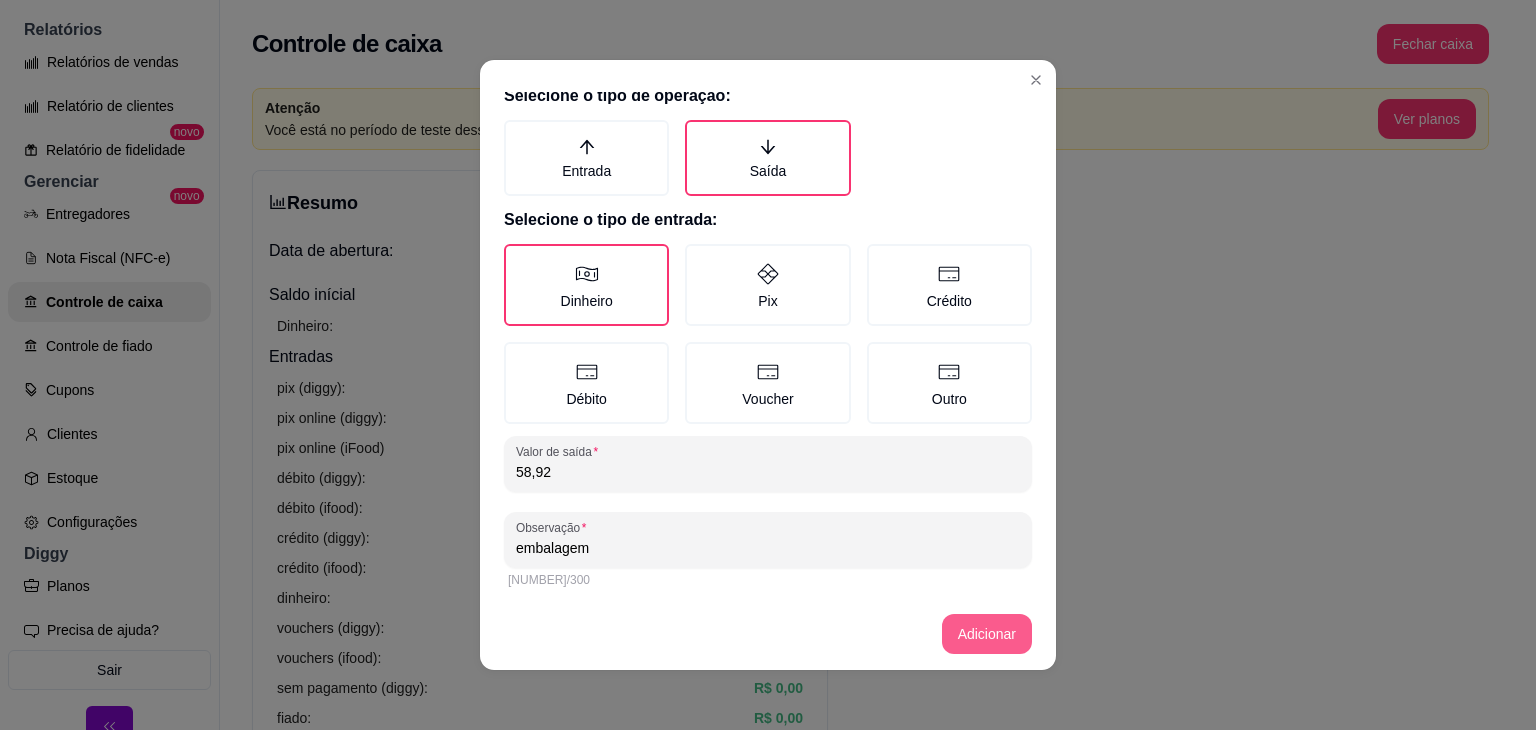 type on "embalagem" 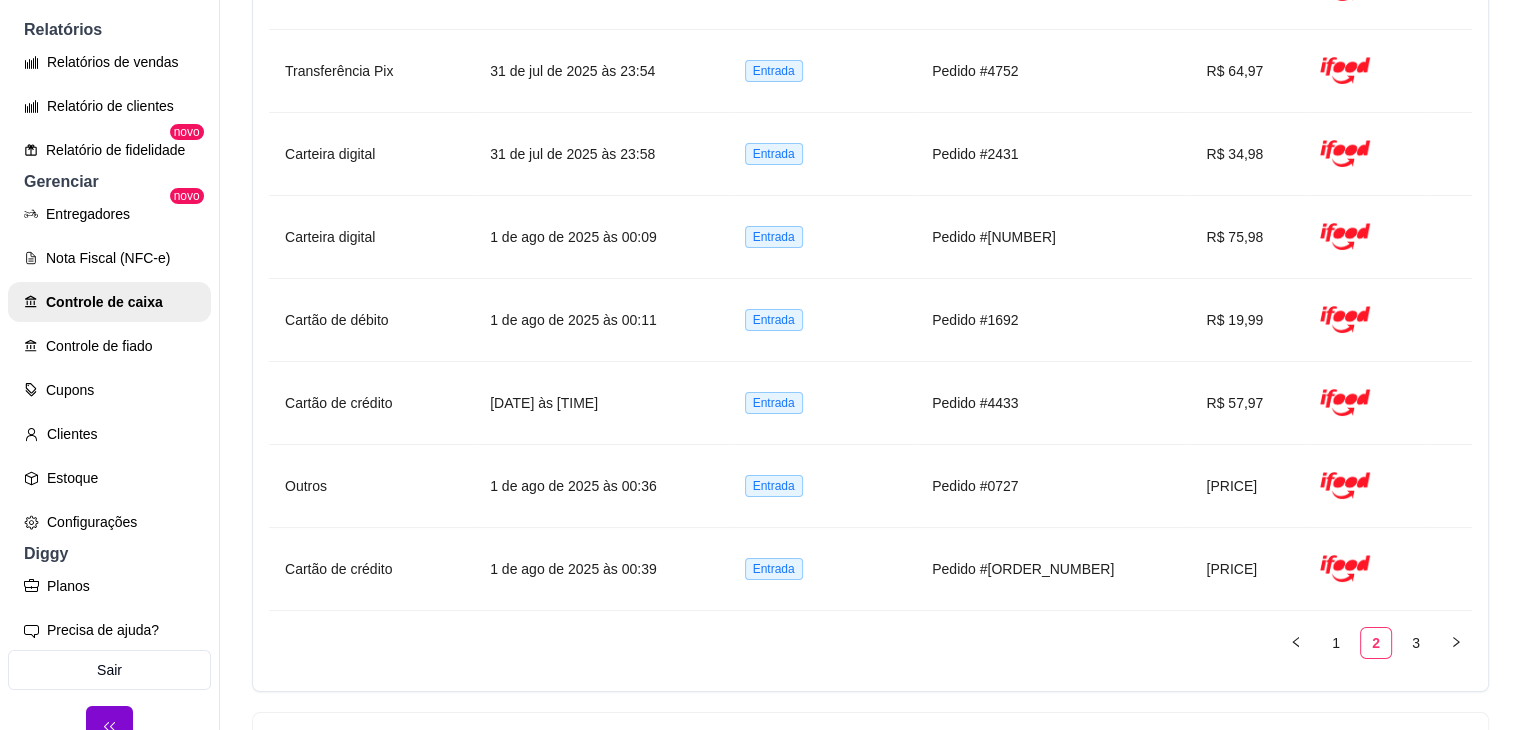 scroll, scrollTop: 1133, scrollLeft: 0, axis: vertical 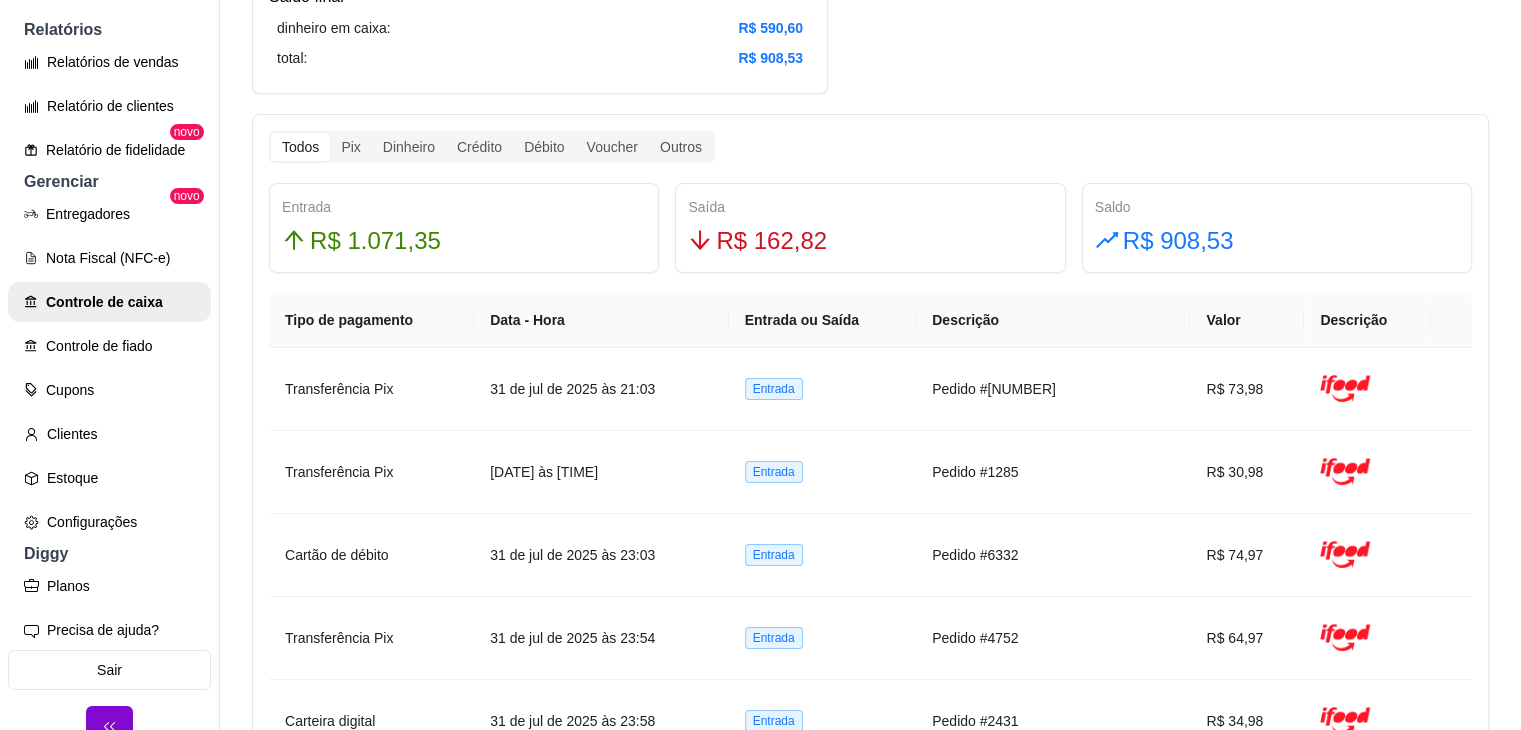 type 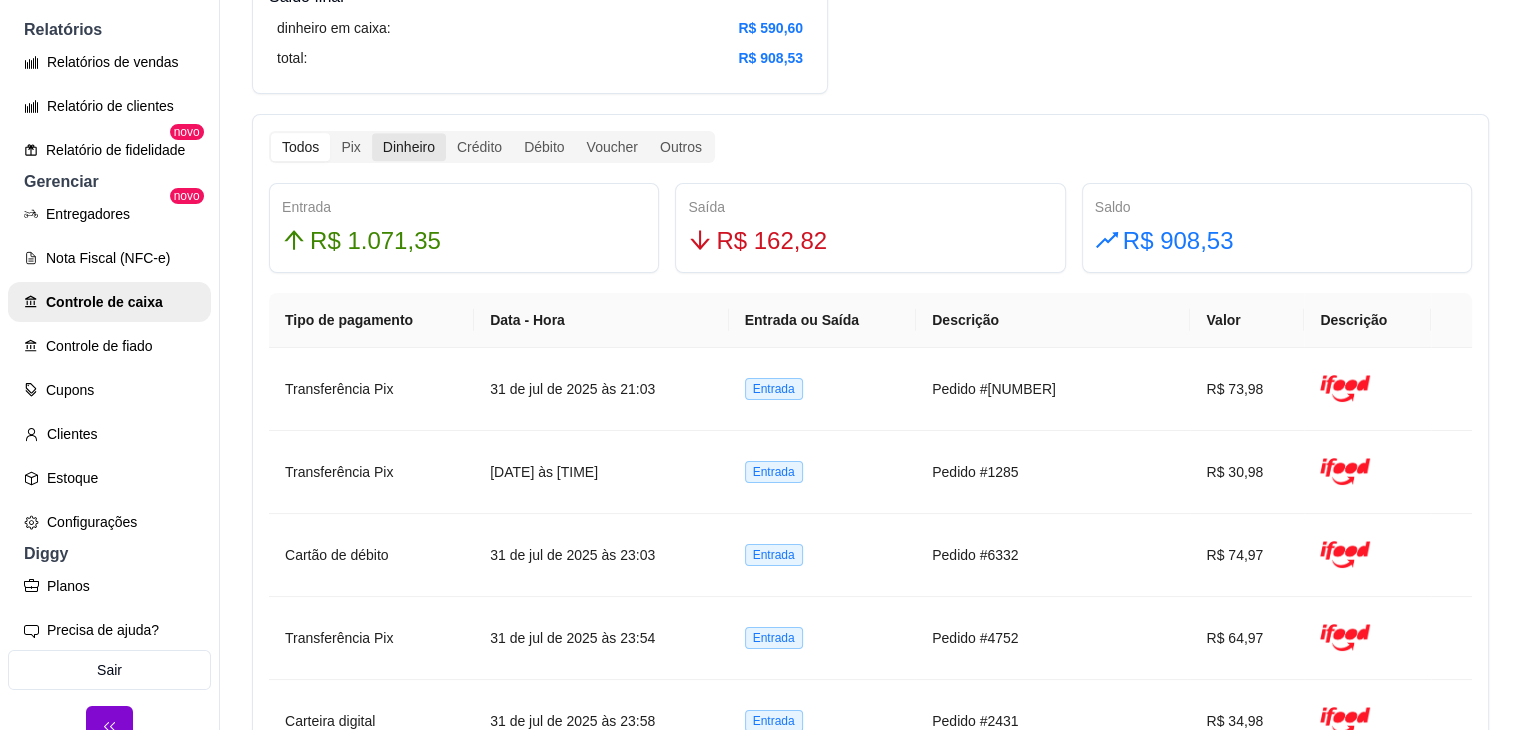 click on "Dinheiro" at bounding box center [409, 147] 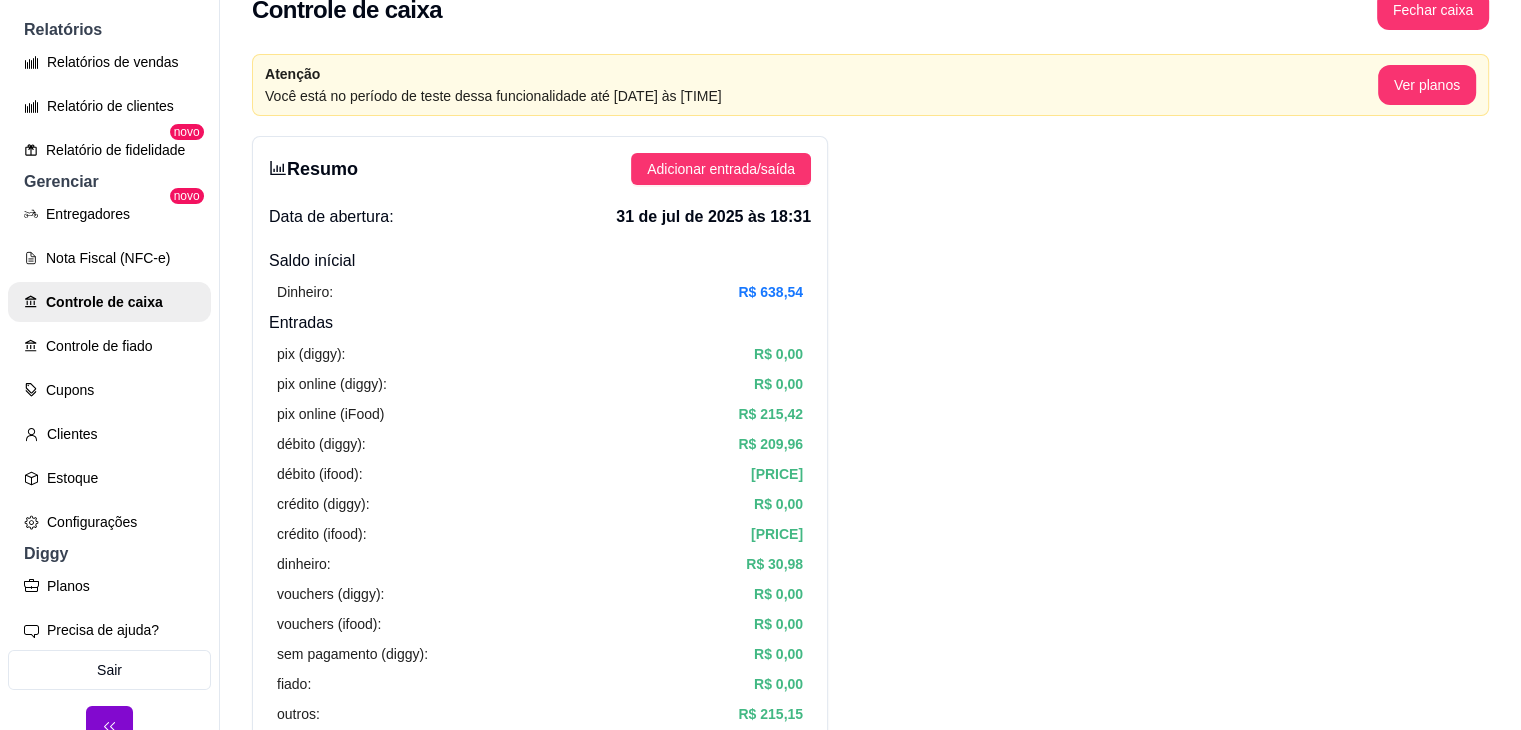 scroll, scrollTop: 0, scrollLeft: 0, axis: both 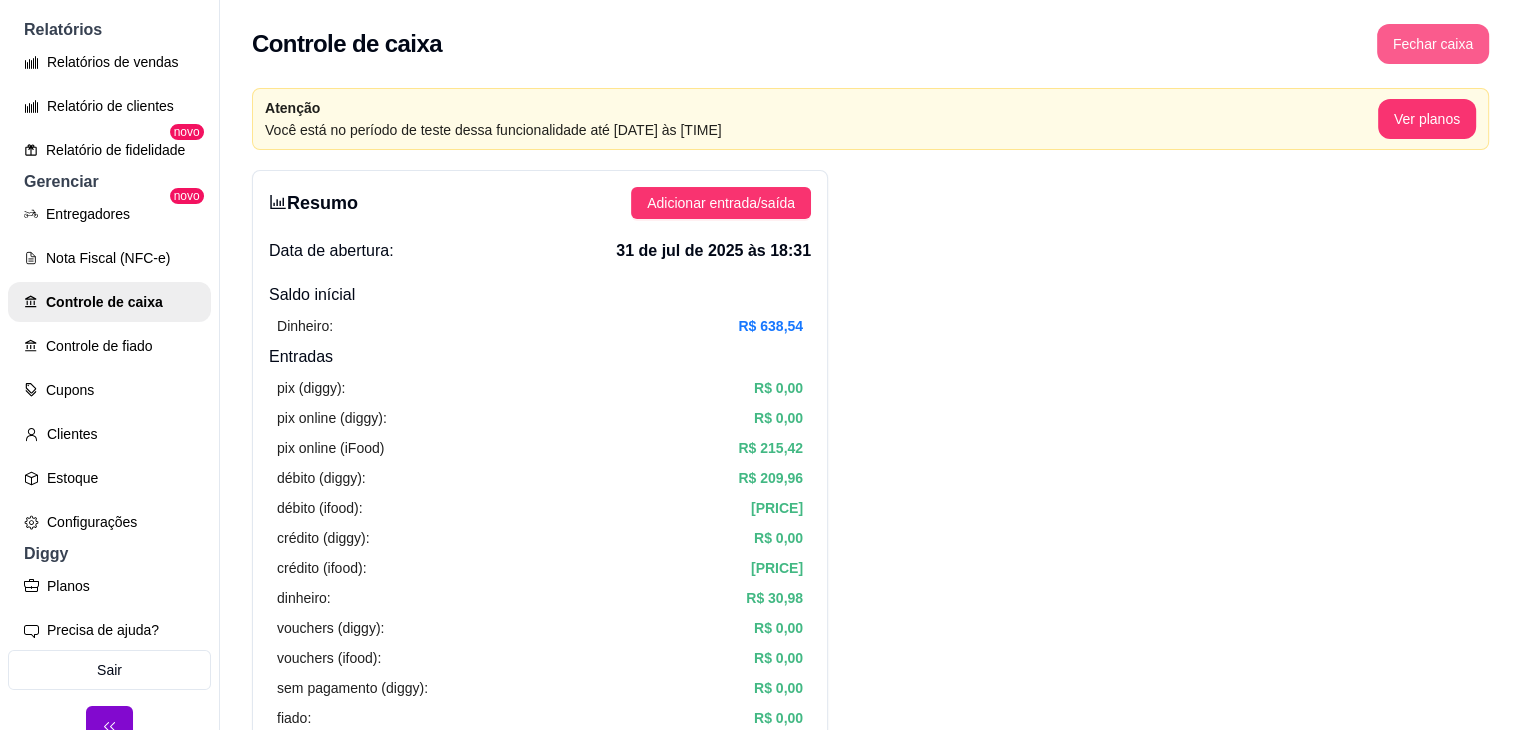 click on "Fechar caixa" at bounding box center [1433, 44] 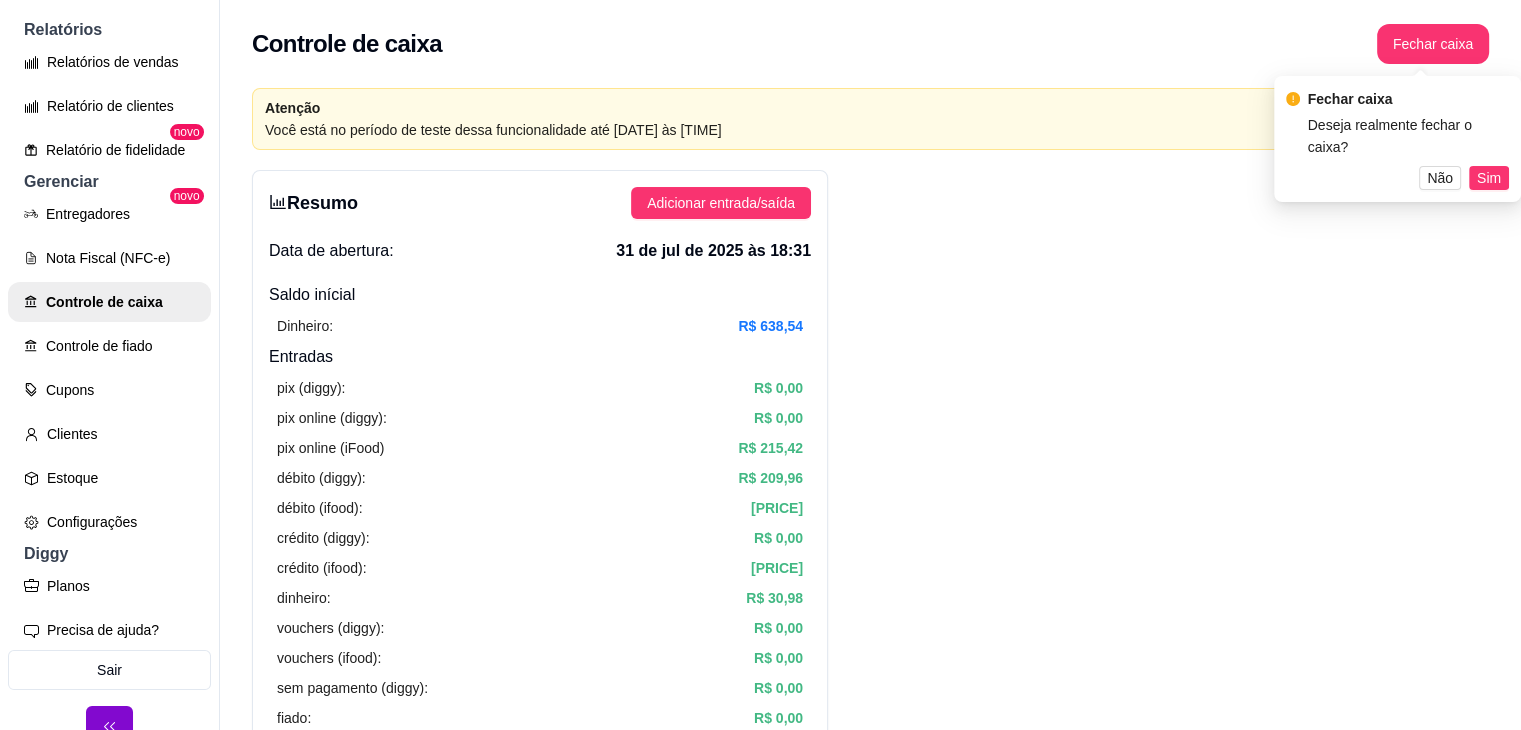 click on "Resumo Adicionar entrada/saída Data de abertura: 31 de jul de 2025 às 18:31 Saldo inícial Dinheiro: R$ 638,54 Entradas pix (diggy): R$ 0,00 pix online (diggy): R$ 0,00 pix online (iFood) R$ 215,42 débito (diggy): R$ 209,96 débito (ifood): R$ 127,93 crédito (diggy): R$ 0,00 crédito (ifood): R$ 271,91 dinheiro: R$ 30,98 vouchers (diggy): R$ 0,00 vouchers (ifood): R$ 0,00 sem pagamento (diggy): R$ 0,00 fiado: R$ 0,00 outros: R$ 215,15 Saídas pix (diggy): R$ 83,90 dinheiro: R$ 78,92 débito (diggy): R$ 0,00 débito (ifood): R$ 0,00 crédito (diggy): R$ 0,00 crédito (ifood): R$ 0,00 vouchers (diggy): R$ 0,00 vouchers (ifood): R$ 0,00 outros: R$ 0,00 Saldo final dinheiro em caixa: R$ 590,60 total: R$ 908,53 Todos Pix Dinheiro Crédito Débito Voucher Outros Entrada R$ 30,98 Saída R$ 78,92 Saldo -R$ 47,94 Tipo de pagamento Data - Hora Entrada ou Saída Descrição Valor Descrição Dinheiro 1 de ago de 2025 às 02:39 Saída Gasolina Thi R$ 20,00 Editar Dinheiro Saída Editar 1" at bounding box center [870, 1164] 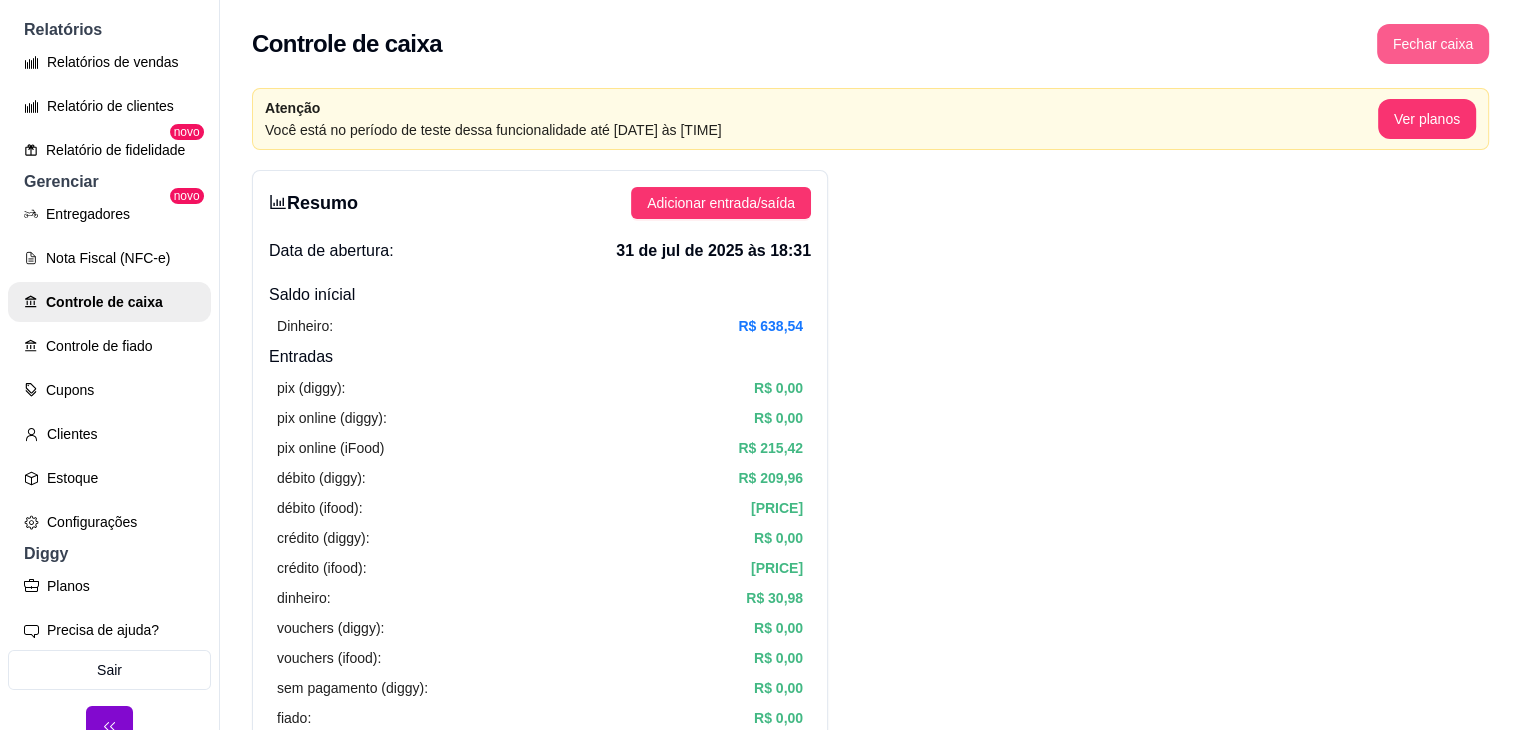 click on "Fechar caixa" at bounding box center (1433, 44) 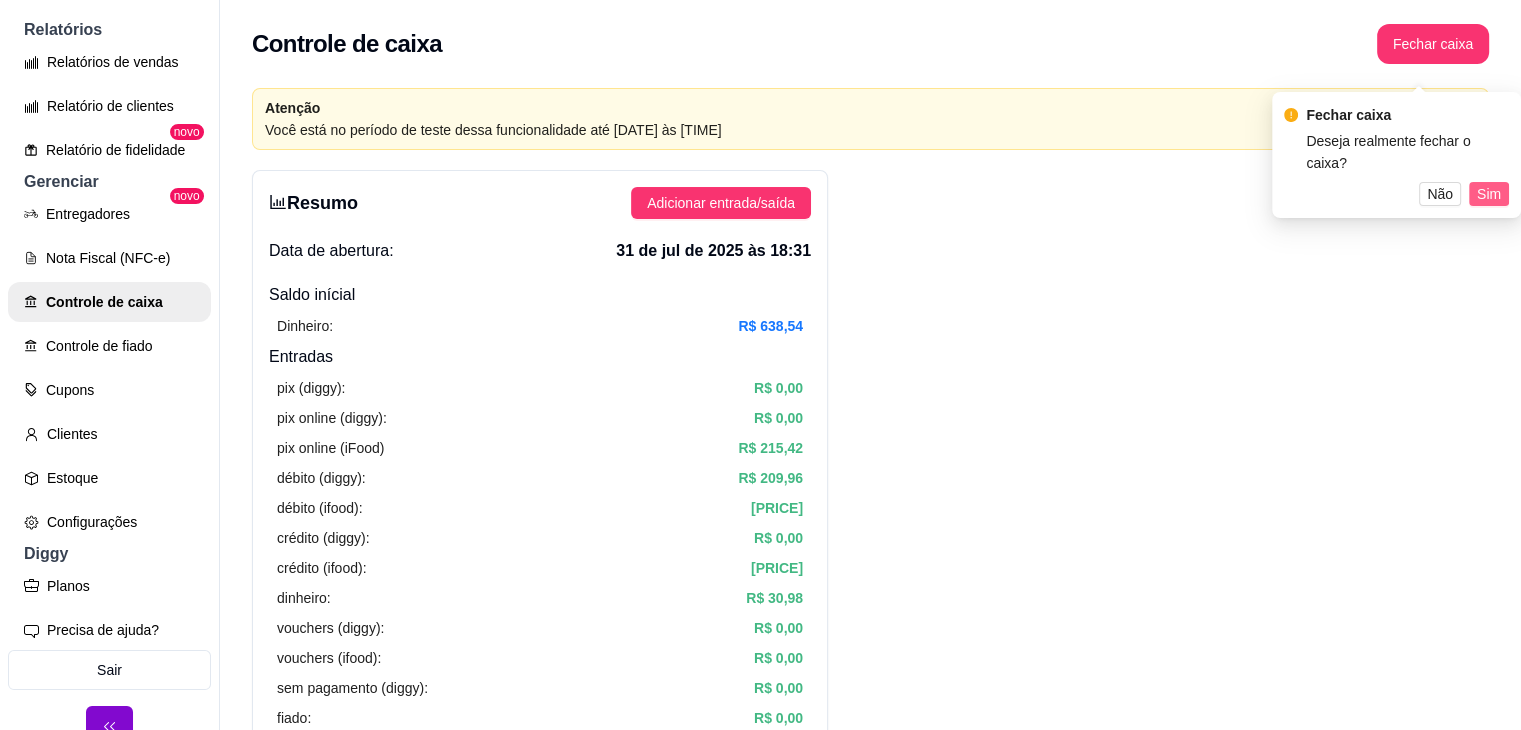 click on "Sim" at bounding box center (1489, 194) 